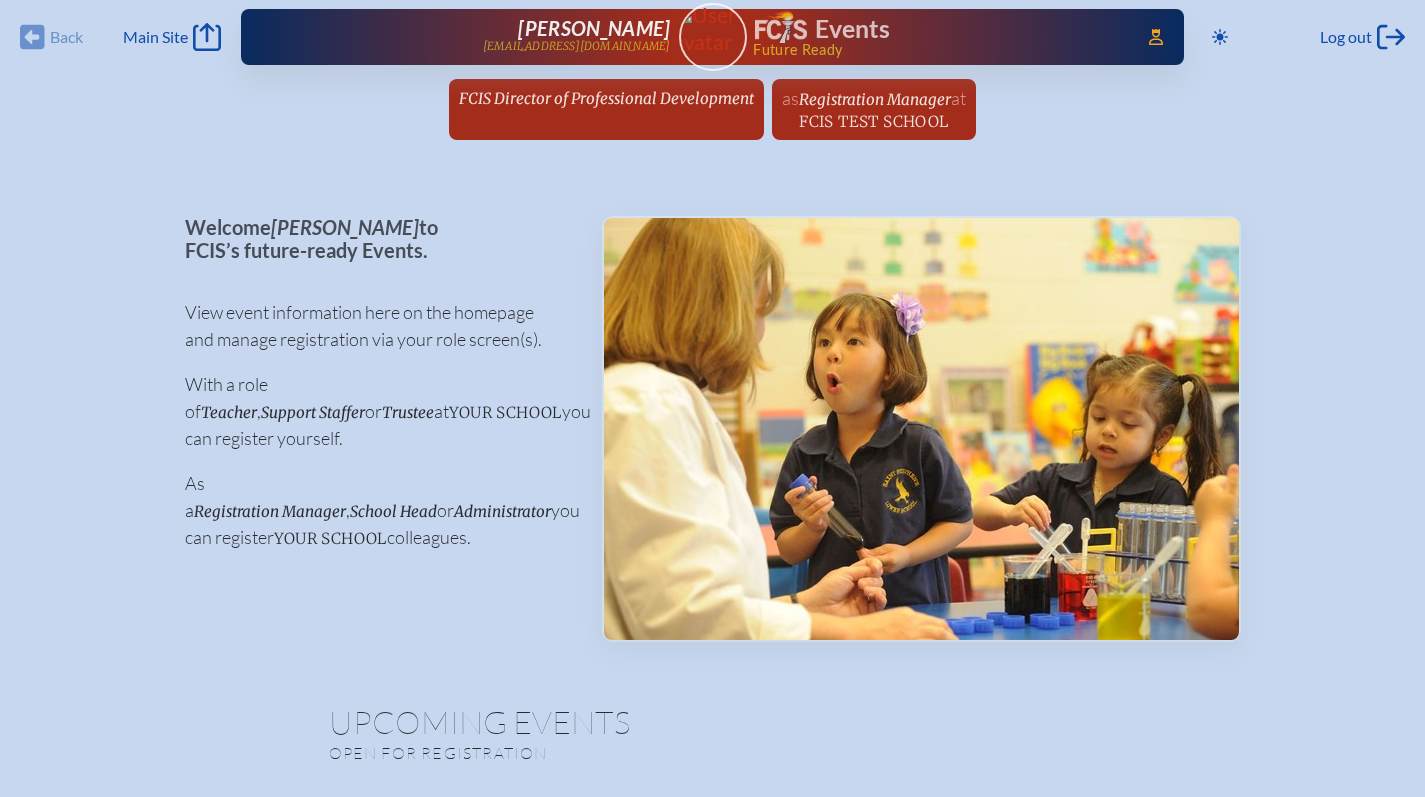 scroll, scrollTop: 0, scrollLeft: 0, axis: both 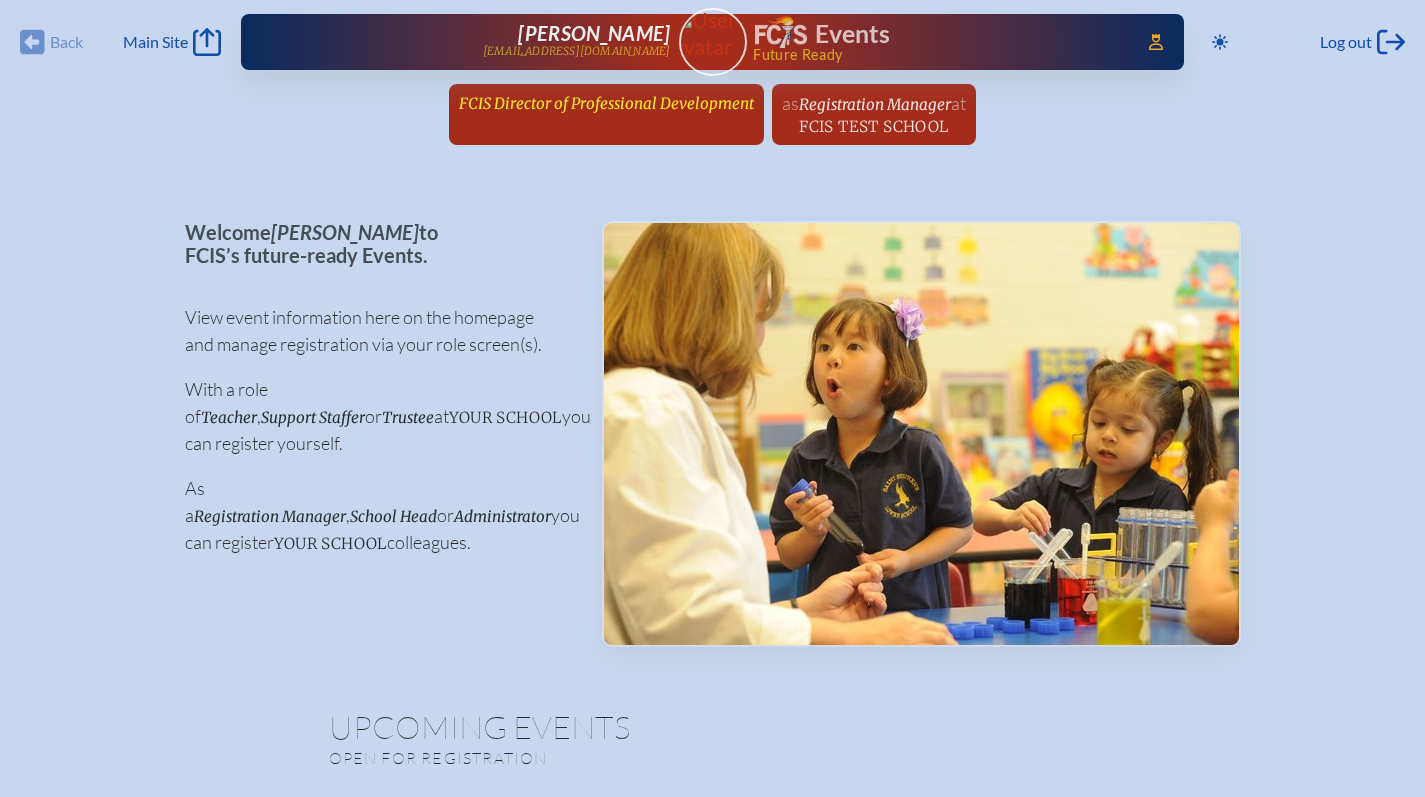 click on "FCIS Director of Professional Development" at bounding box center (606, 103) 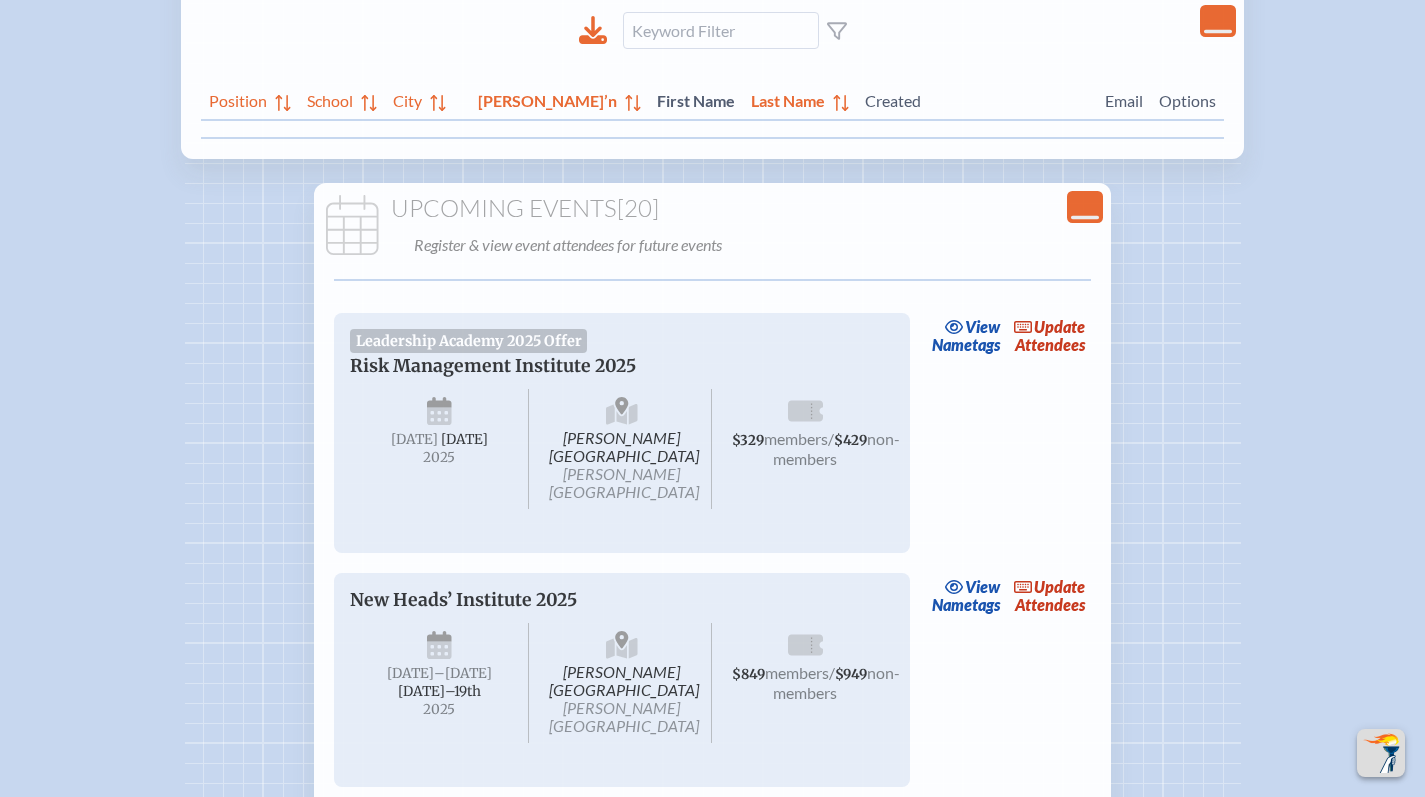 scroll, scrollTop: 423, scrollLeft: 0, axis: vertical 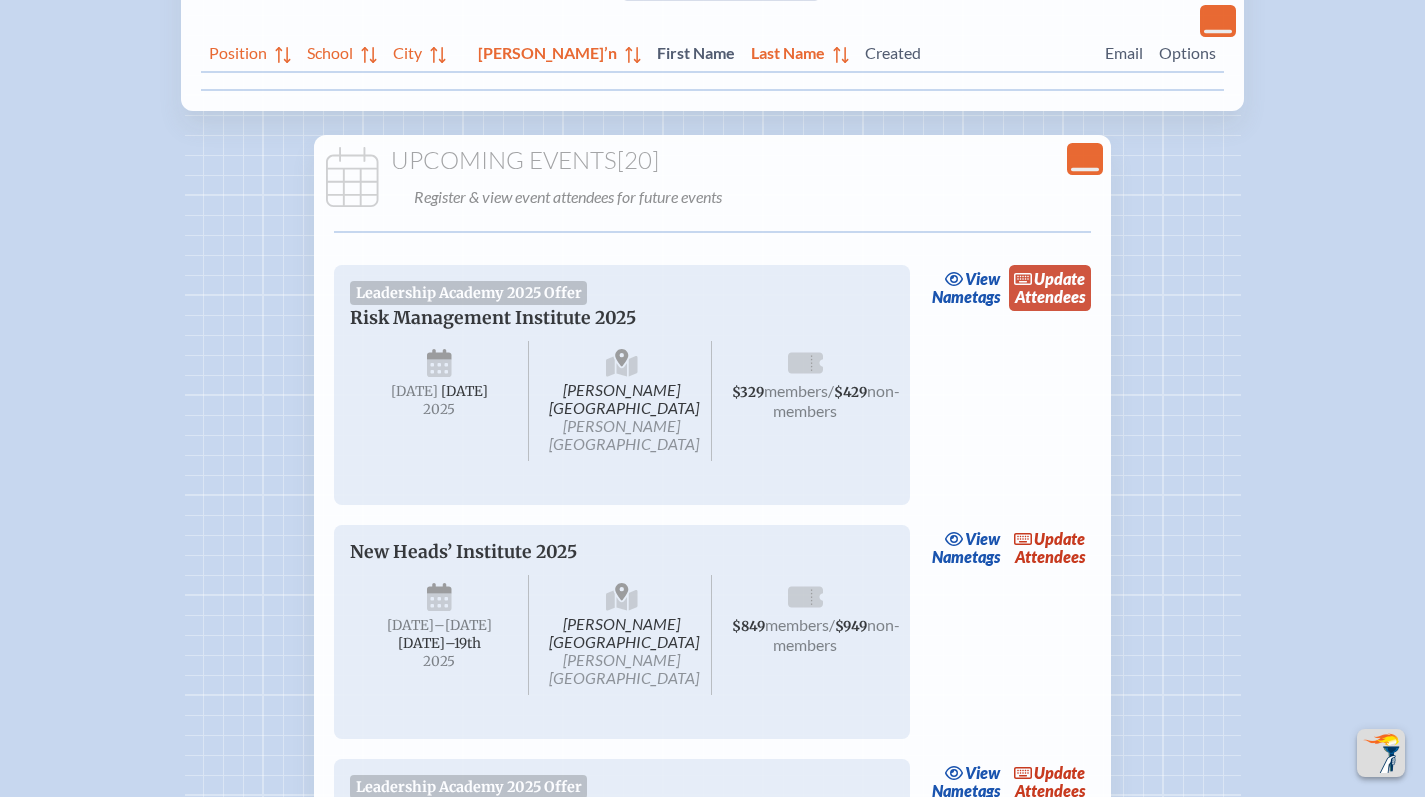 click 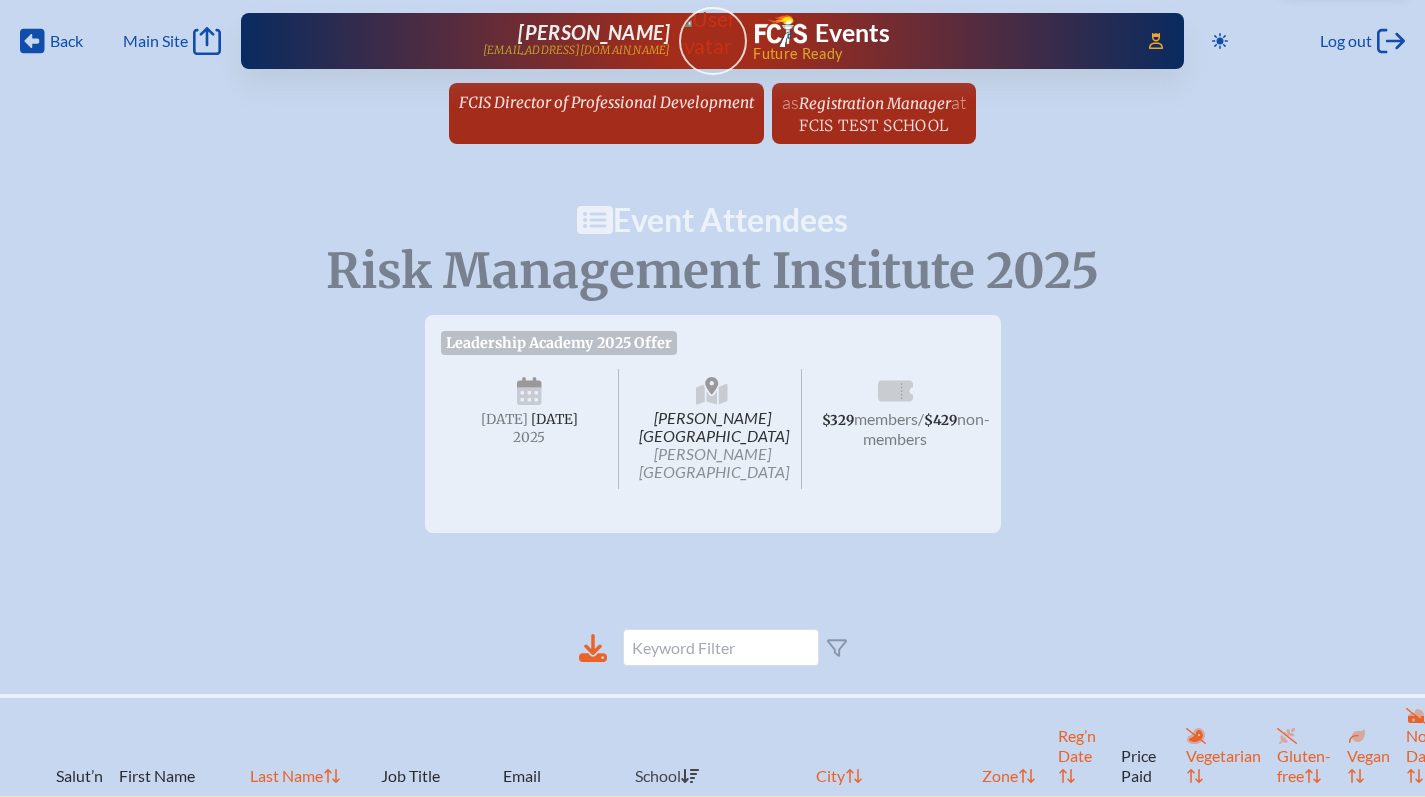 scroll, scrollTop: 0, scrollLeft: 0, axis: both 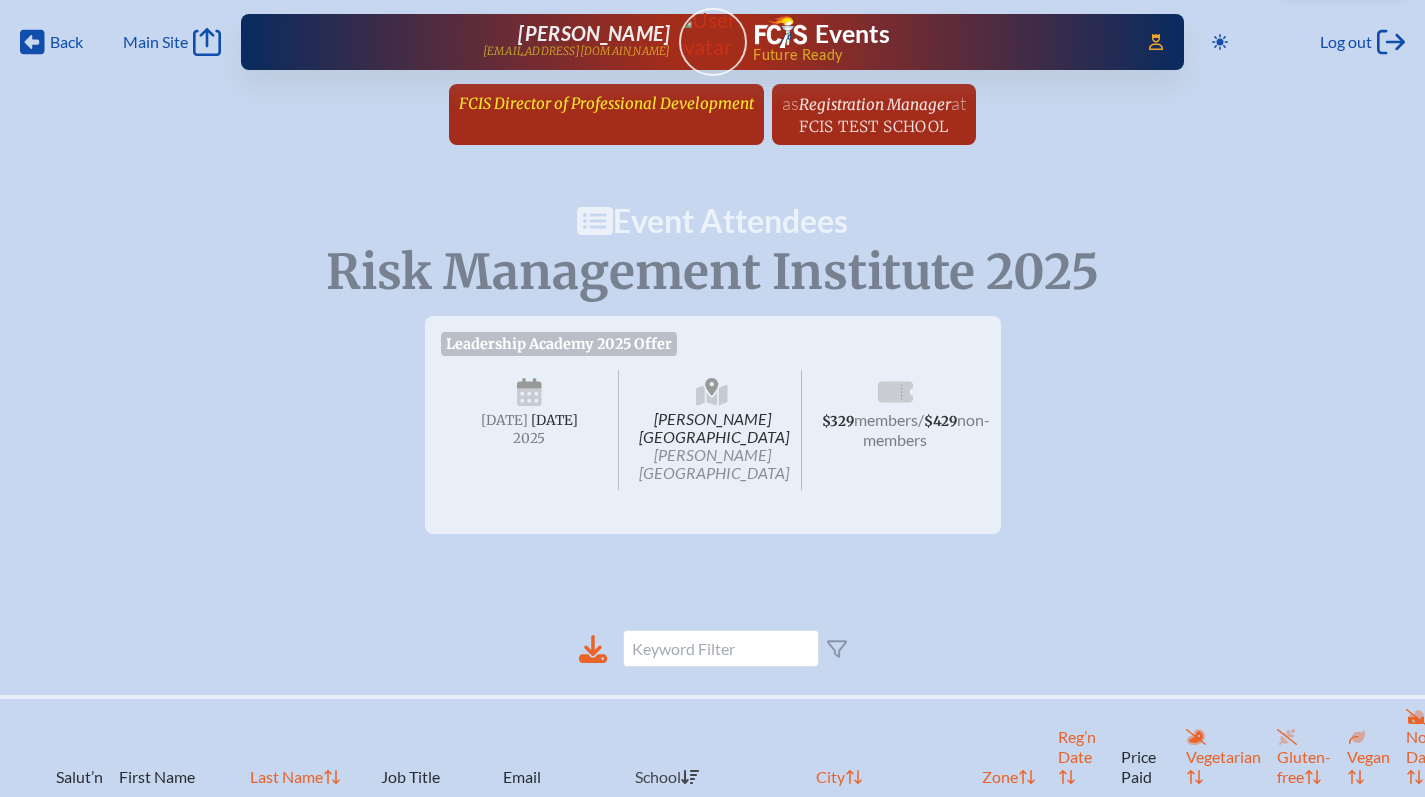 click on "FCIS Director of Professional Development" at bounding box center (606, 103) 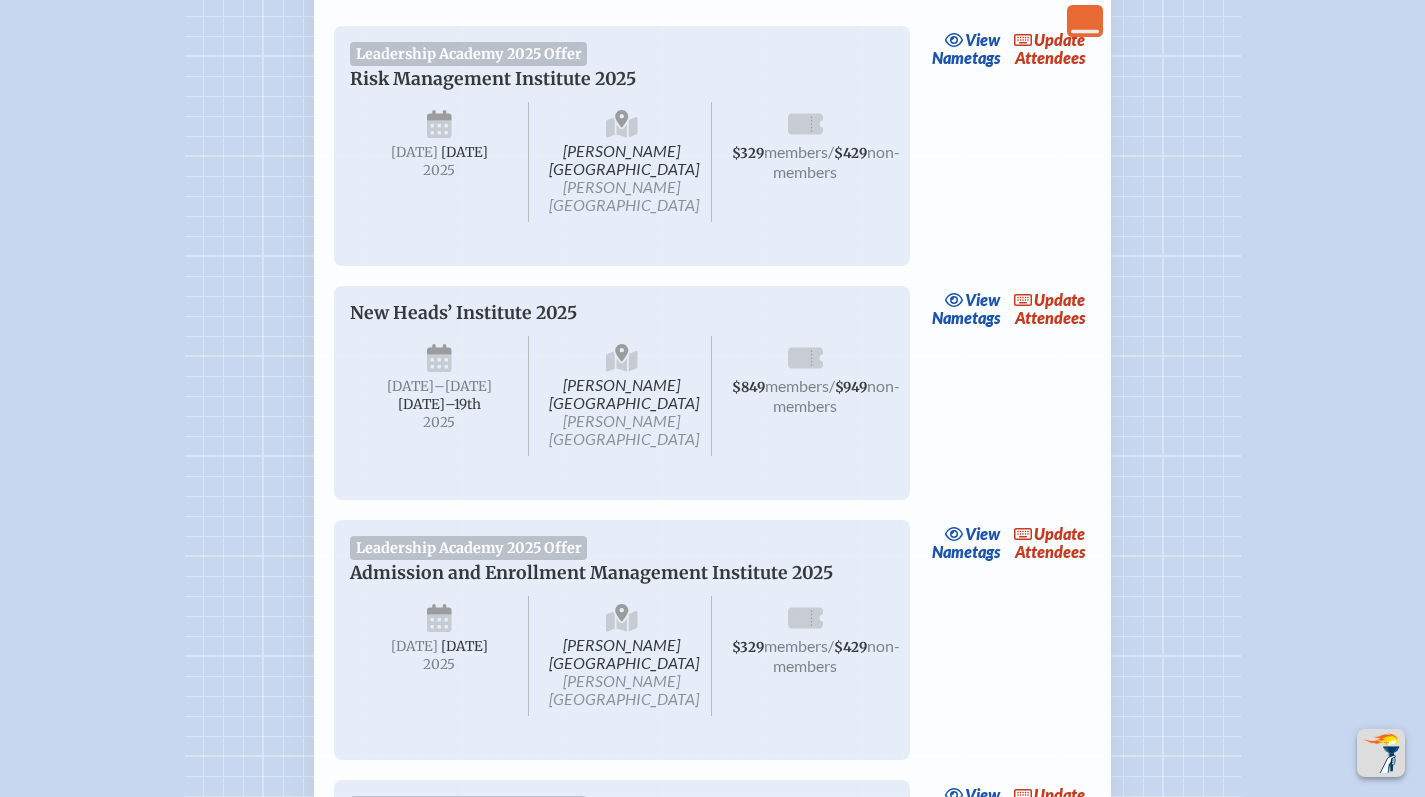 scroll, scrollTop: 701, scrollLeft: 0, axis: vertical 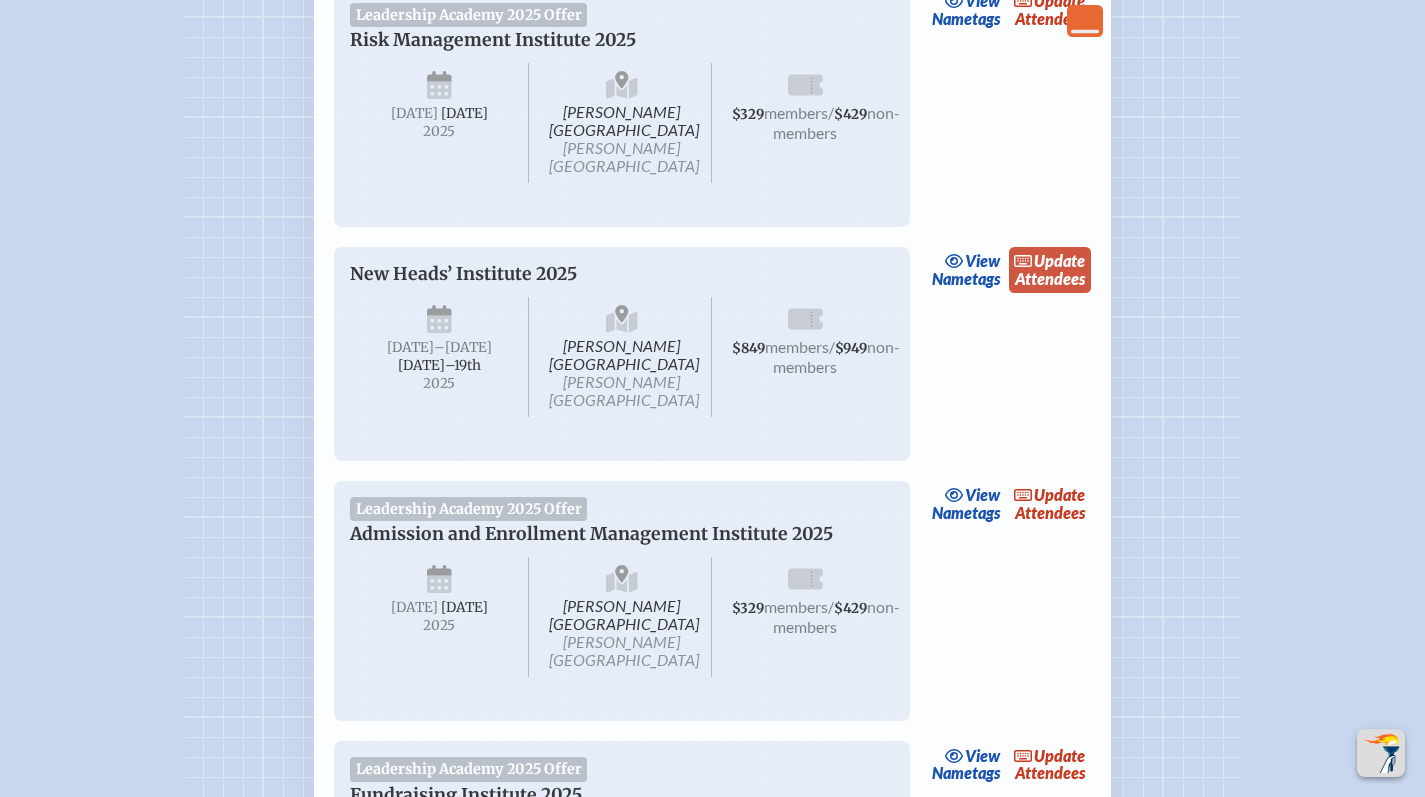 click on "update  Attendees" at bounding box center (1050, 270) 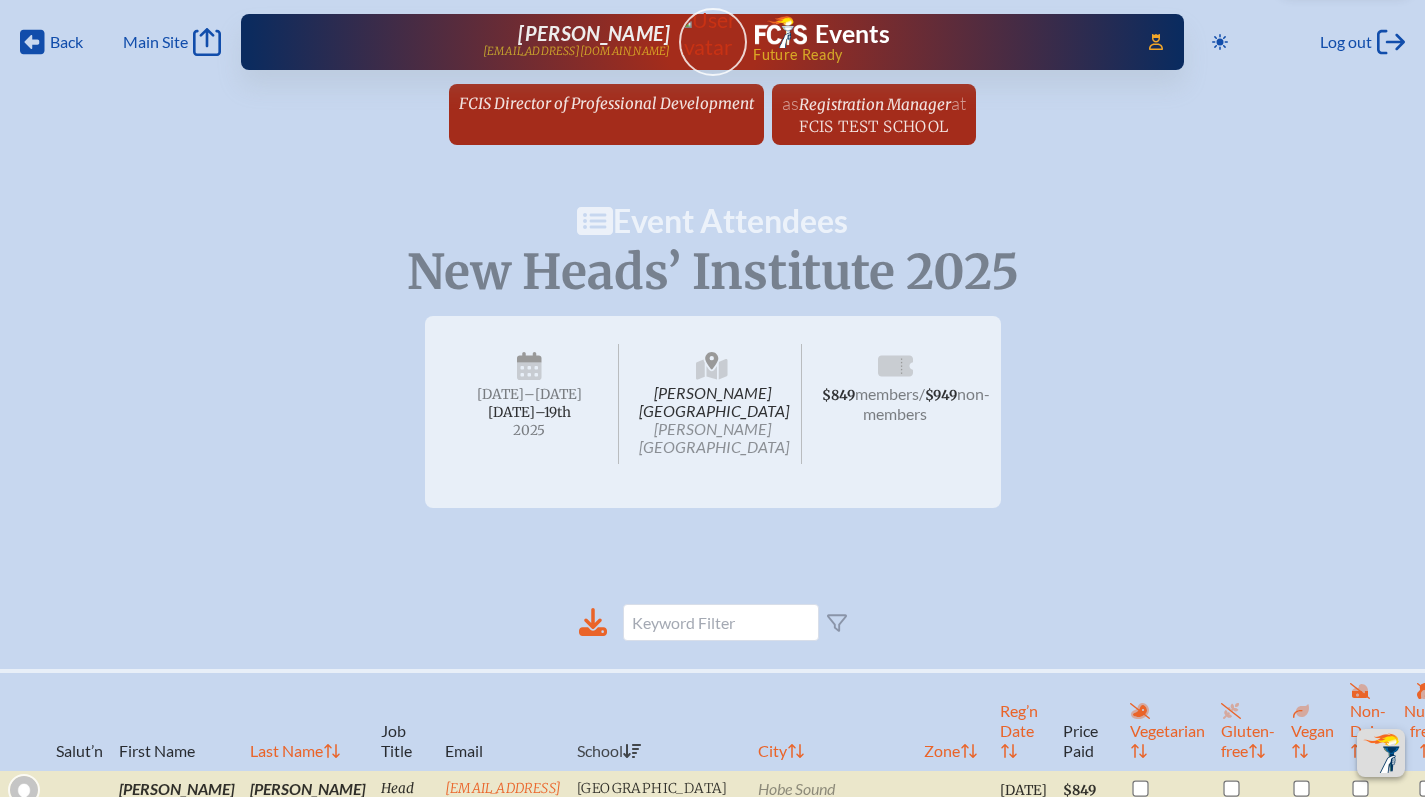 scroll, scrollTop: 0, scrollLeft: 0, axis: both 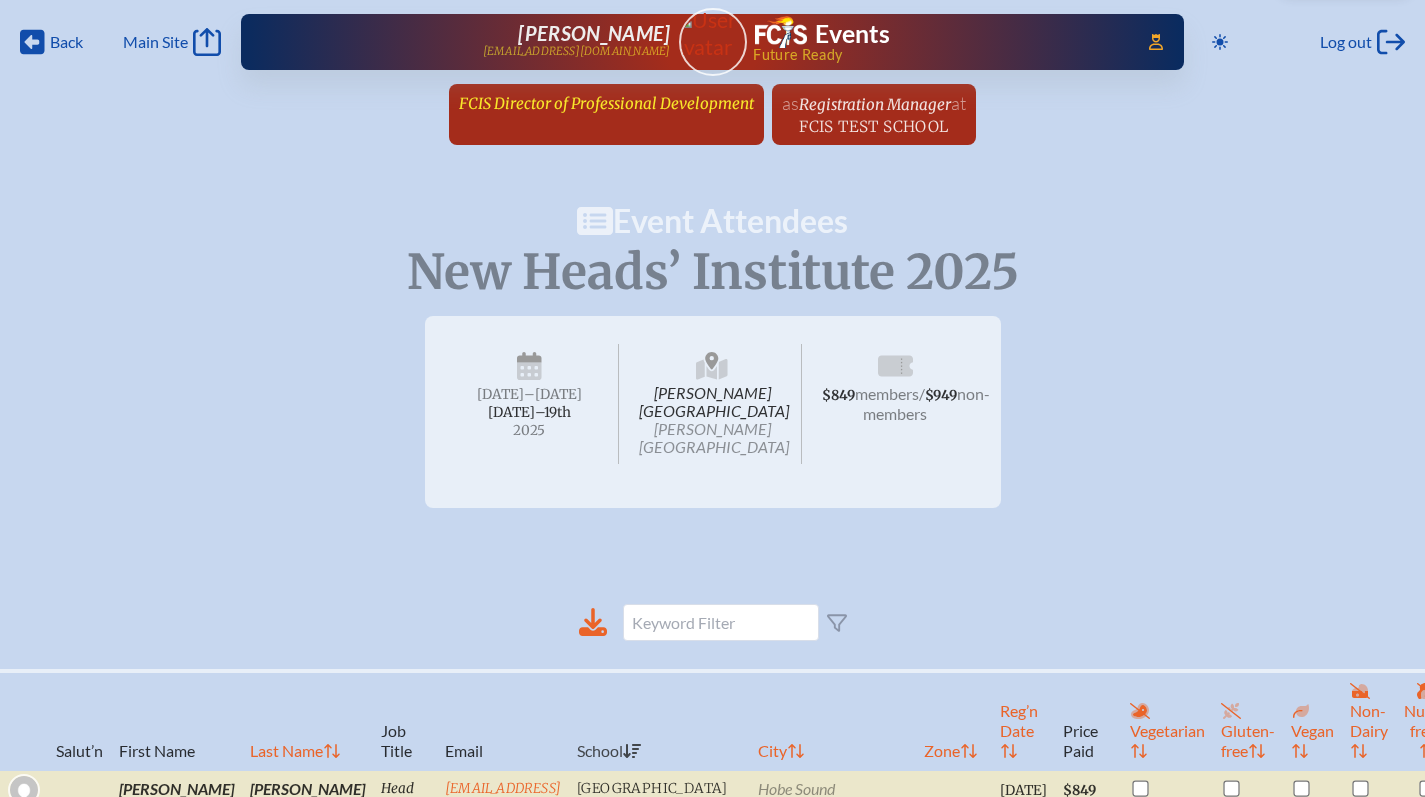 click on "FCIS Director of Professional Development" at bounding box center (606, 103) 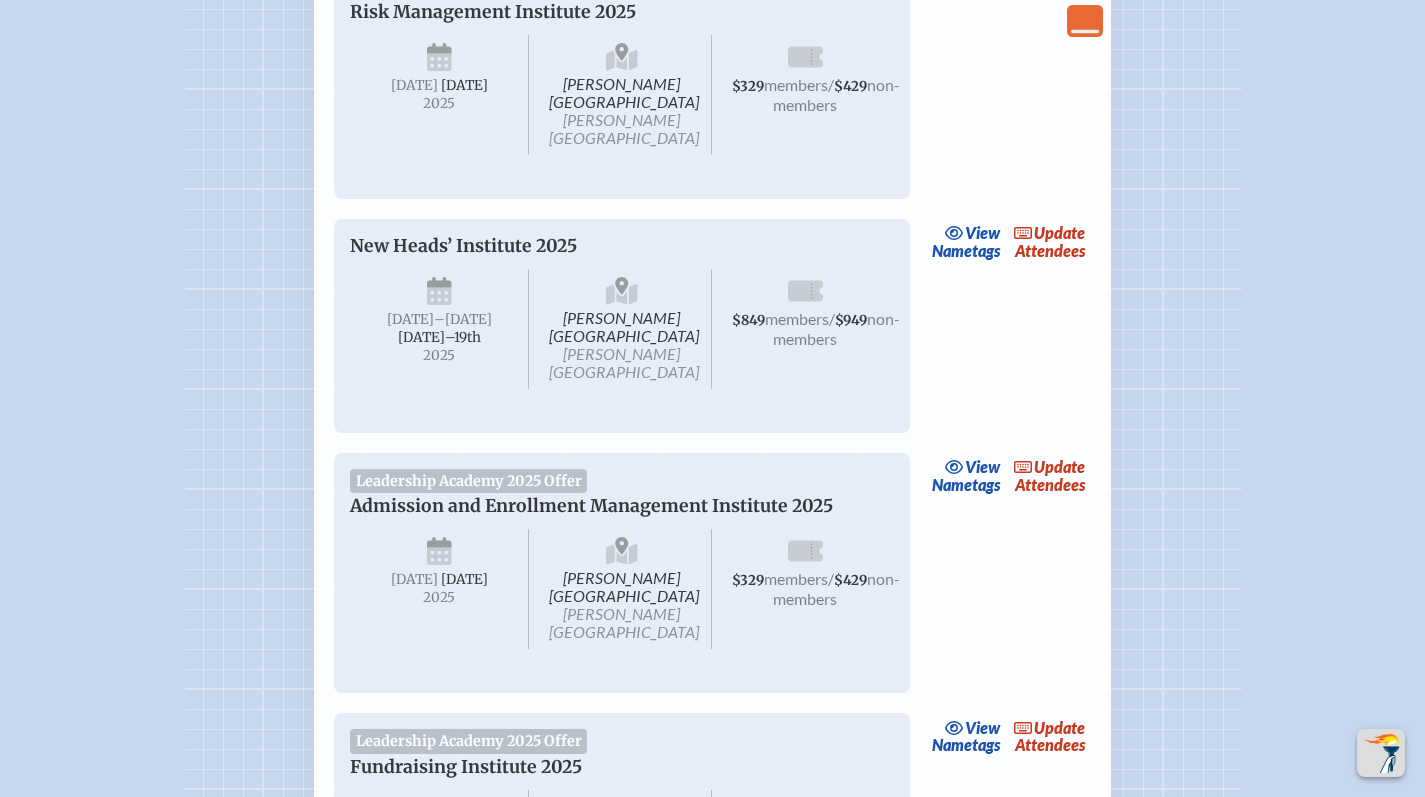 scroll, scrollTop: 885, scrollLeft: 0, axis: vertical 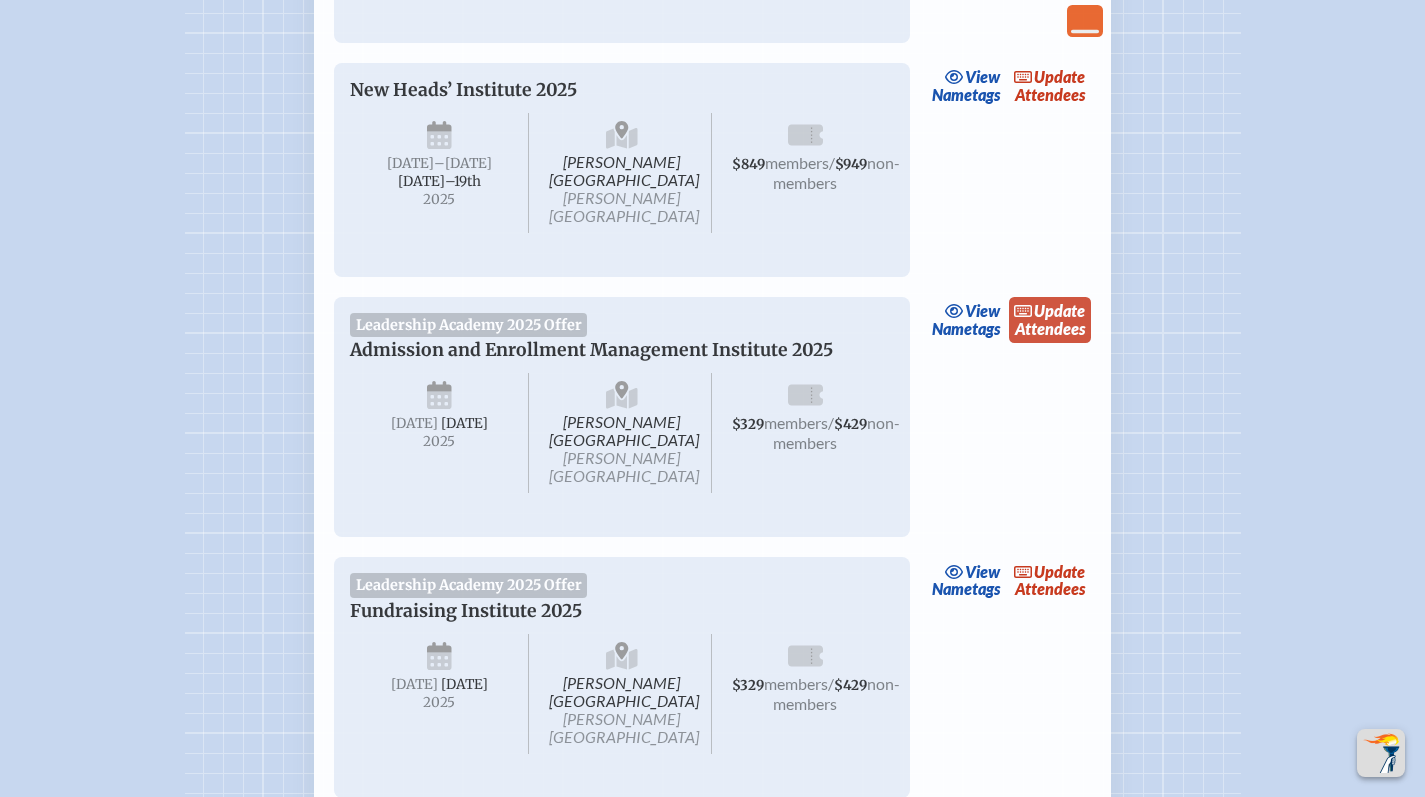 click on "update  Attendees" at bounding box center (1050, 320) 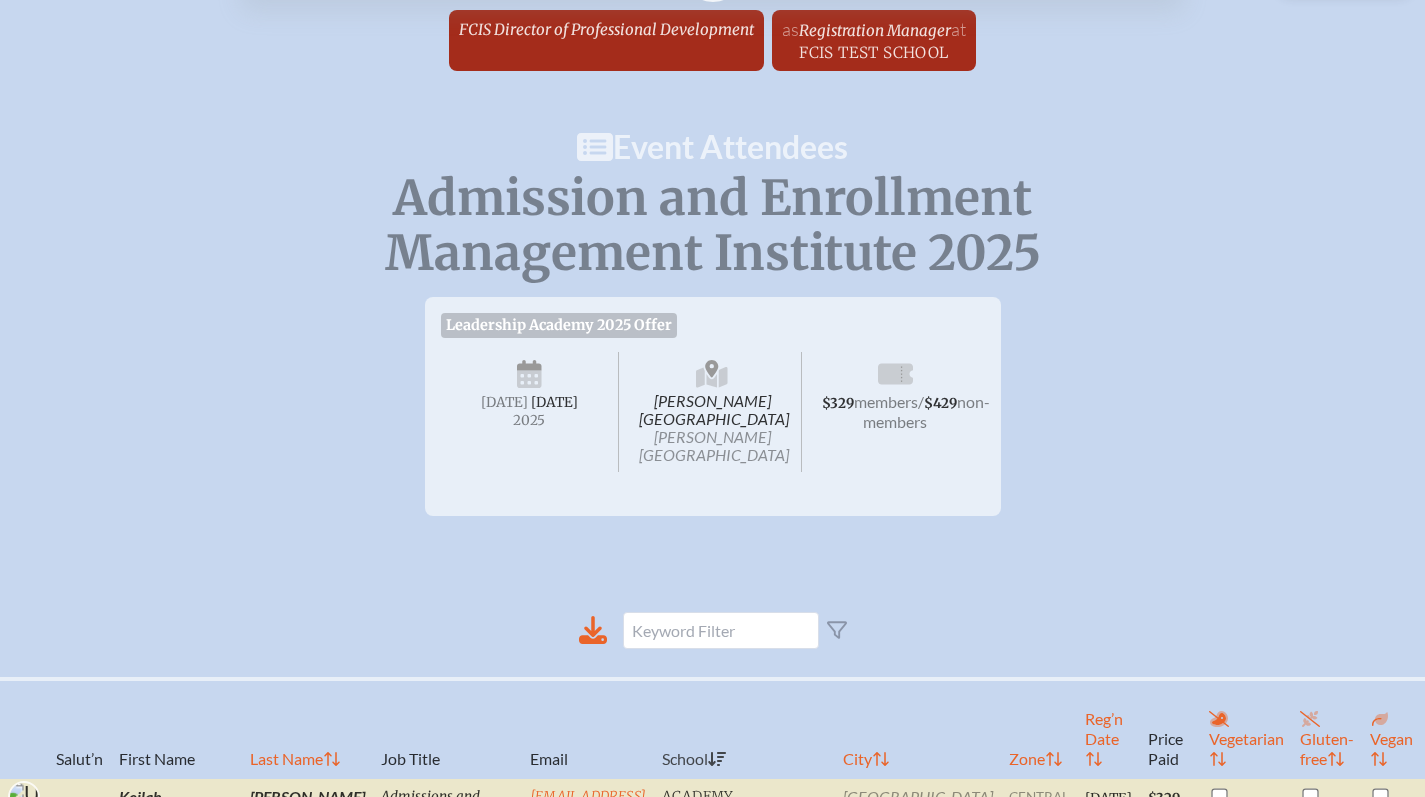 scroll, scrollTop: 0, scrollLeft: 0, axis: both 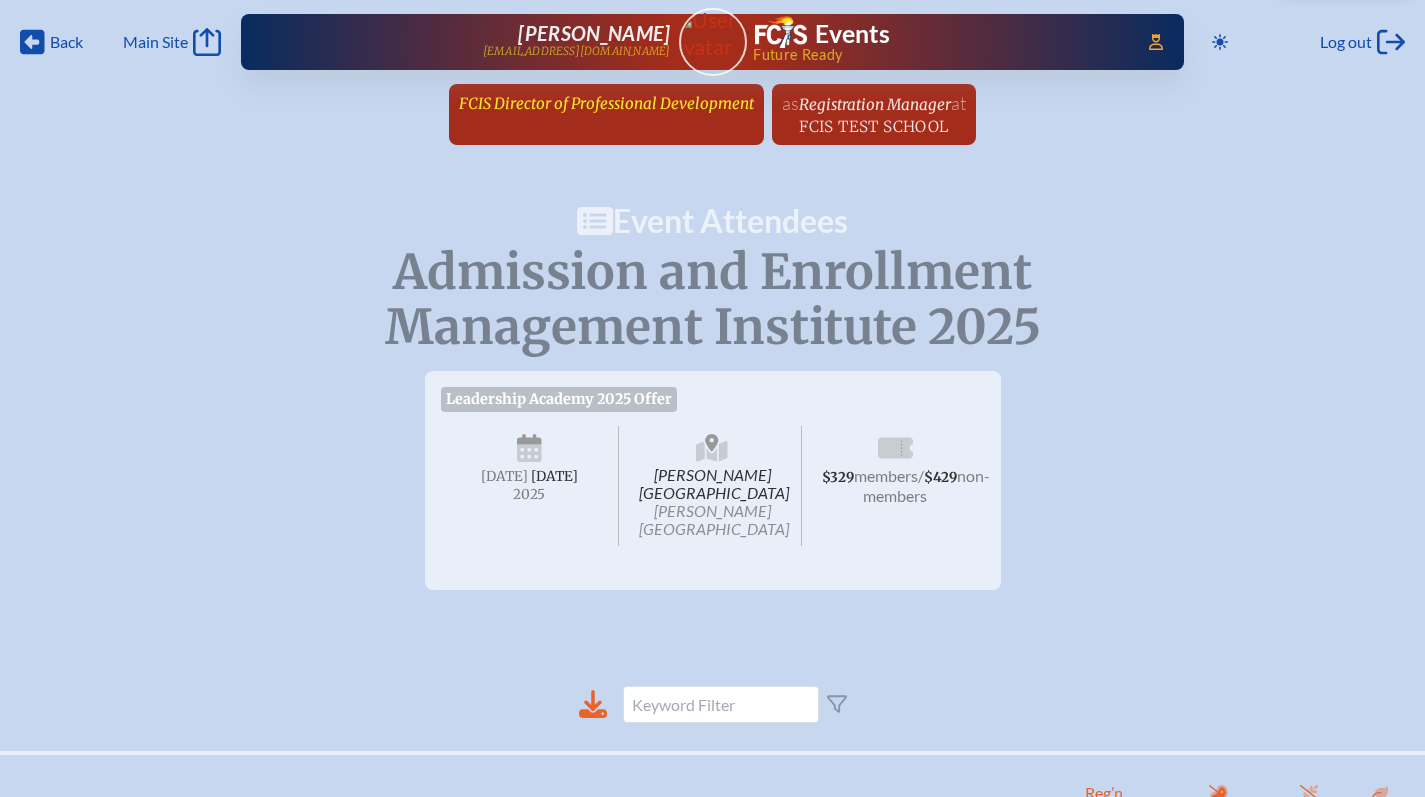 click on "FCIS Director of Professional Development" at bounding box center (606, 103) 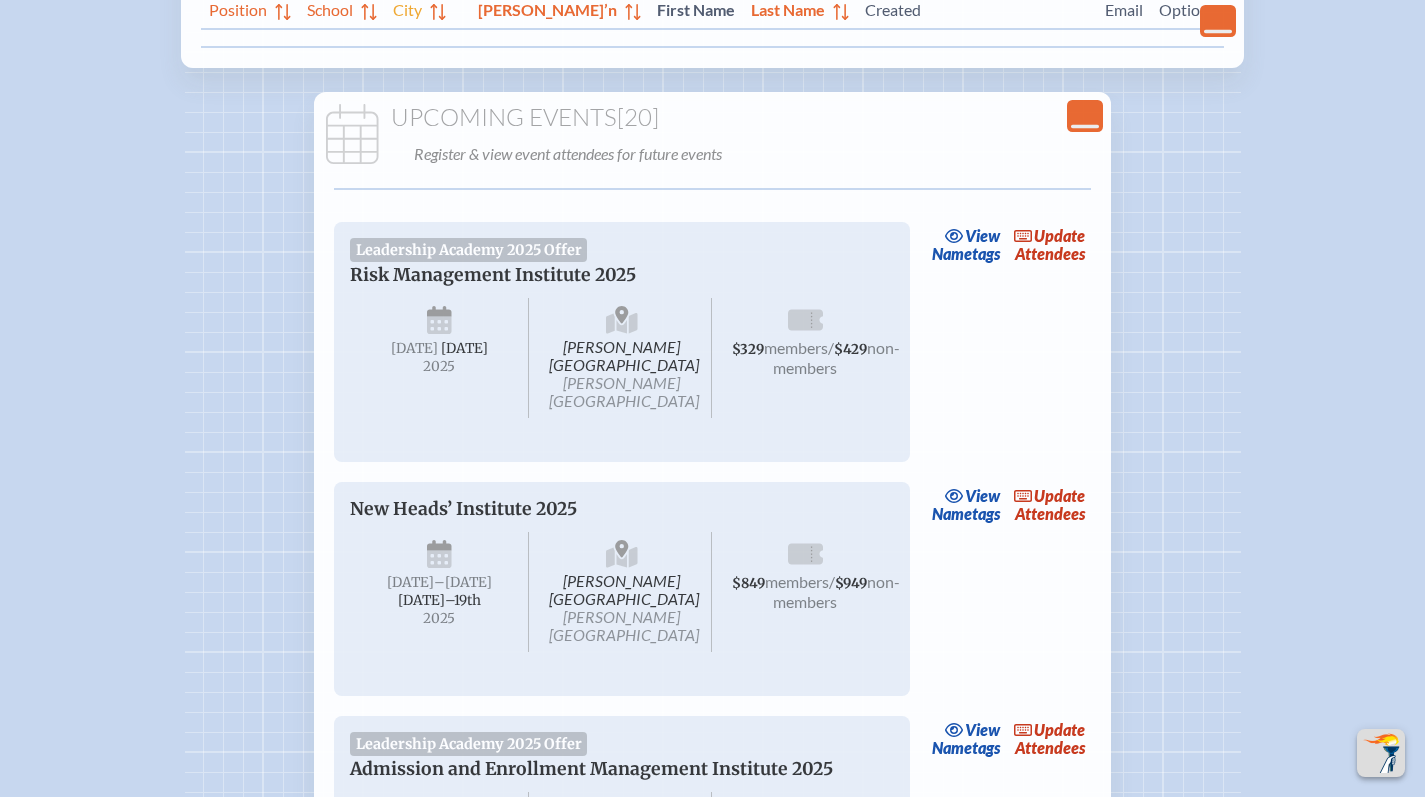 scroll, scrollTop: 1029, scrollLeft: 0, axis: vertical 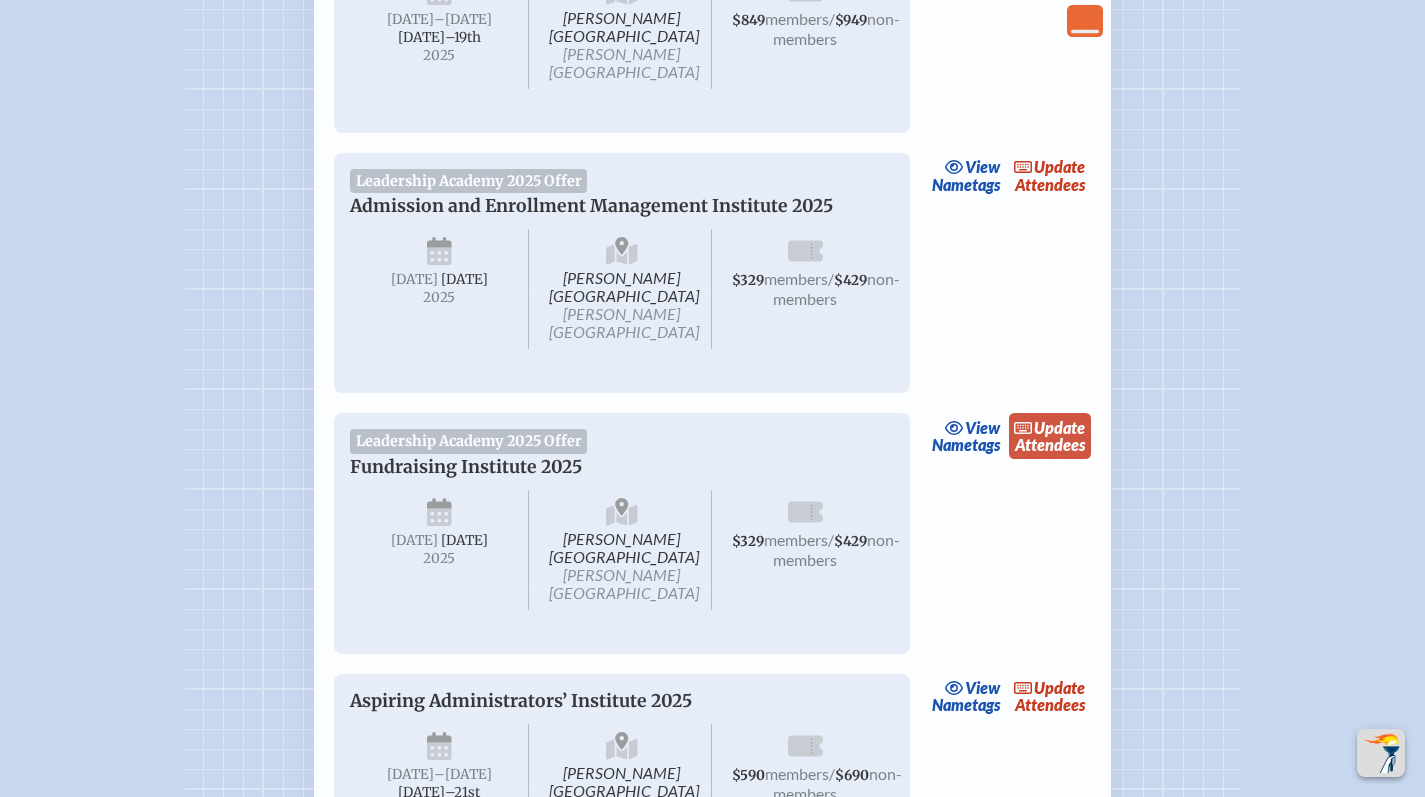 click on "update" at bounding box center [1059, 427] 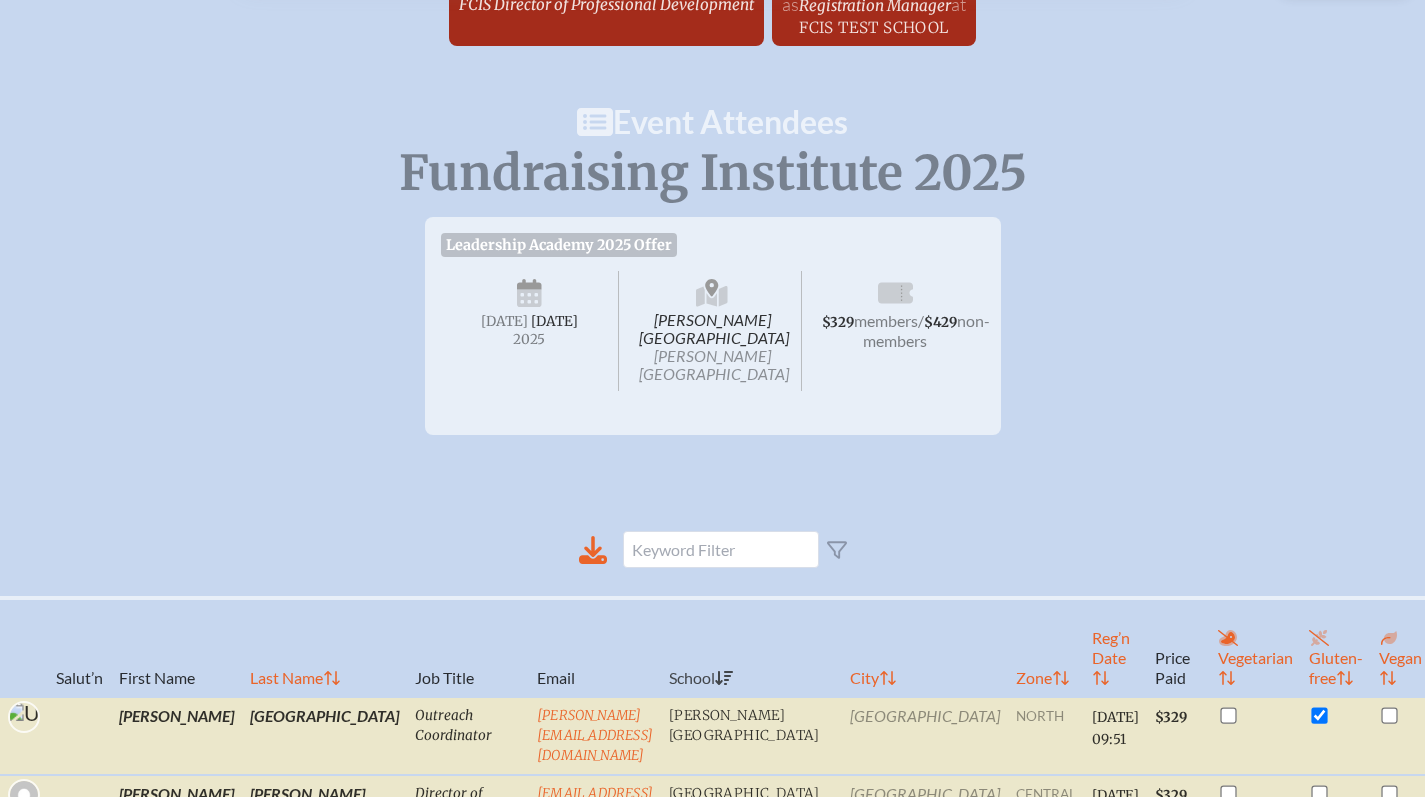 scroll, scrollTop: 0, scrollLeft: 0, axis: both 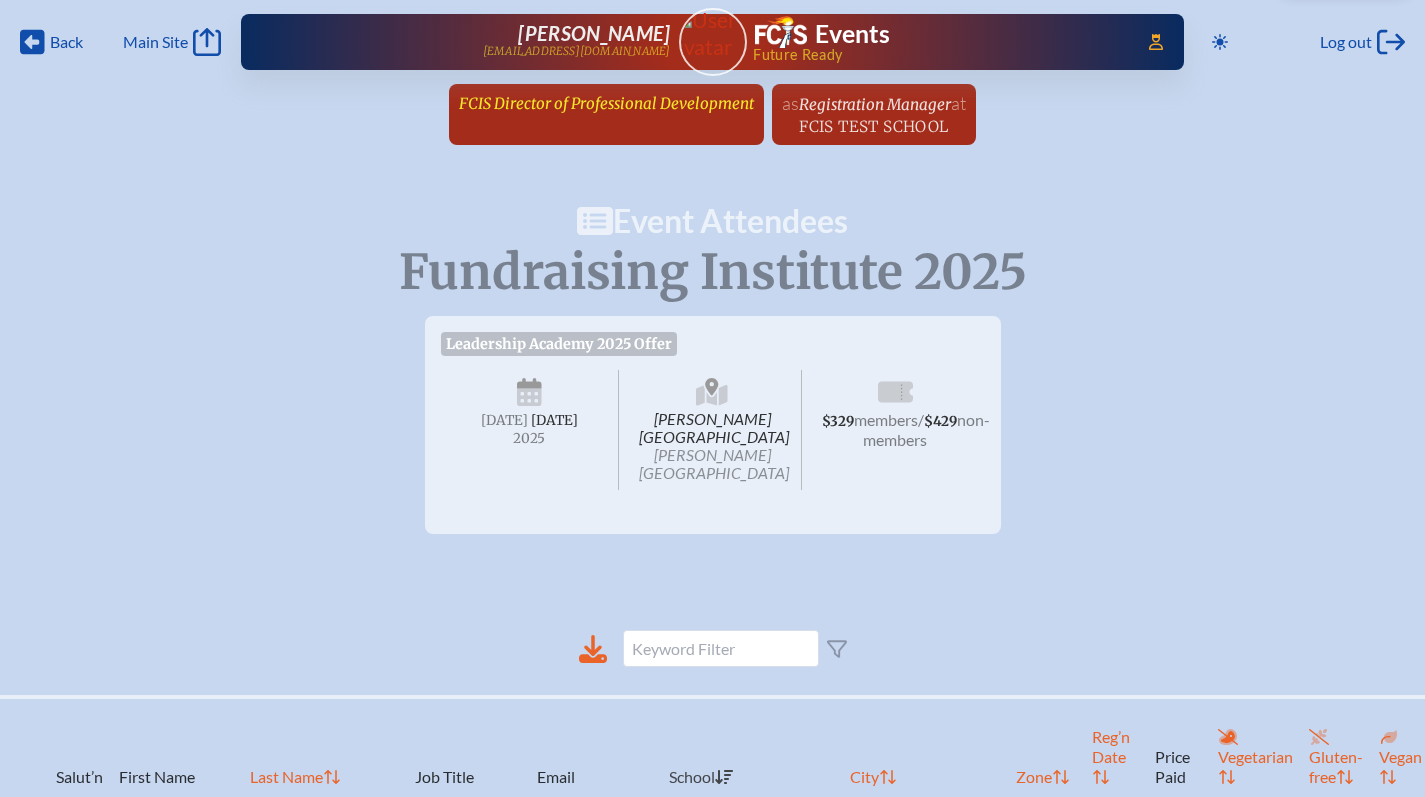 click on "FCIS Director of Professional Development" at bounding box center (606, 103) 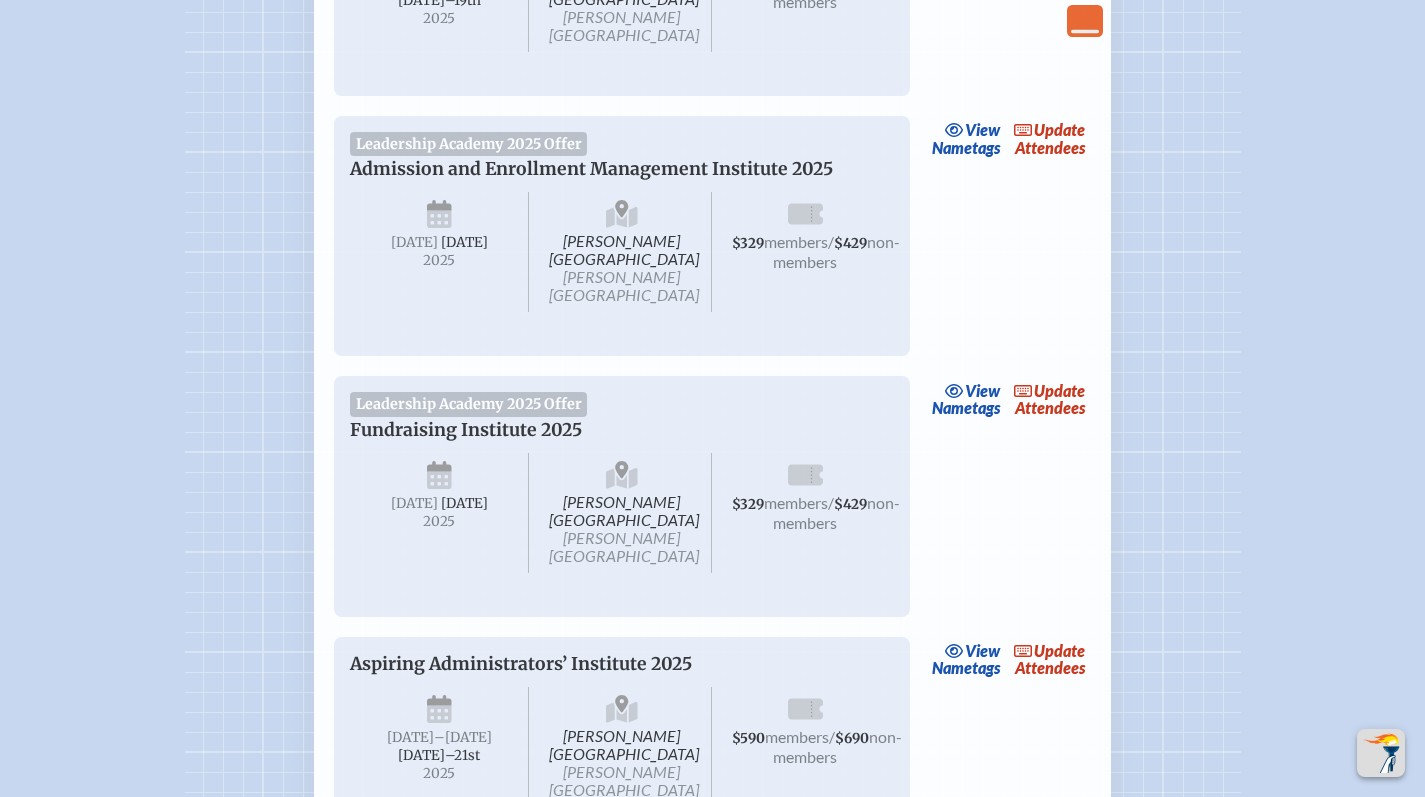 scroll, scrollTop: 1280, scrollLeft: 0, axis: vertical 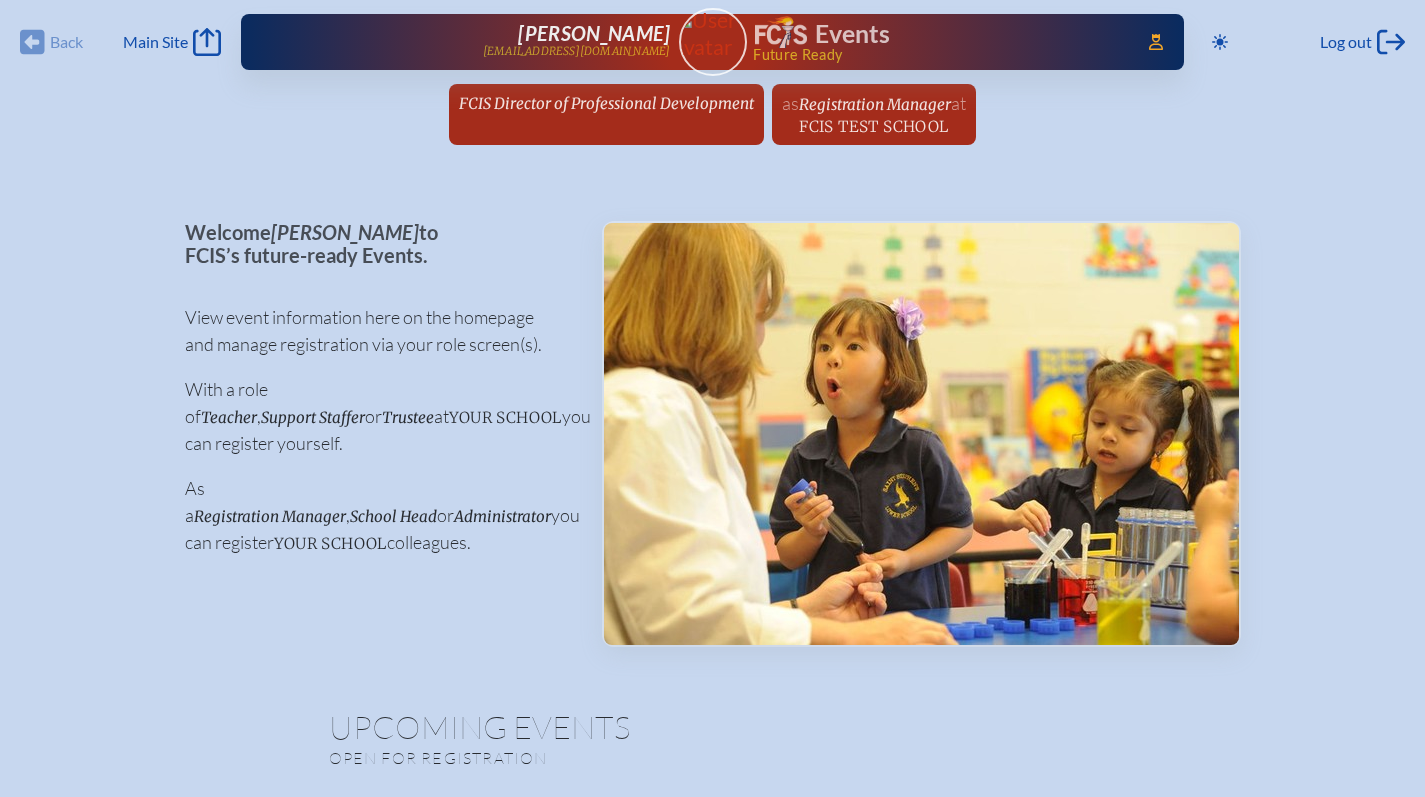 click on "FCIS Director of Professional Development" at bounding box center (606, 103) 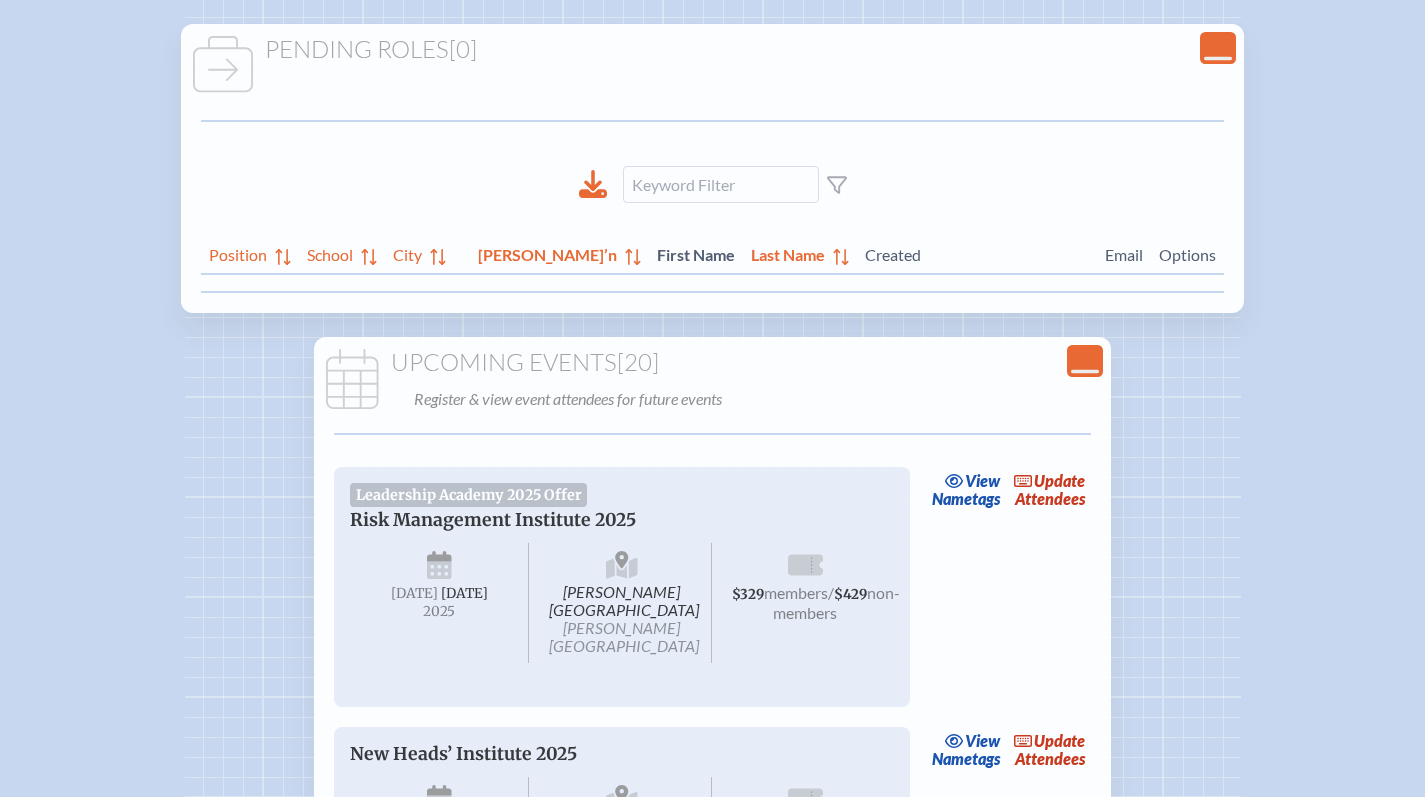 scroll, scrollTop: 300, scrollLeft: 0, axis: vertical 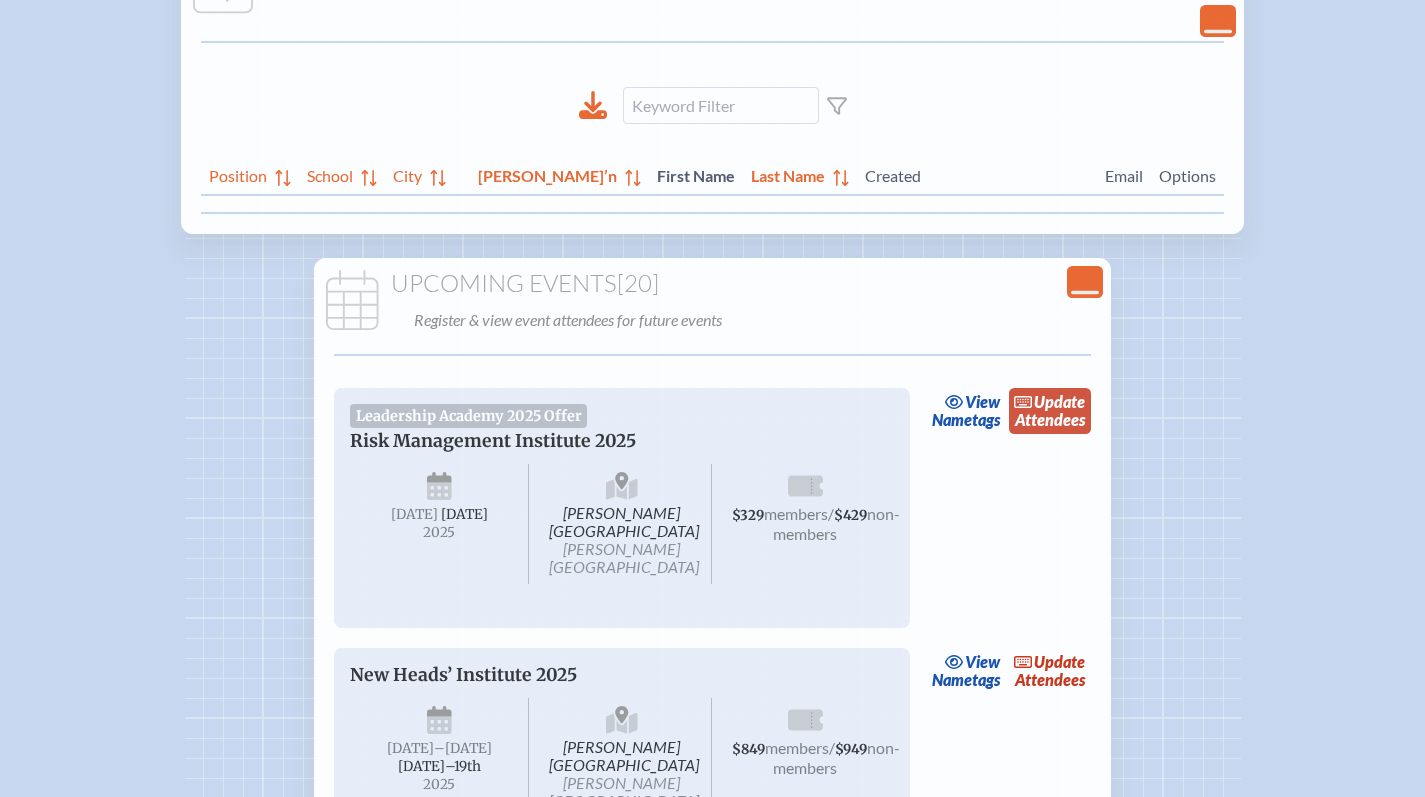 click on "update" at bounding box center (1059, 401) 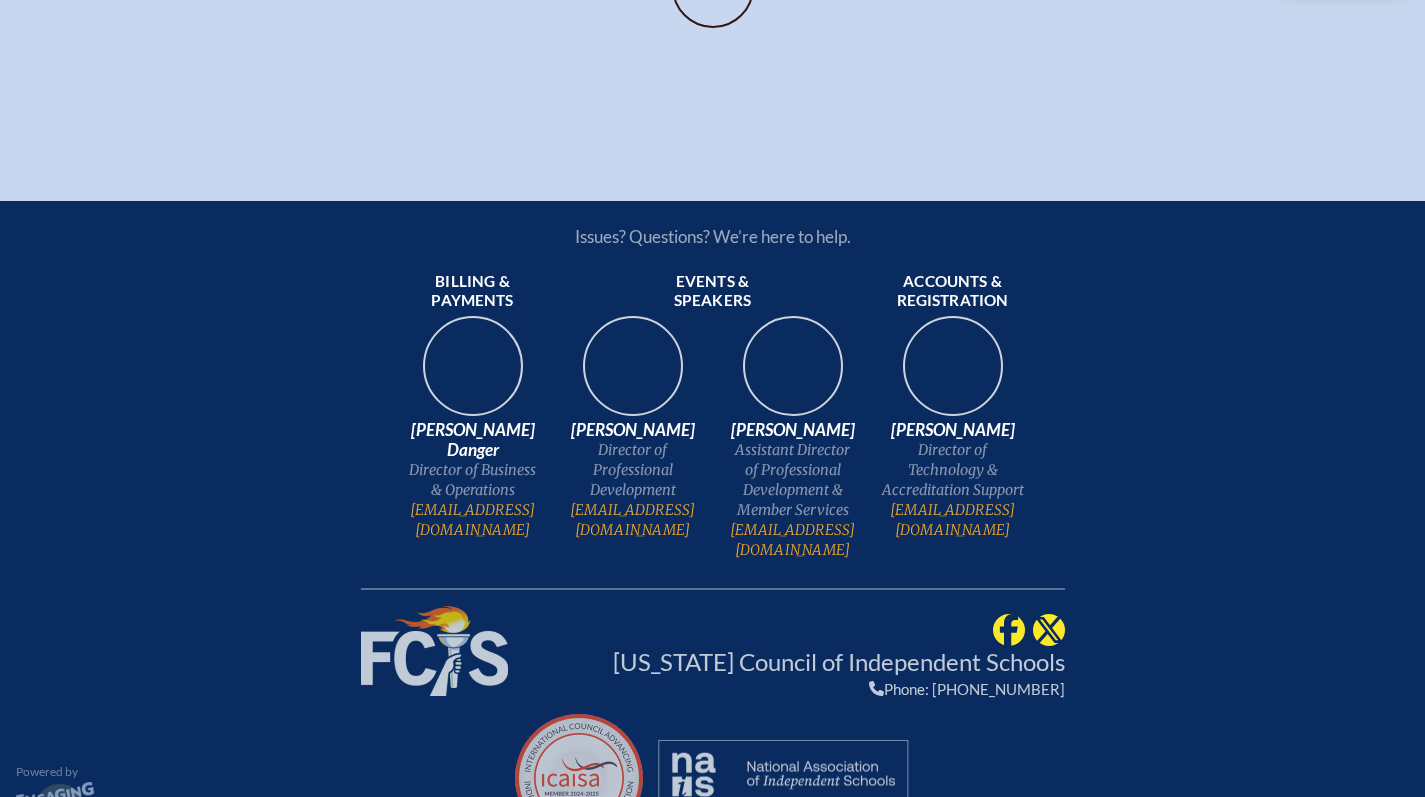 scroll, scrollTop: 0, scrollLeft: 0, axis: both 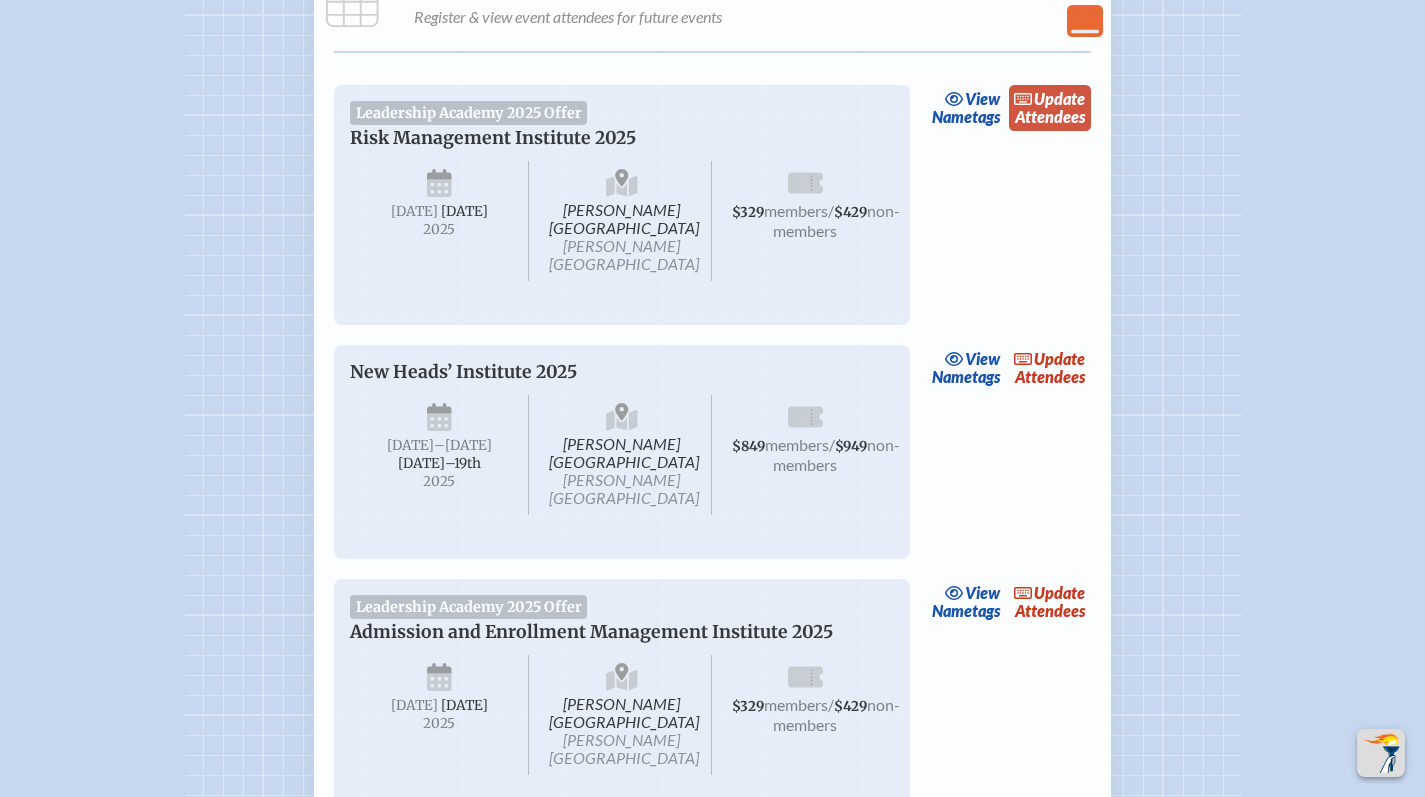 click on "update  Attendees" at bounding box center [1050, 108] 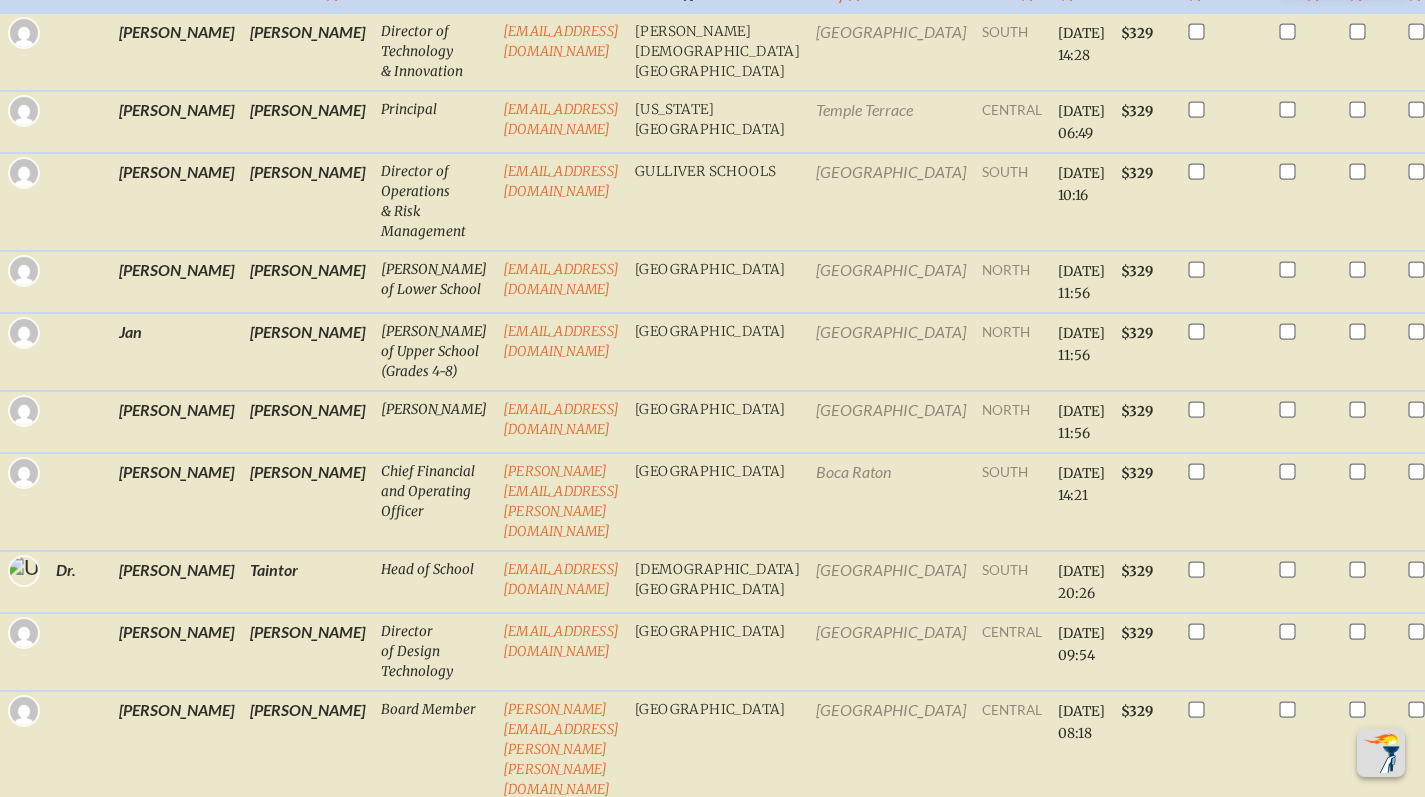 scroll, scrollTop: 0, scrollLeft: 0, axis: both 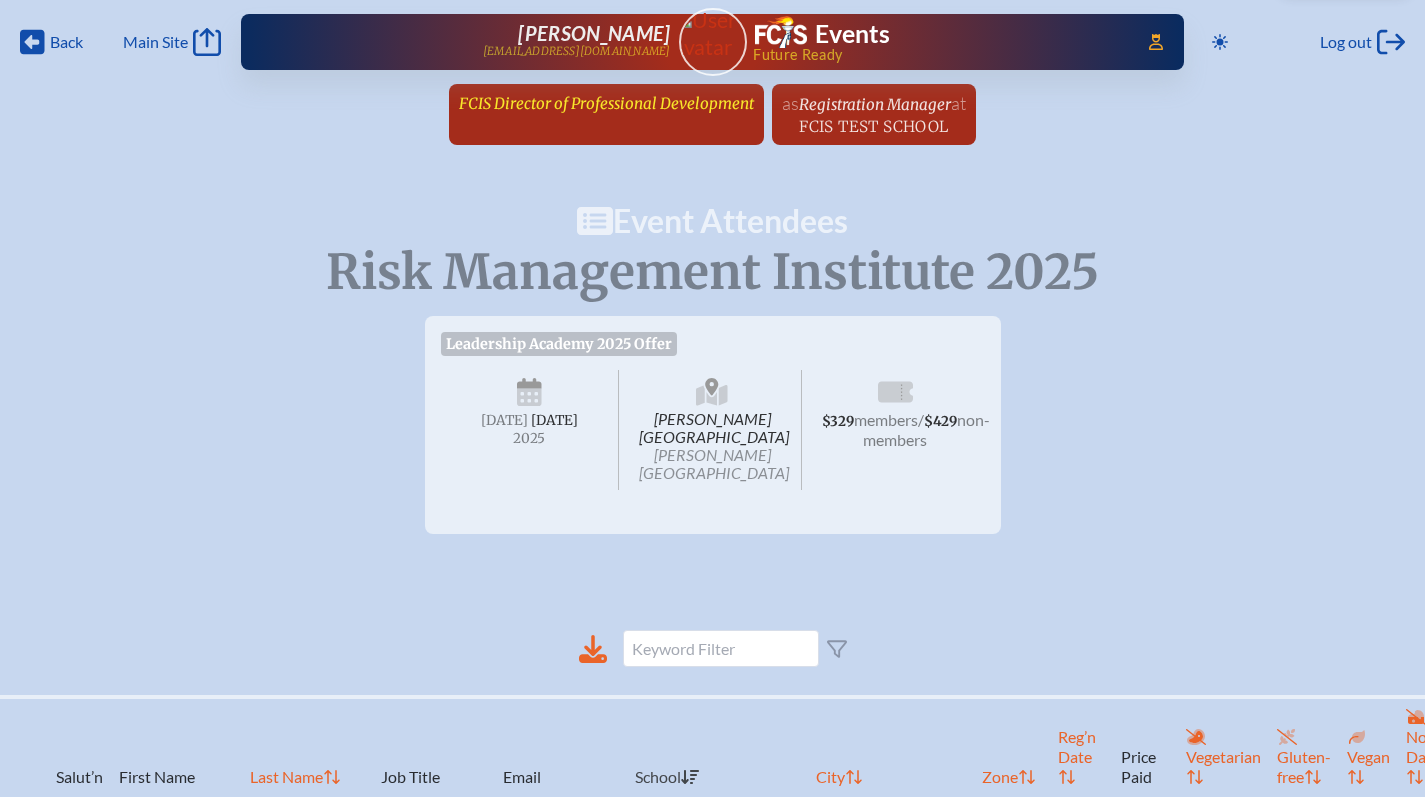 click on "FCIS Director of Professional Development" at bounding box center [606, 103] 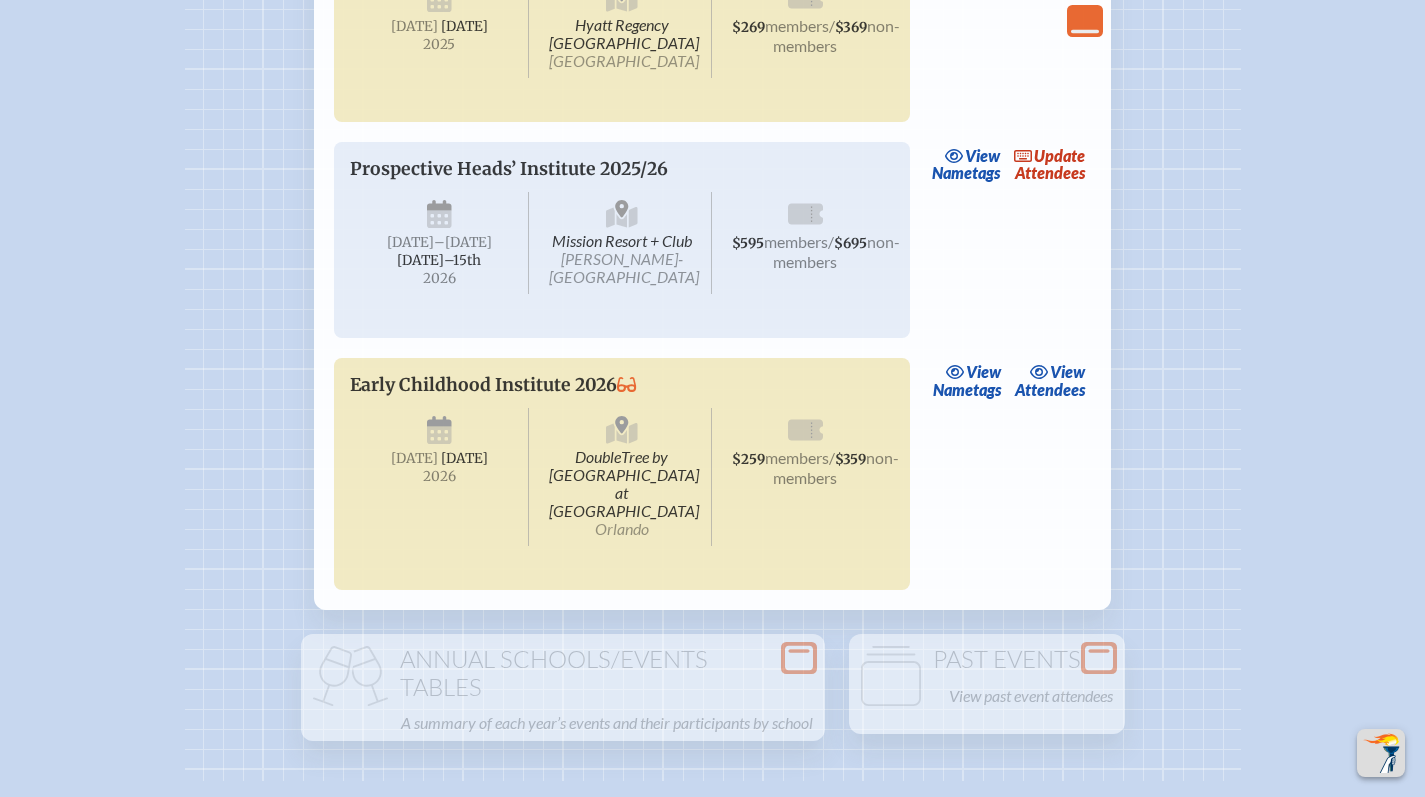 scroll, scrollTop: 5139, scrollLeft: 0, axis: vertical 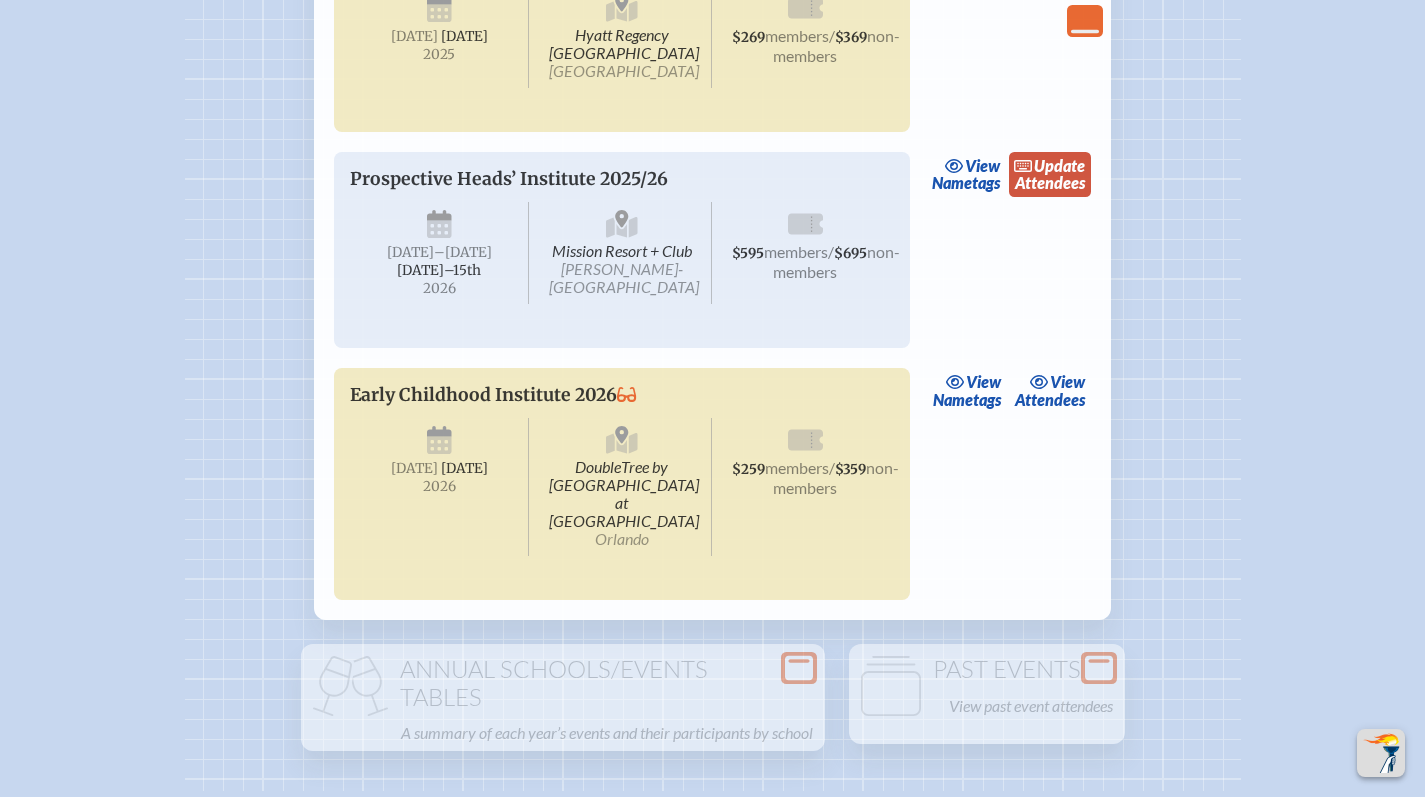click on "update  Attendees" at bounding box center (1050, 175) 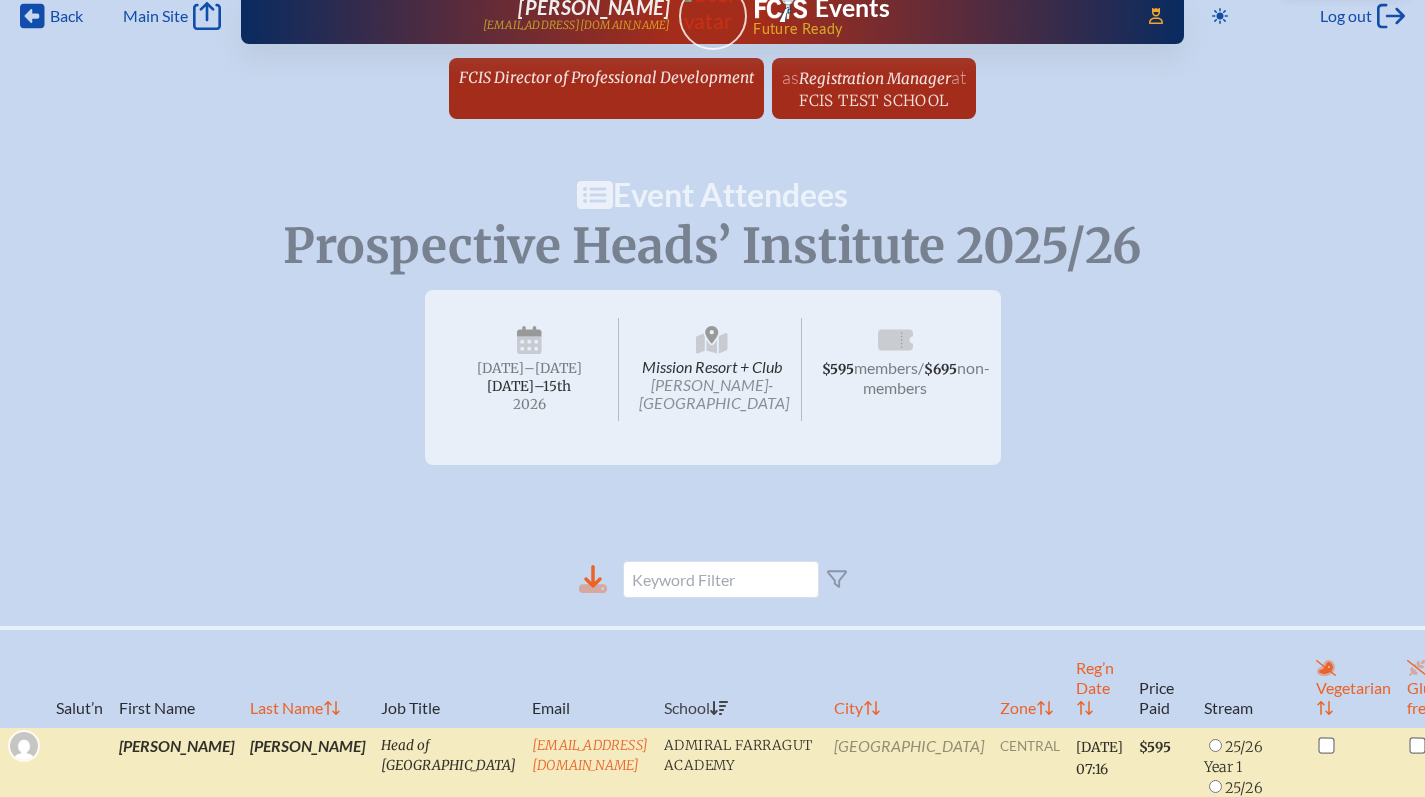 scroll, scrollTop: 440, scrollLeft: 0, axis: vertical 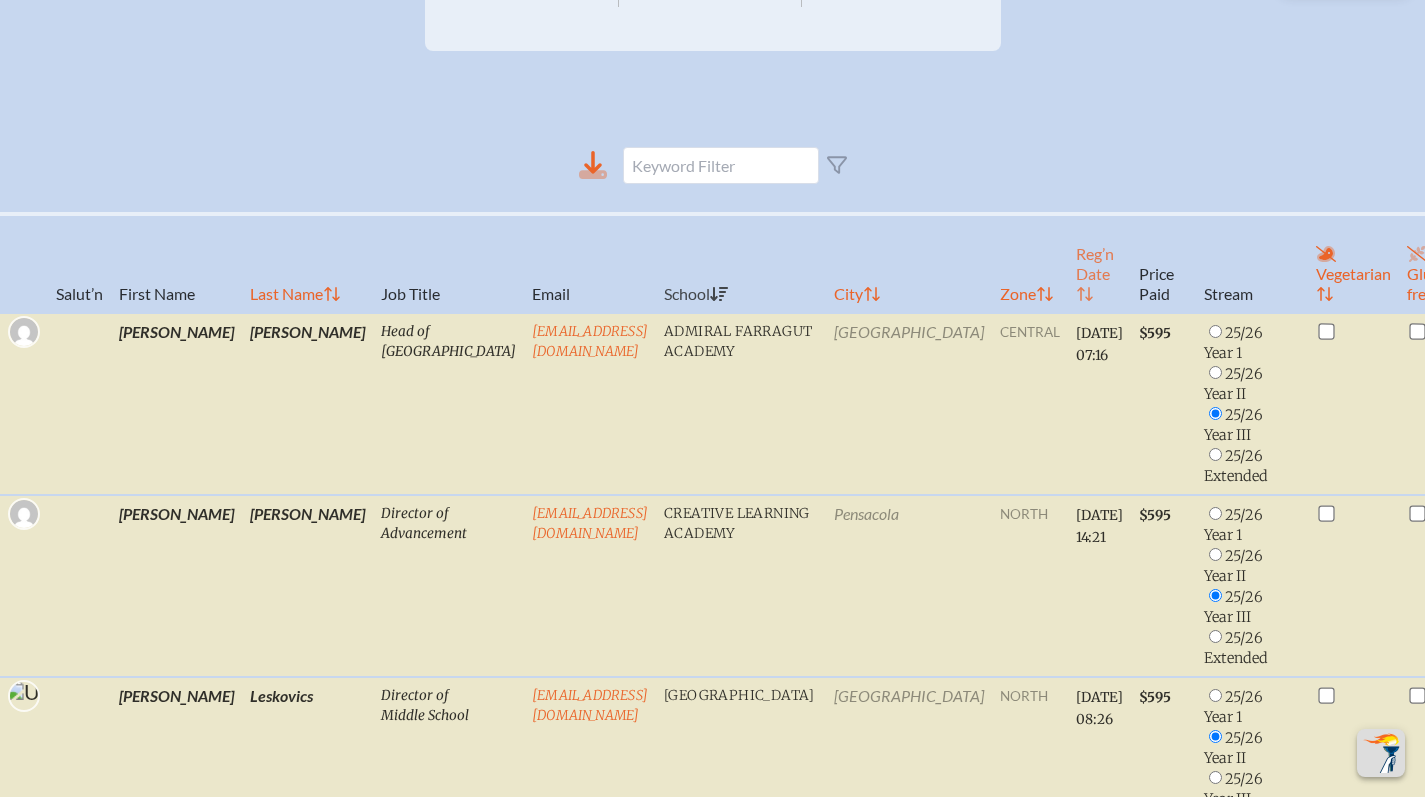 click on "Reg’n Date" at bounding box center [1099, 263] 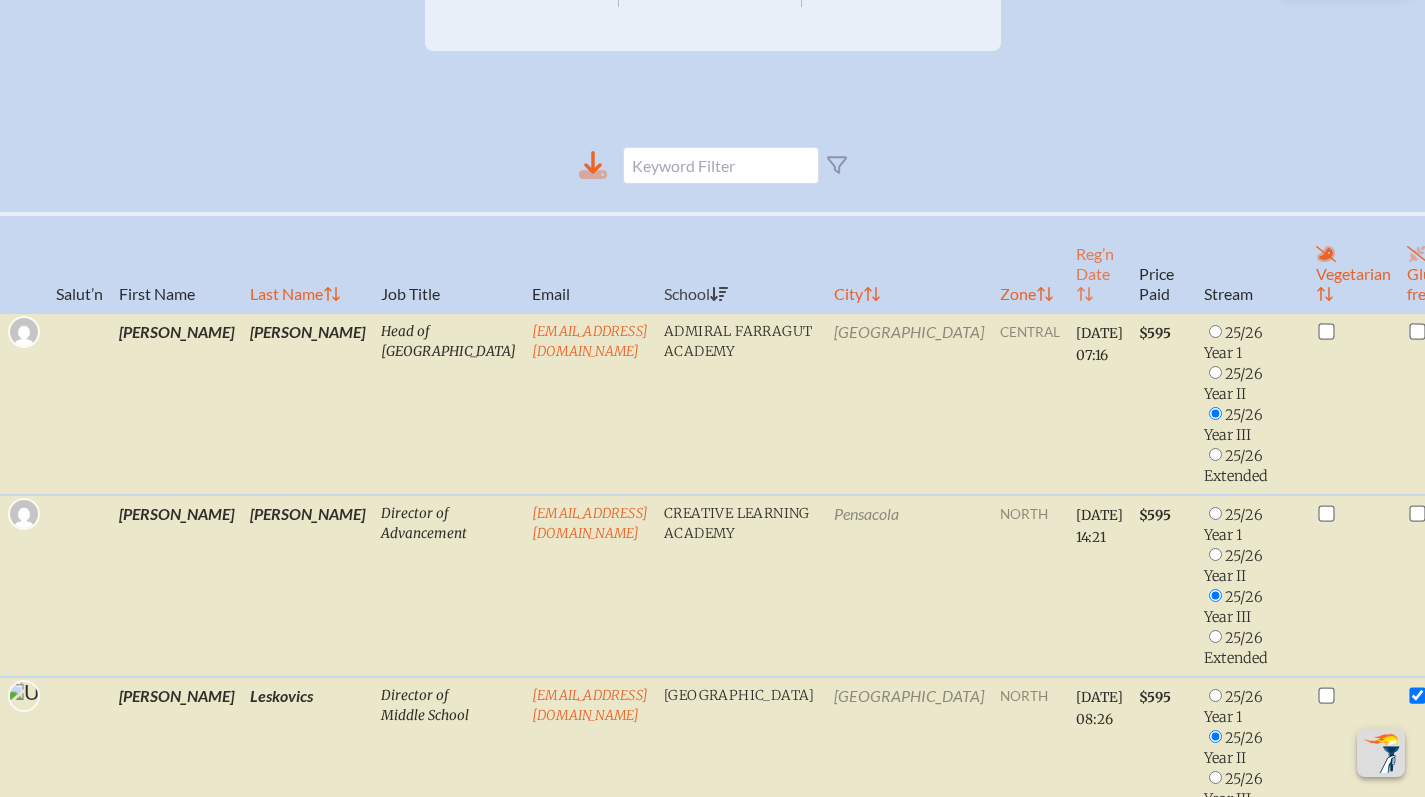 radio on "false" 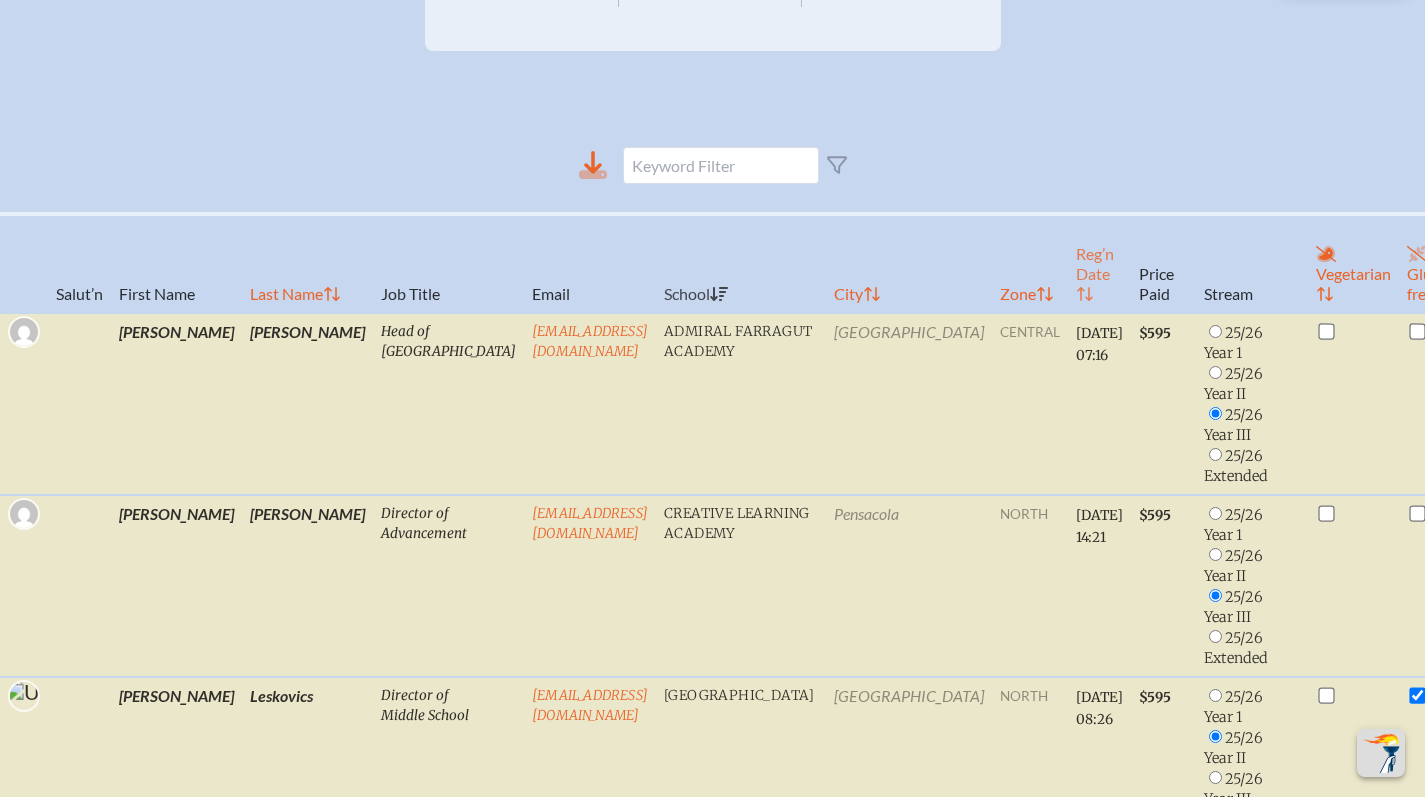 radio on "true" 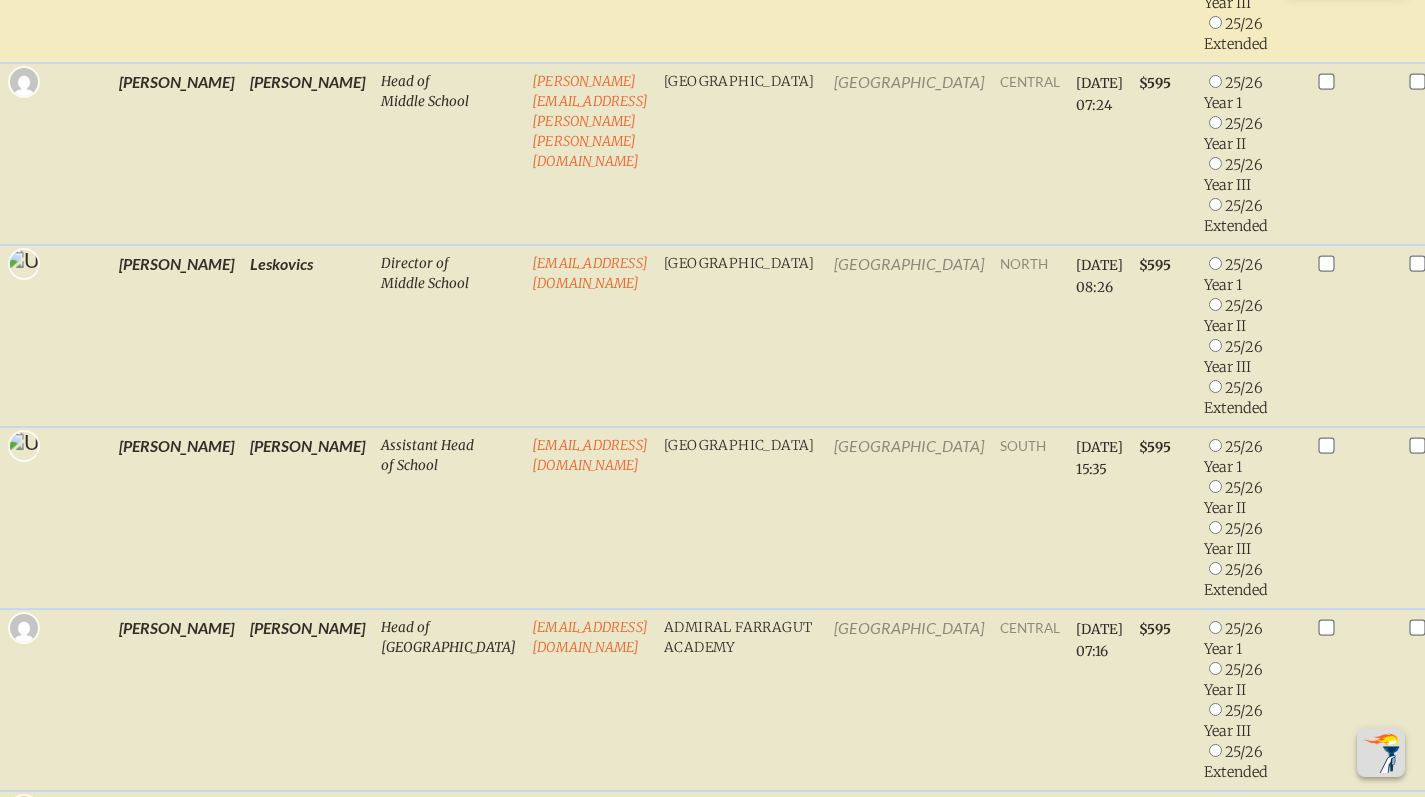 scroll, scrollTop: 1704, scrollLeft: 0, axis: vertical 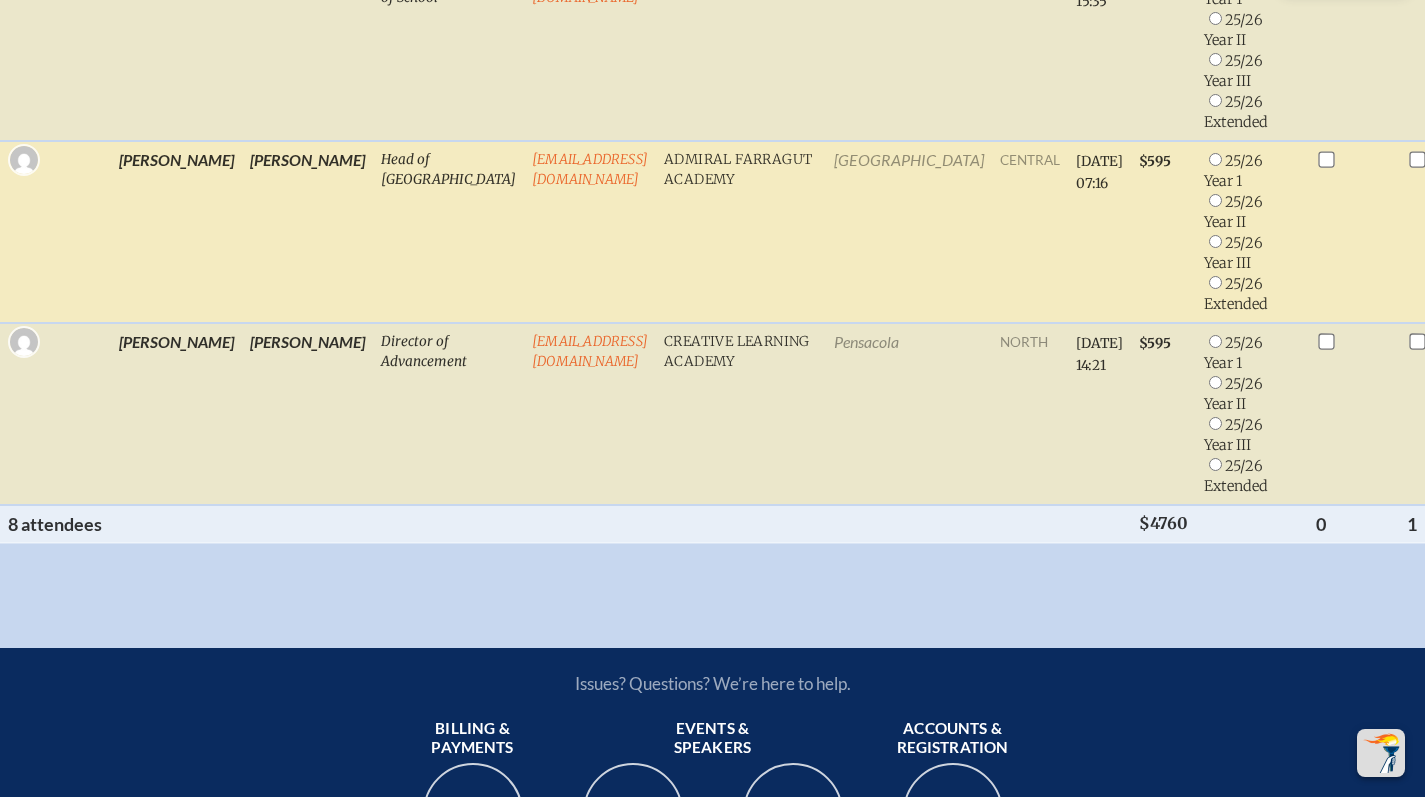 click at bounding box center (1215, 241) 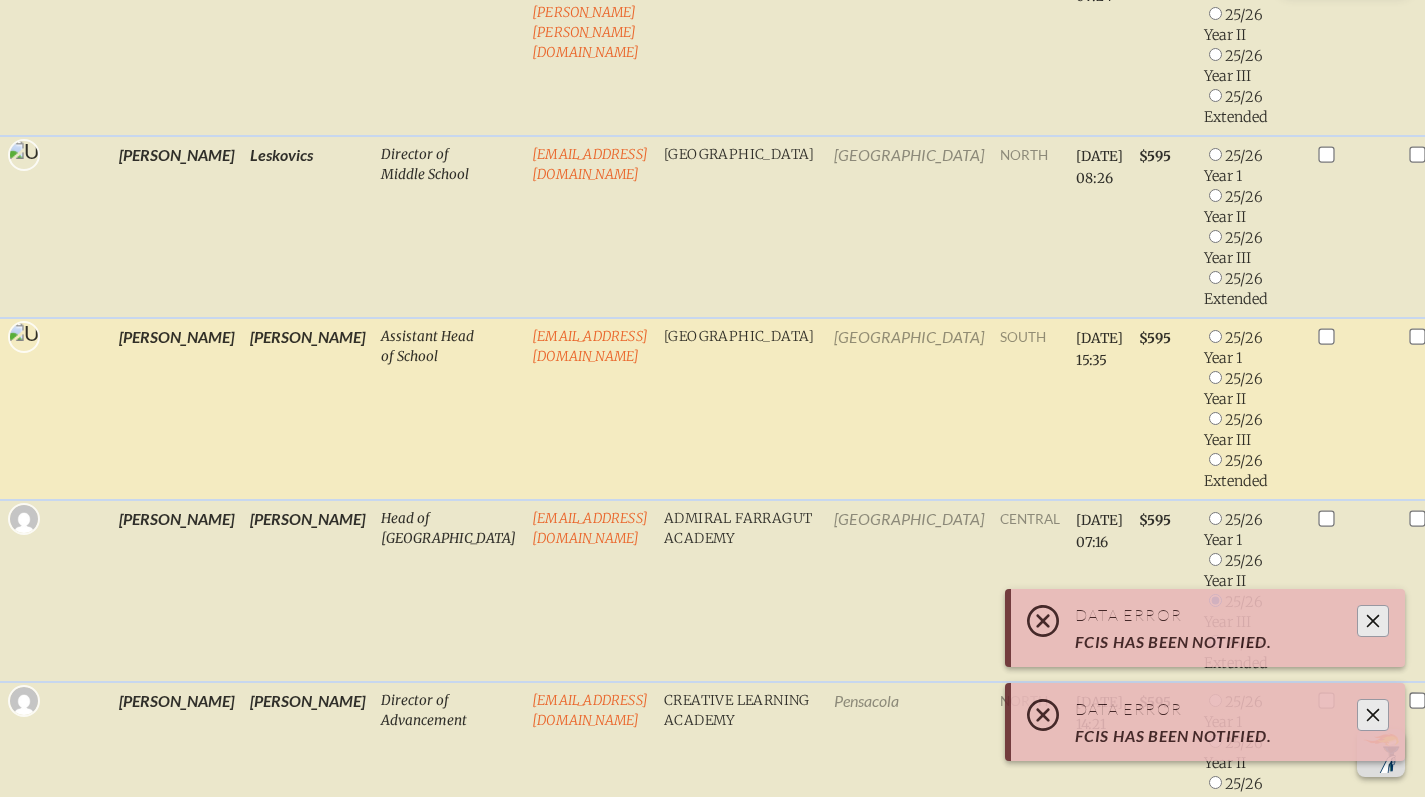 scroll, scrollTop: 1333, scrollLeft: 0, axis: vertical 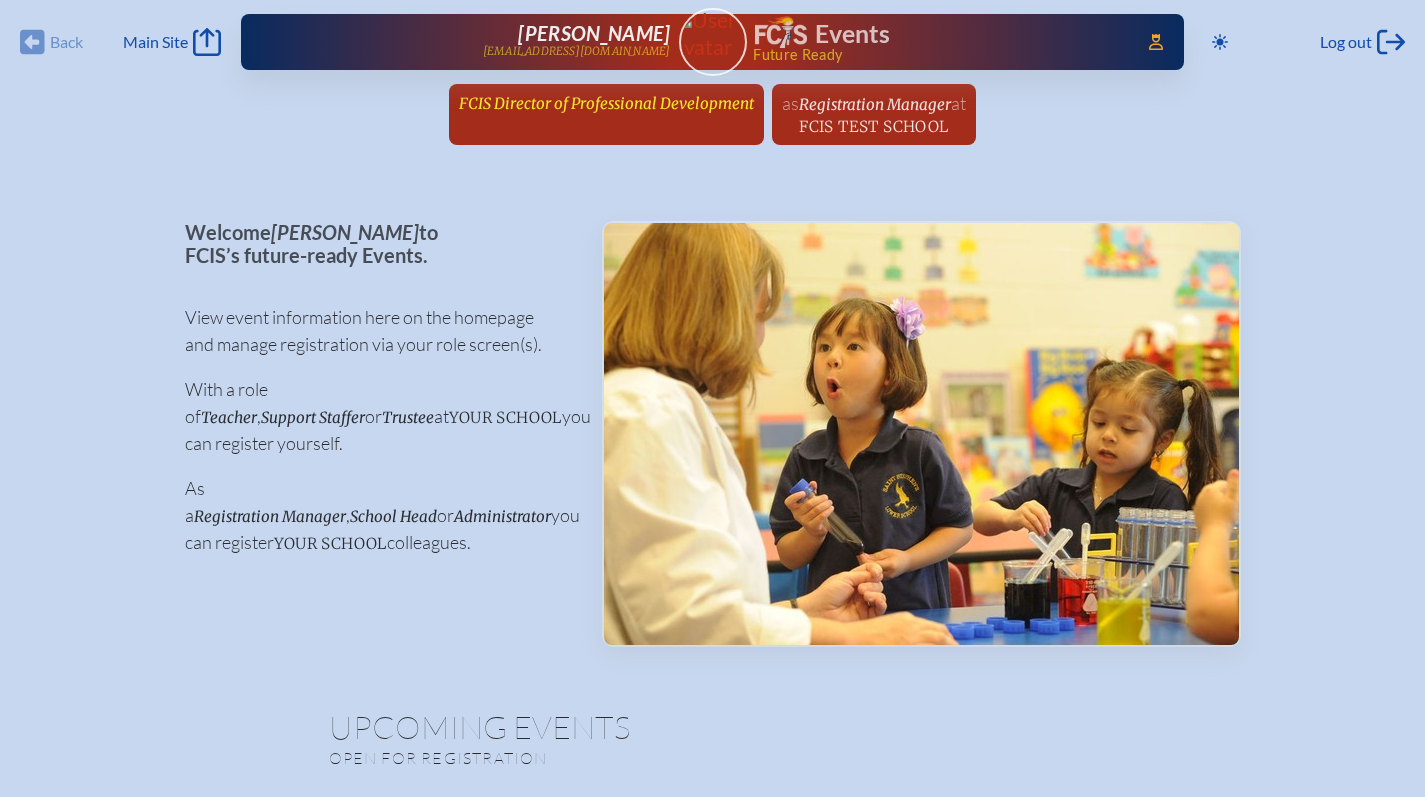 click on "FCIS Director of Professional Development" at bounding box center [606, 103] 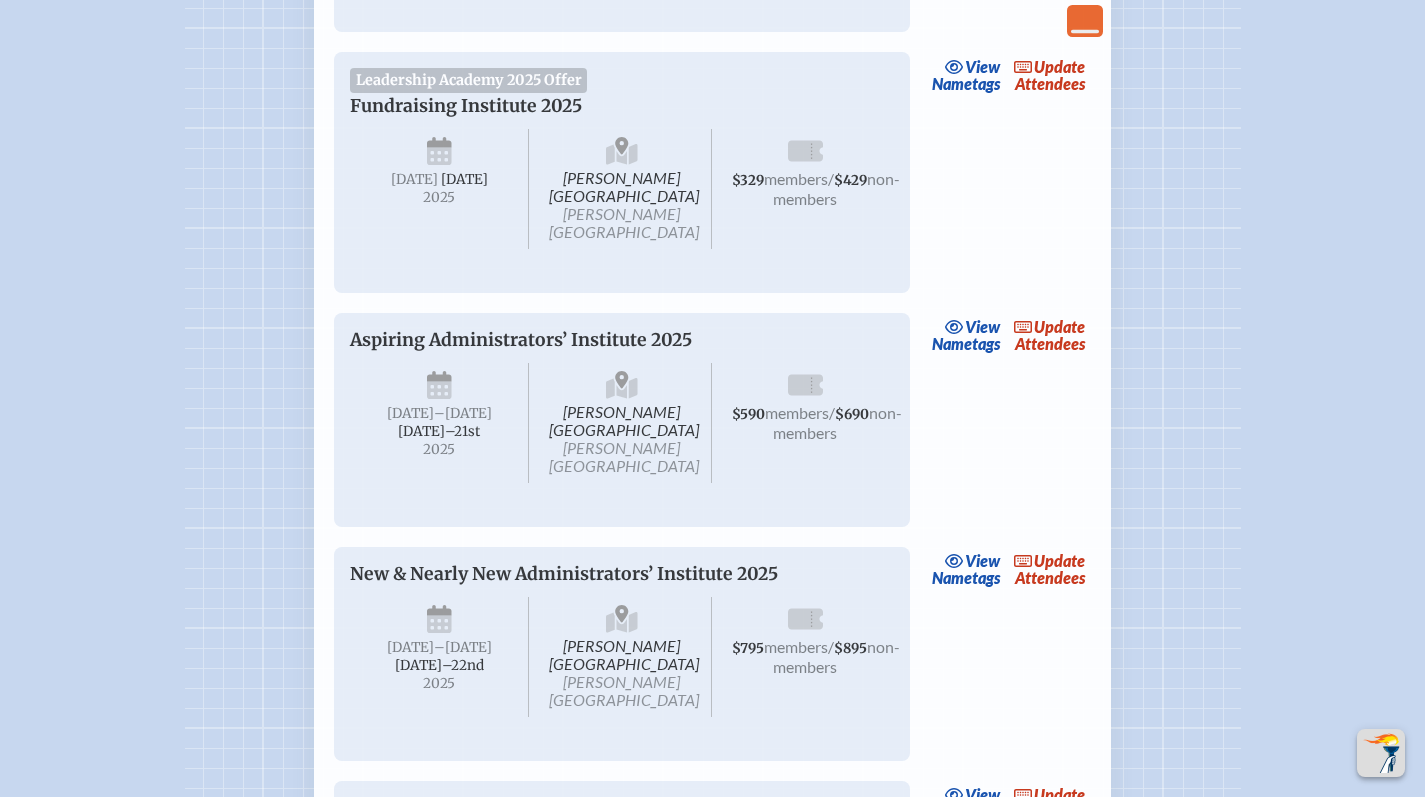 scroll, scrollTop: 1424, scrollLeft: 0, axis: vertical 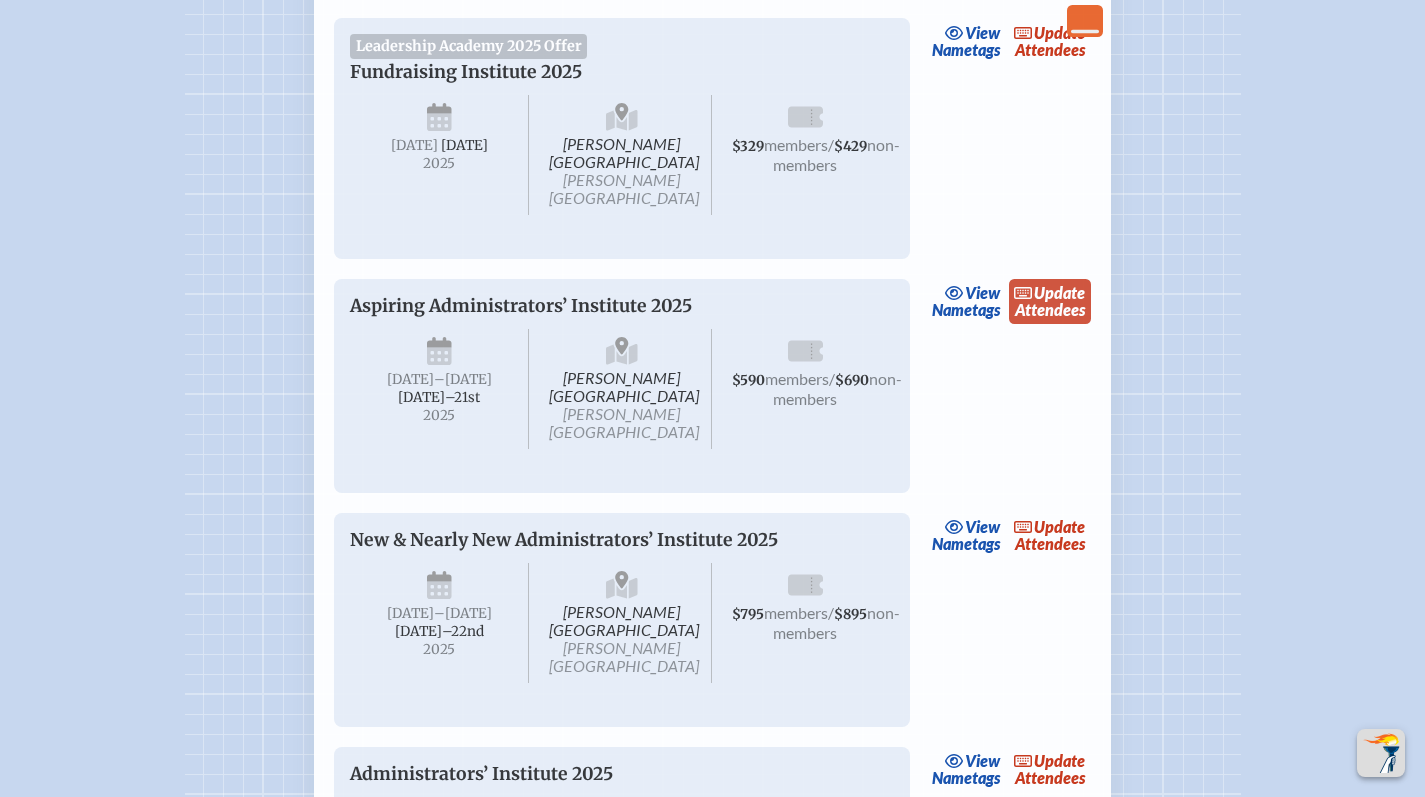 click on "update  Attendees" at bounding box center [1050, 302] 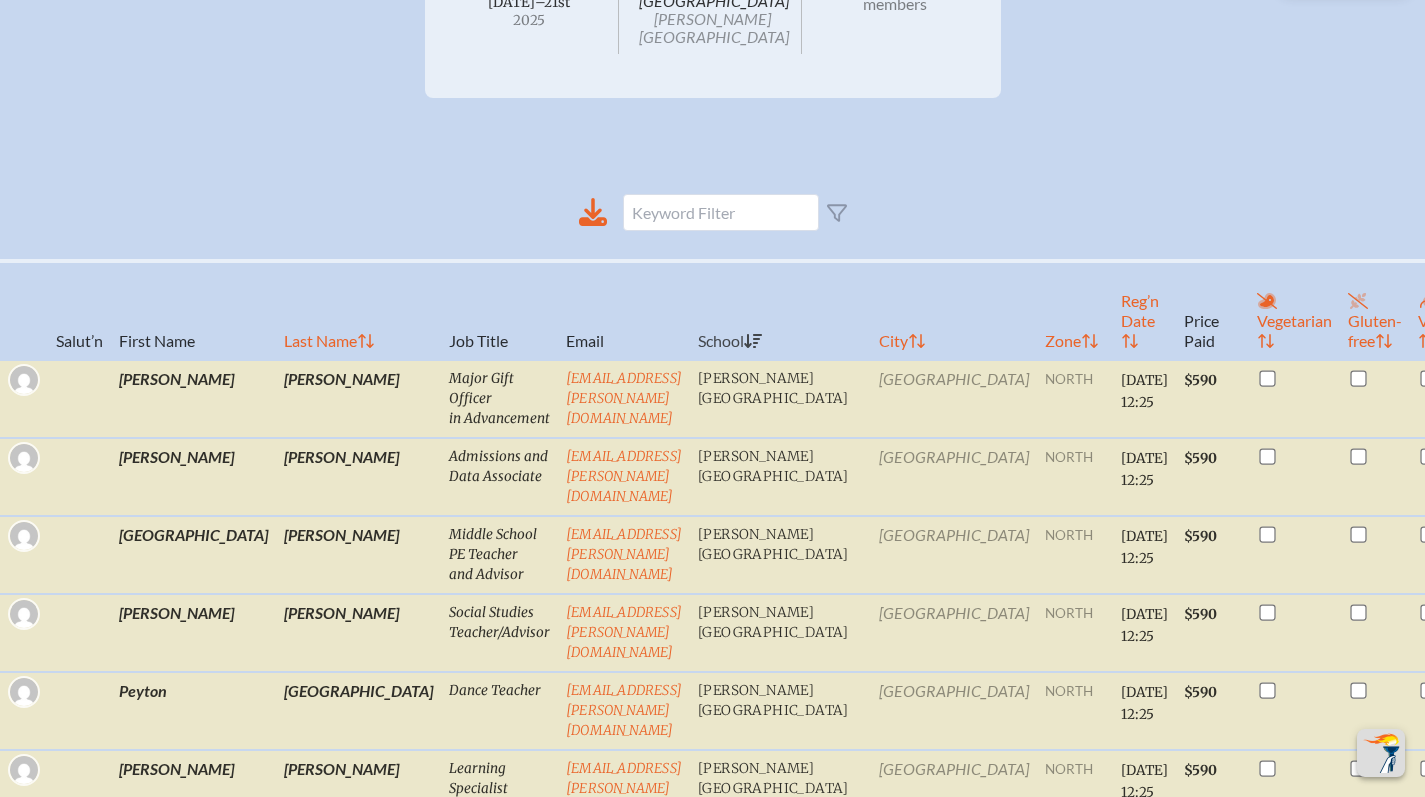 scroll, scrollTop: 0, scrollLeft: 0, axis: both 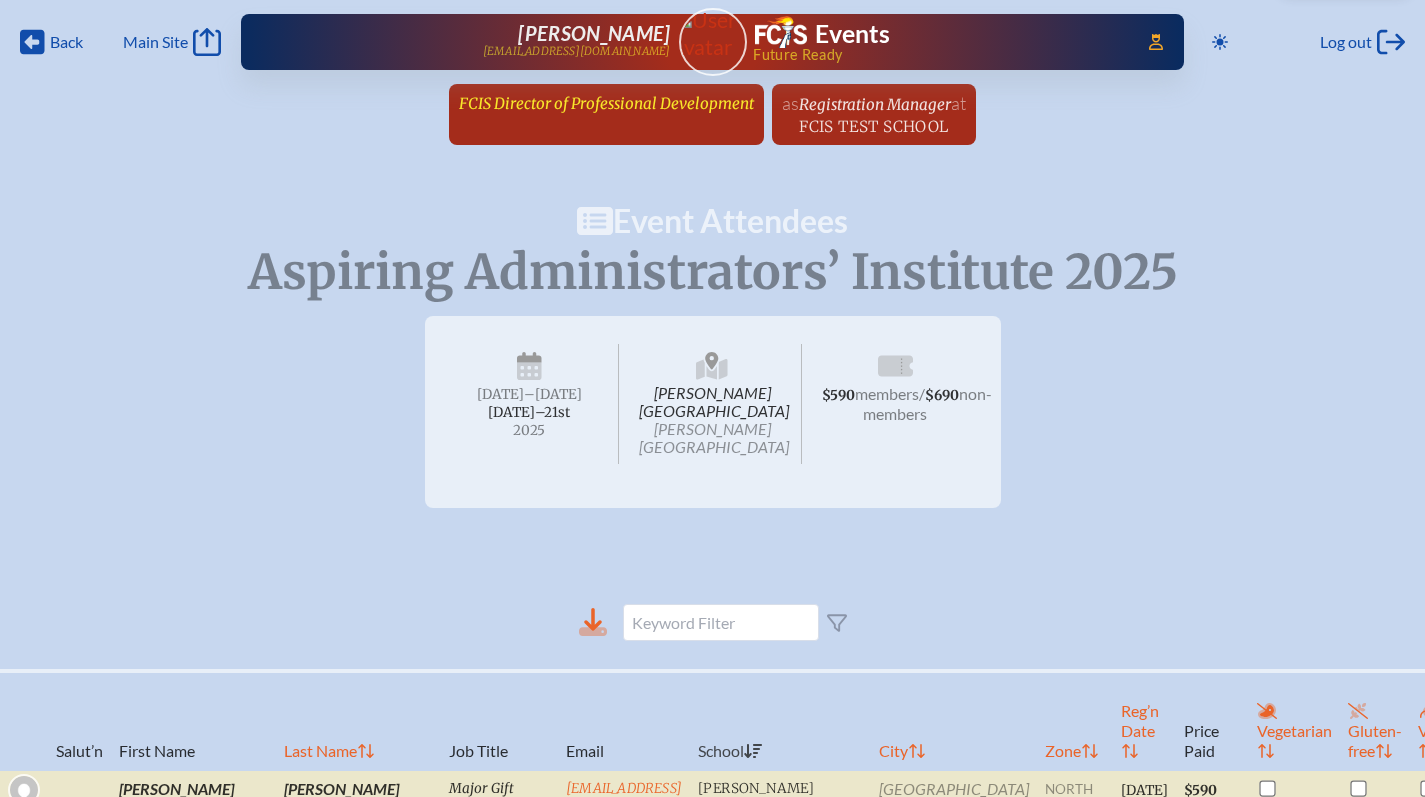 click on "FCIS Director of Professional Development" at bounding box center (606, 103) 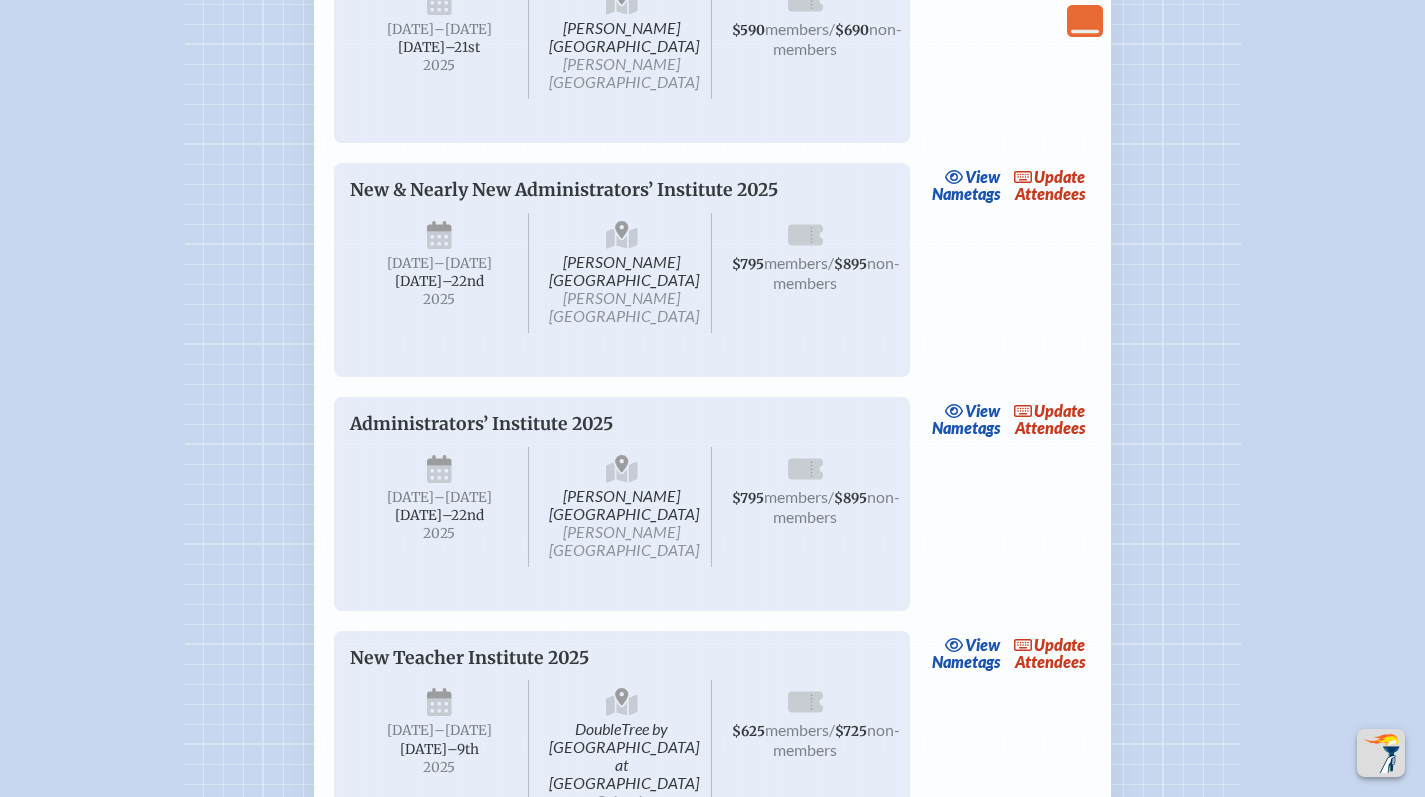 scroll, scrollTop: 1834, scrollLeft: 0, axis: vertical 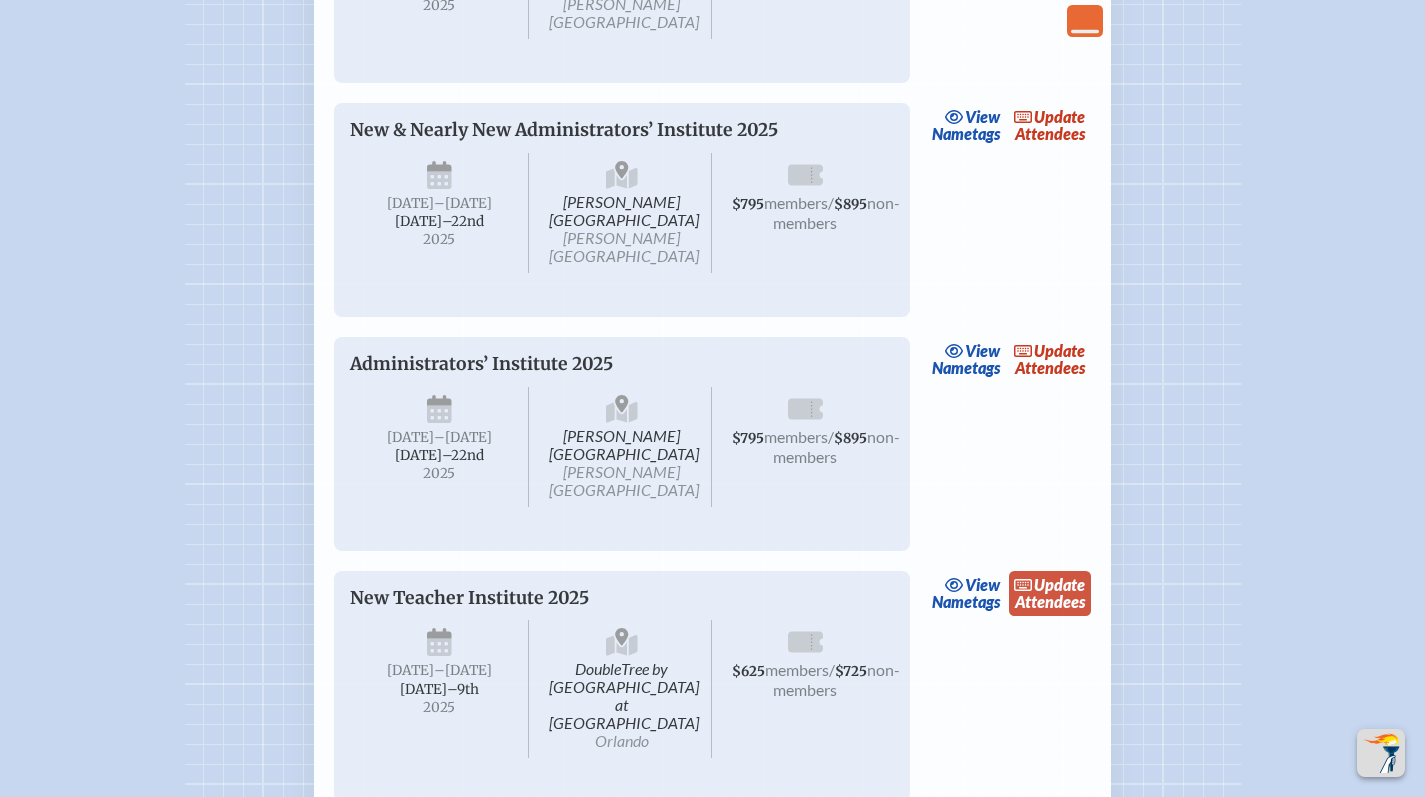click on "update  Attendees" at bounding box center (1050, 594) 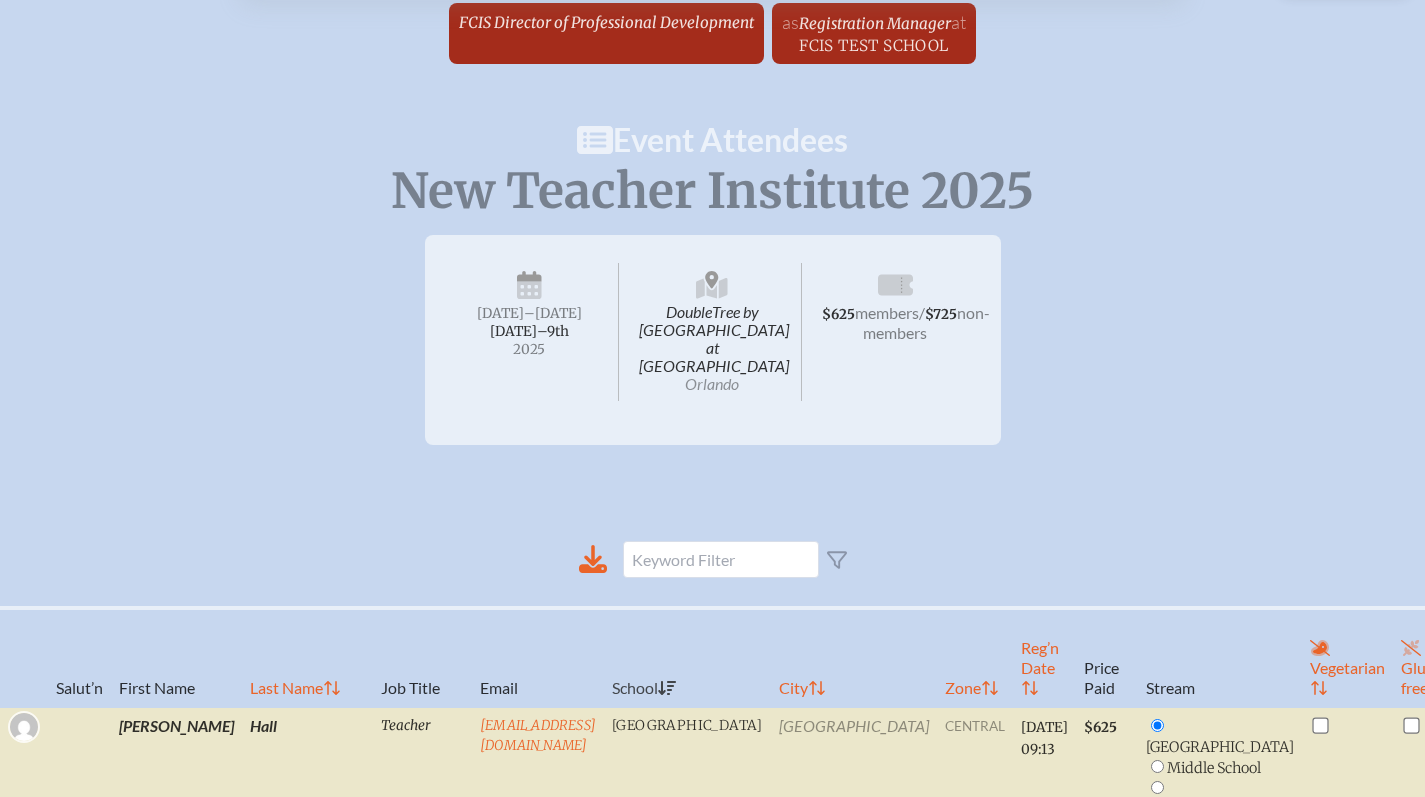 scroll, scrollTop: 0, scrollLeft: 0, axis: both 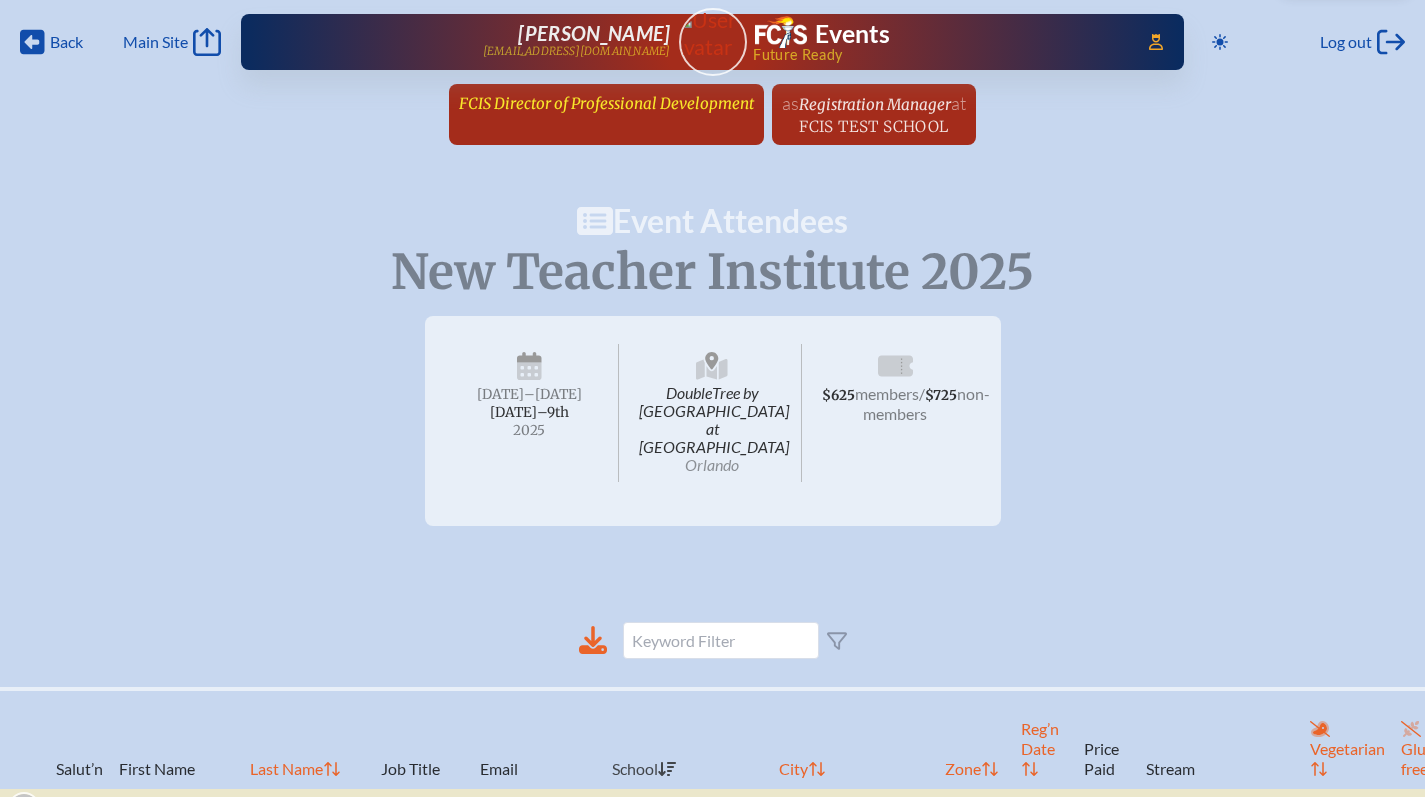 click on "FCIS Director of Professional Development" at bounding box center (606, 103) 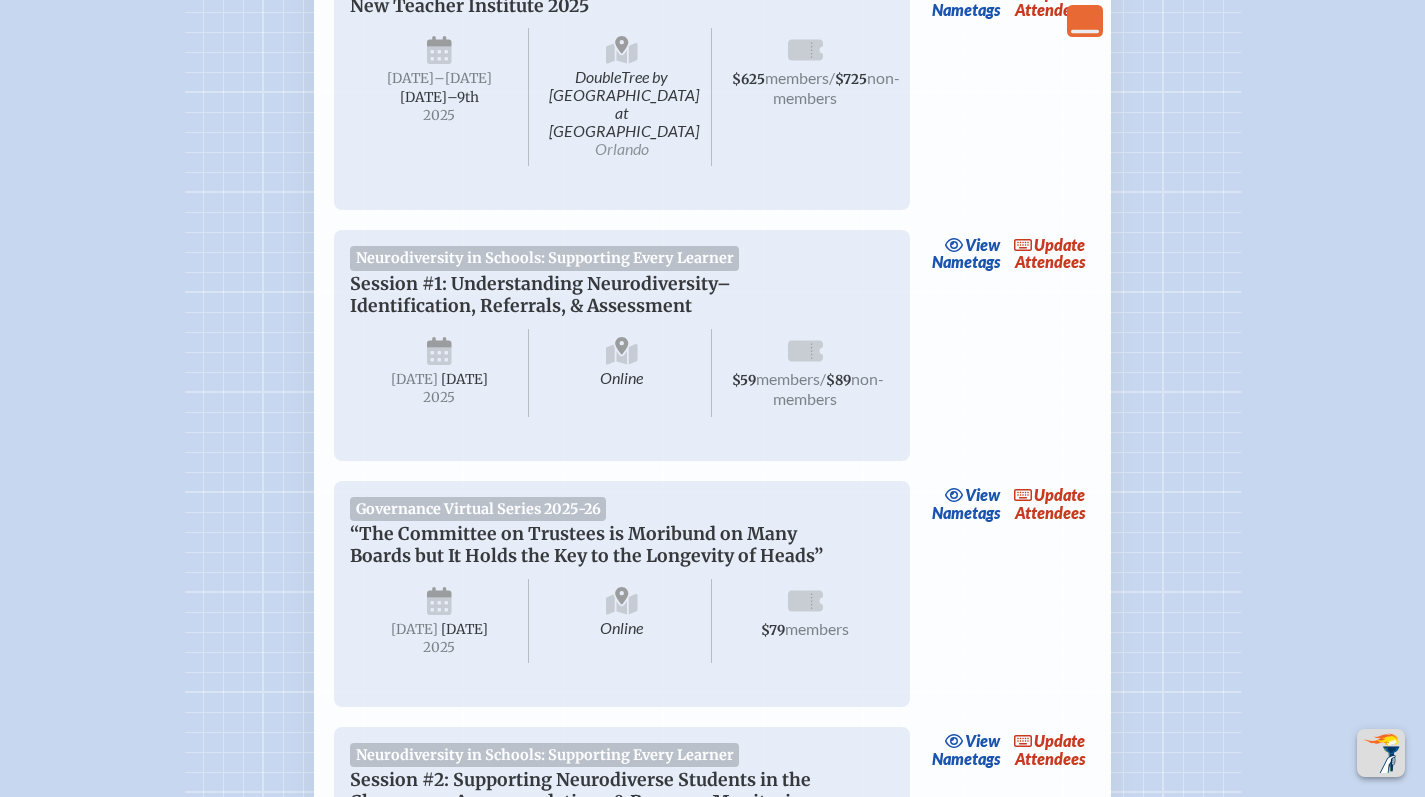 scroll, scrollTop: 2426, scrollLeft: 0, axis: vertical 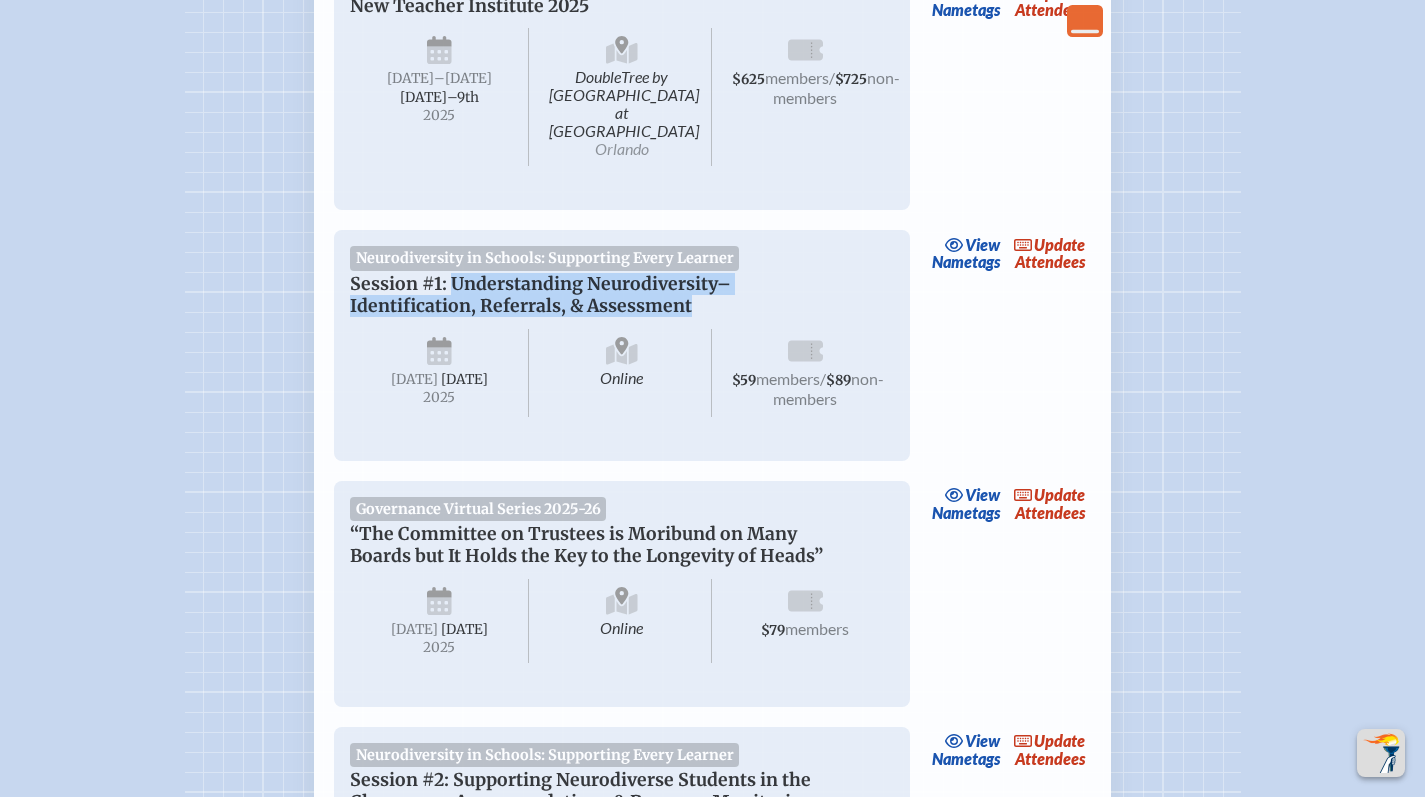 drag, startPoint x: 698, startPoint y: 160, endPoint x: 475, endPoint y: 140, distance: 223.89507 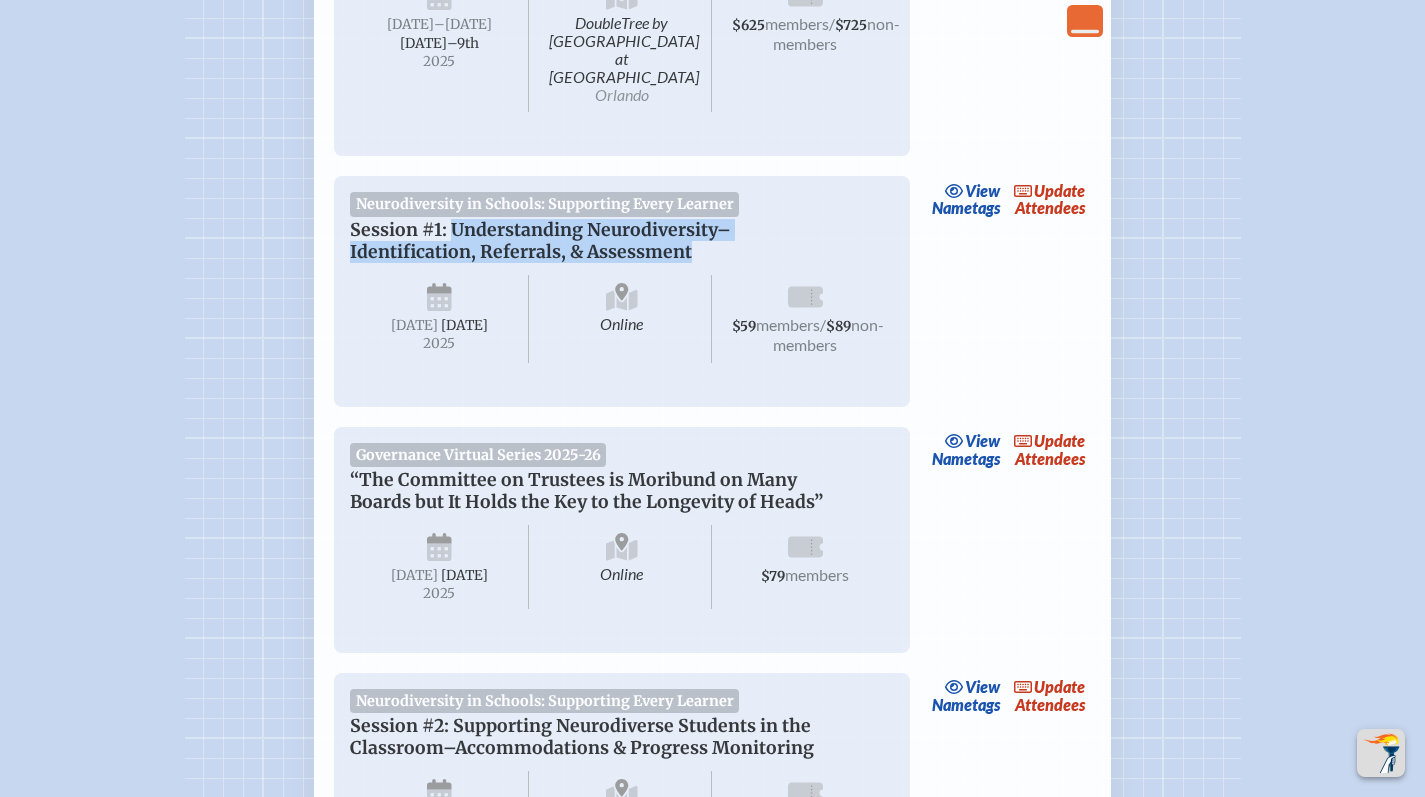 scroll, scrollTop: 2517, scrollLeft: 0, axis: vertical 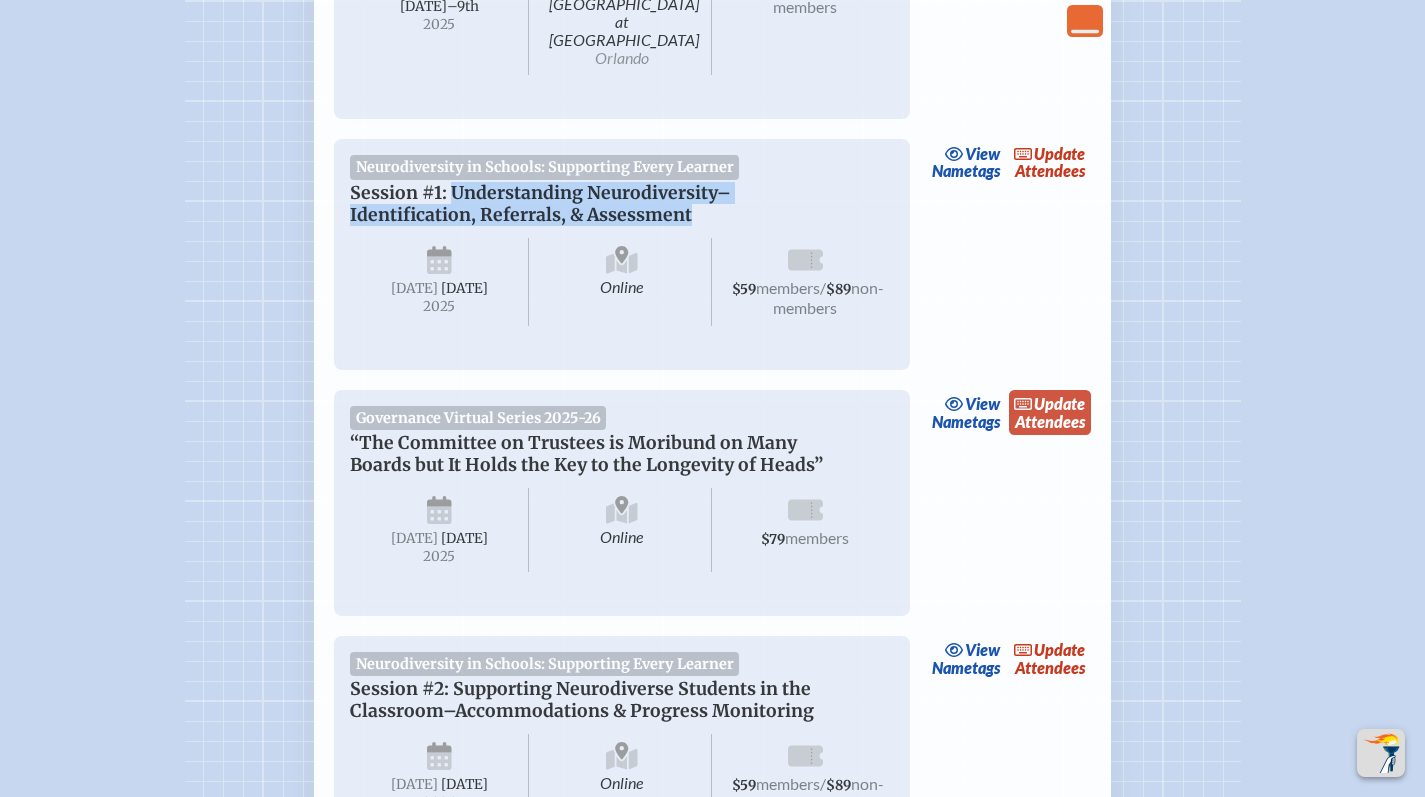 click on "update  Attendees" at bounding box center [1050, 413] 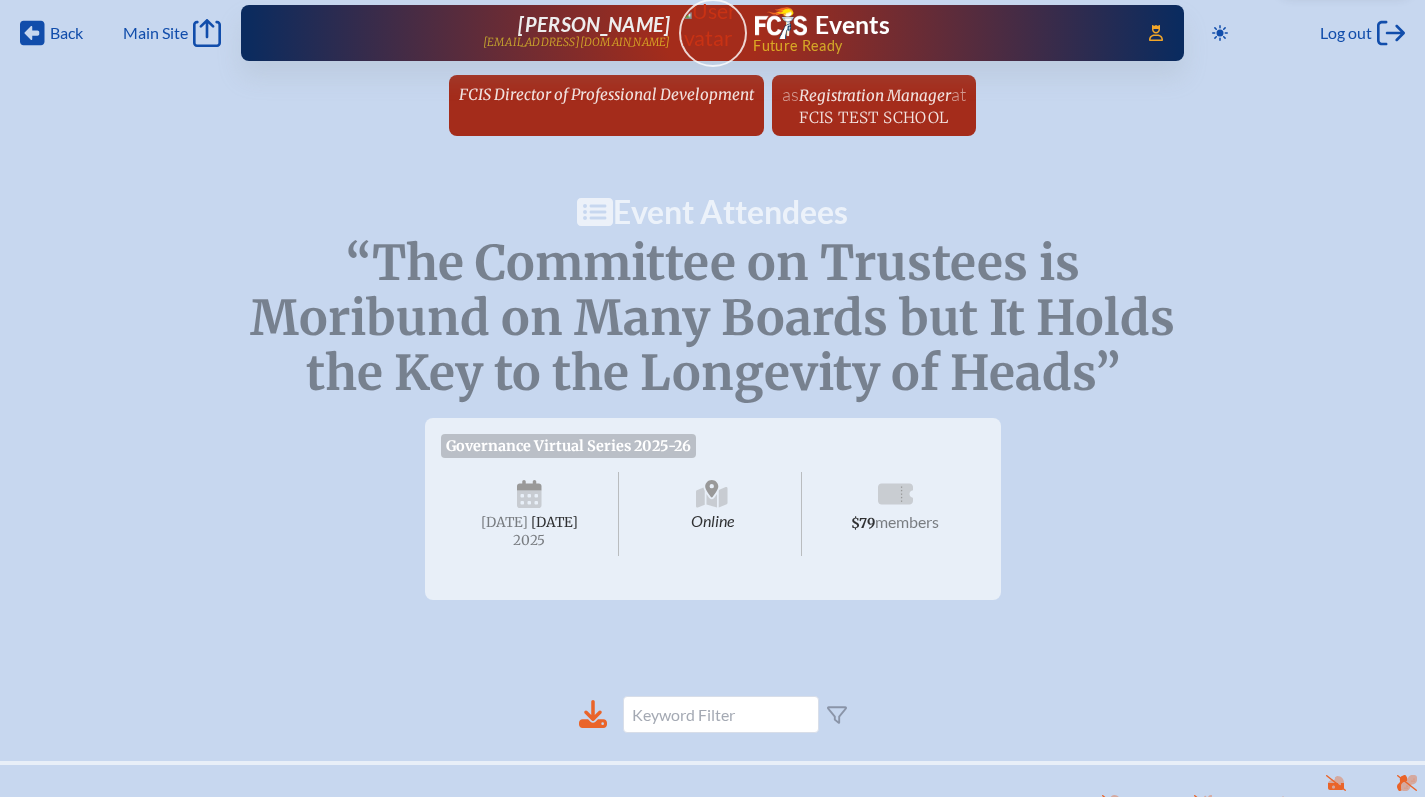 scroll, scrollTop: 0, scrollLeft: 0, axis: both 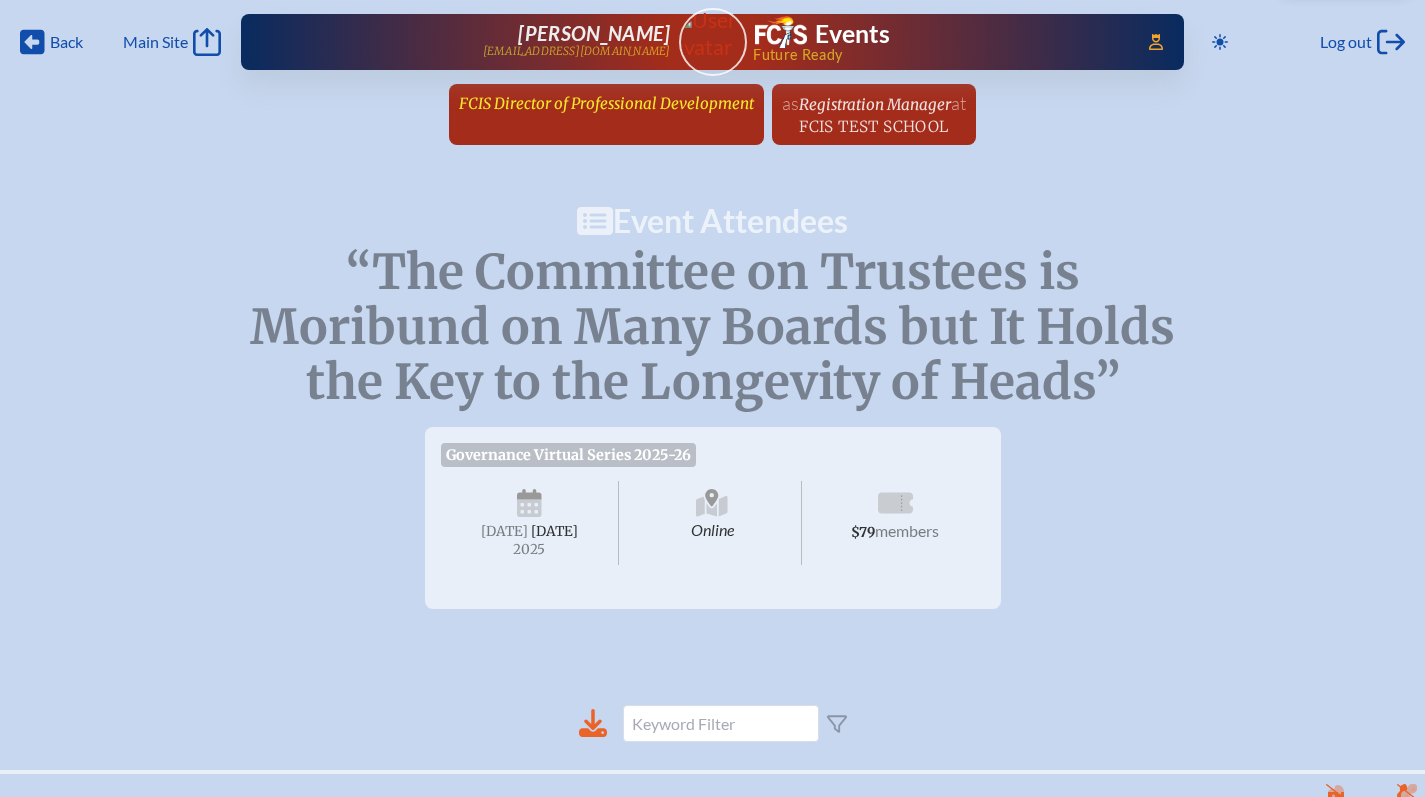 click on "FCIS Director of Professional Development" at bounding box center [606, 103] 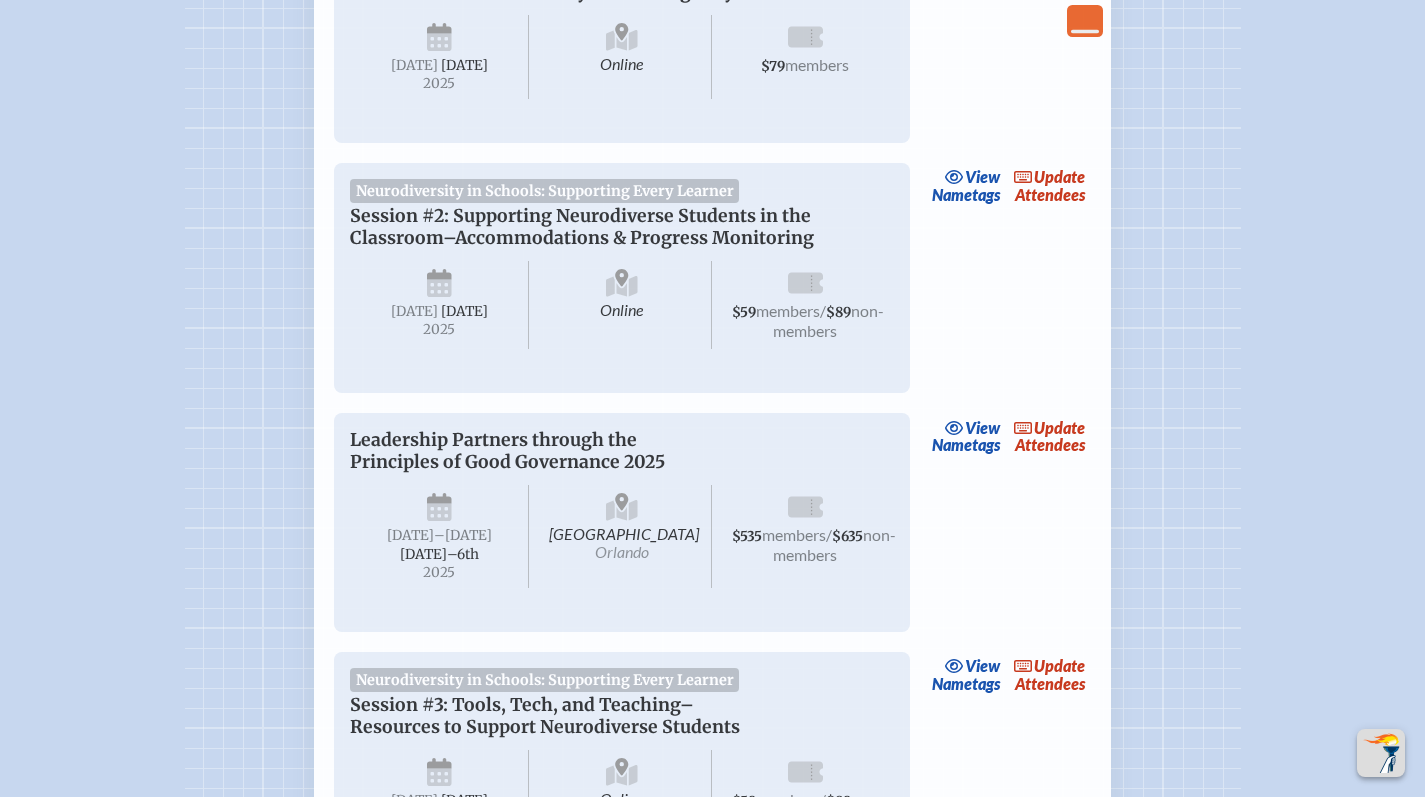 scroll, scrollTop: 2970, scrollLeft: 0, axis: vertical 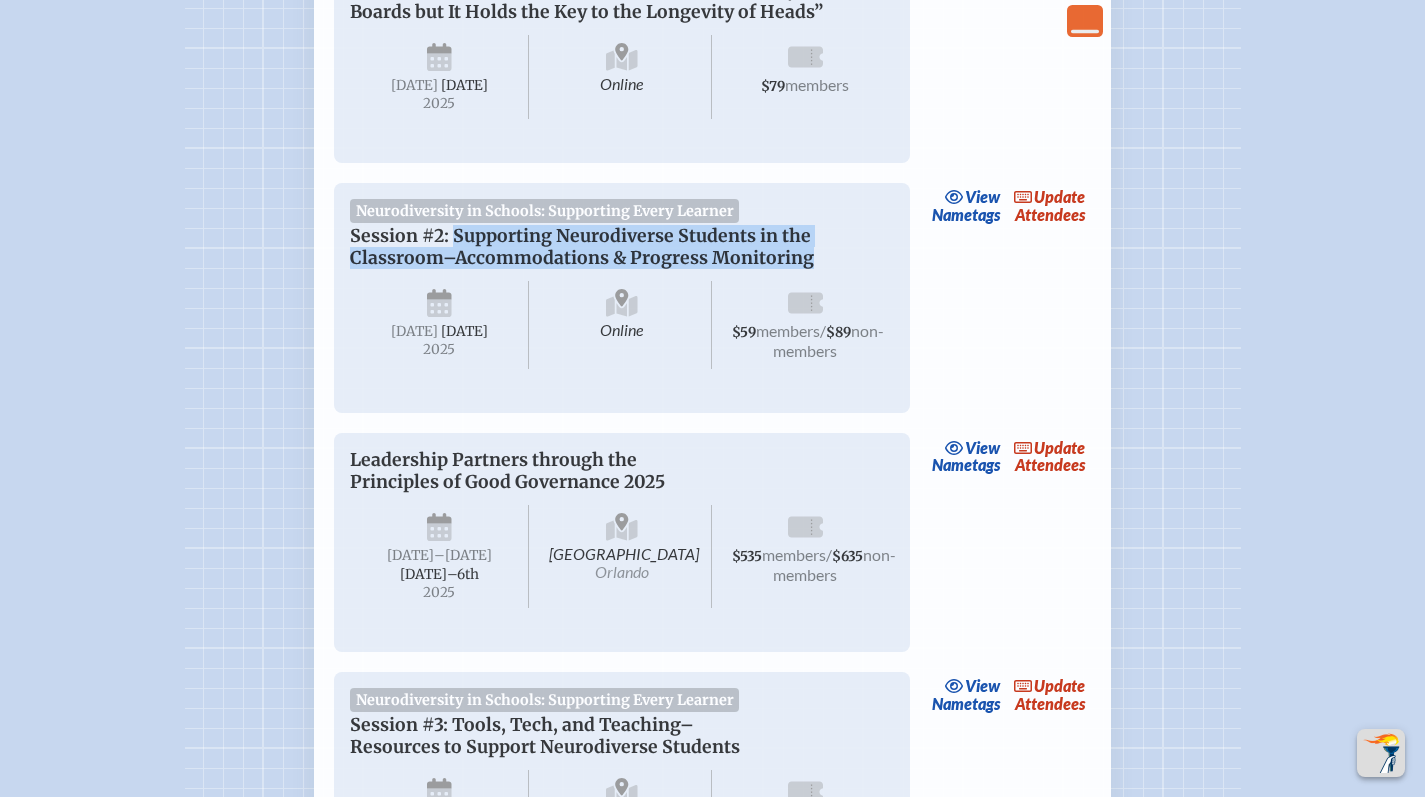 drag, startPoint x: 812, startPoint y: 144, endPoint x: 450, endPoint y: 125, distance: 362.4983 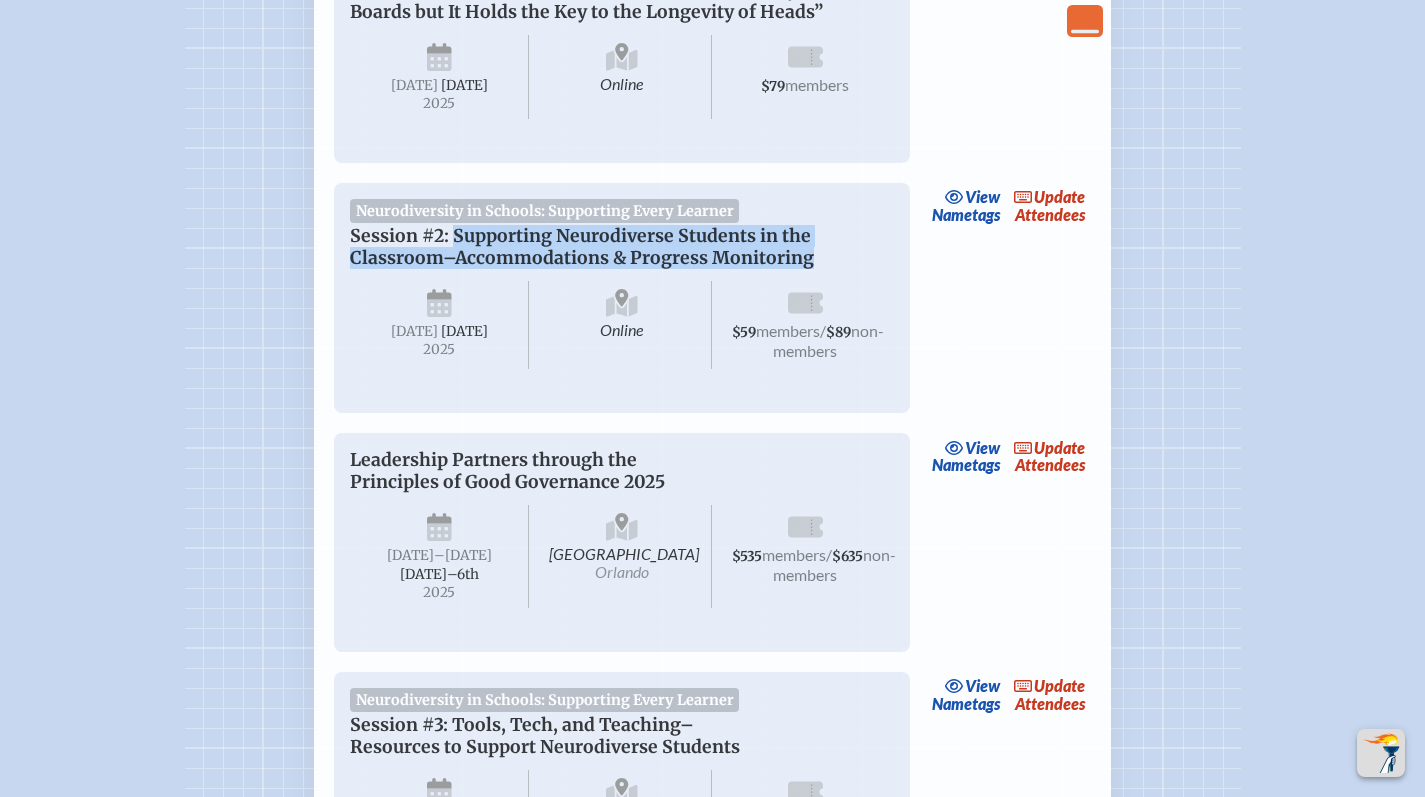 copy on "Supporting Neurodiverse Students in the Classroom–Accommodations & Progress Monitoring" 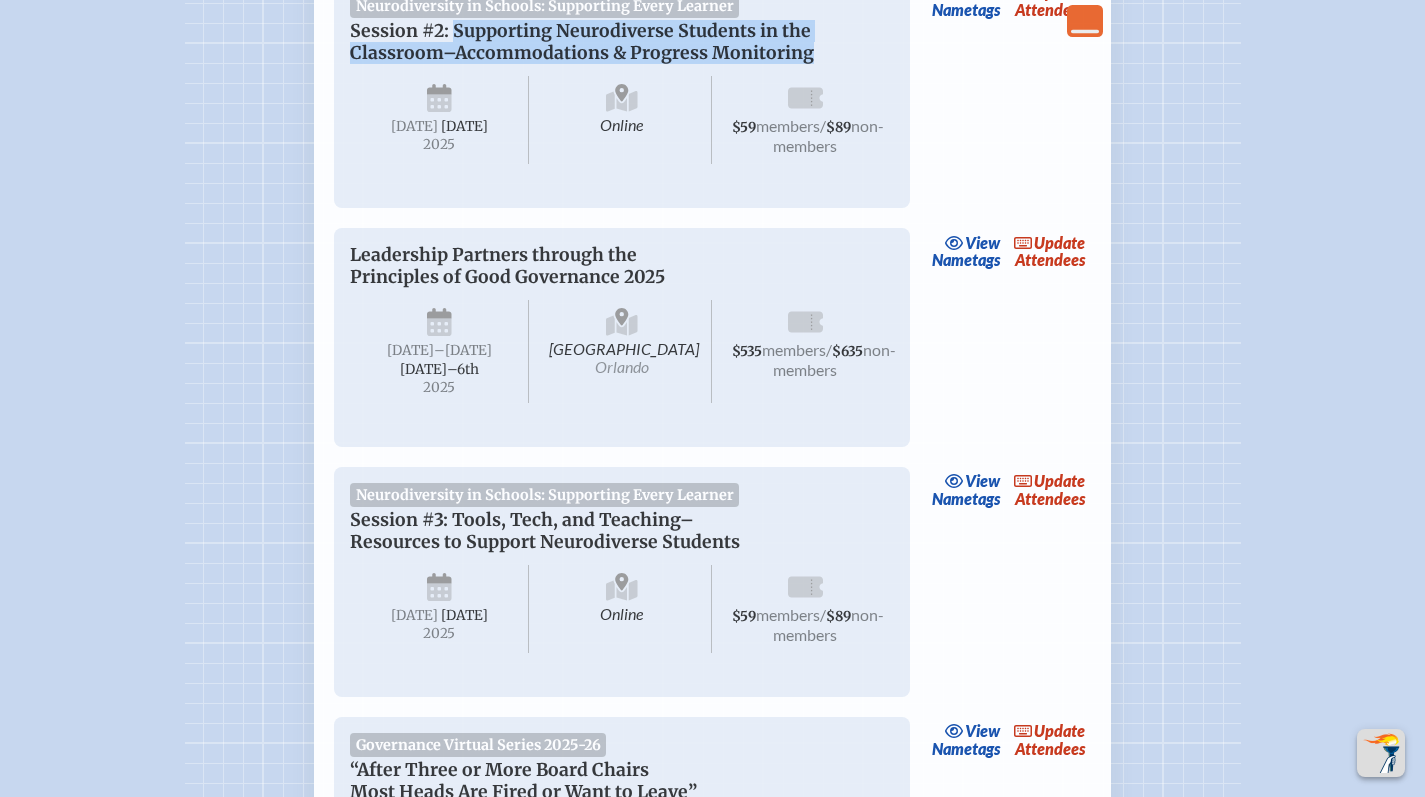 scroll, scrollTop: 3220, scrollLeft: 0, axis: vertical 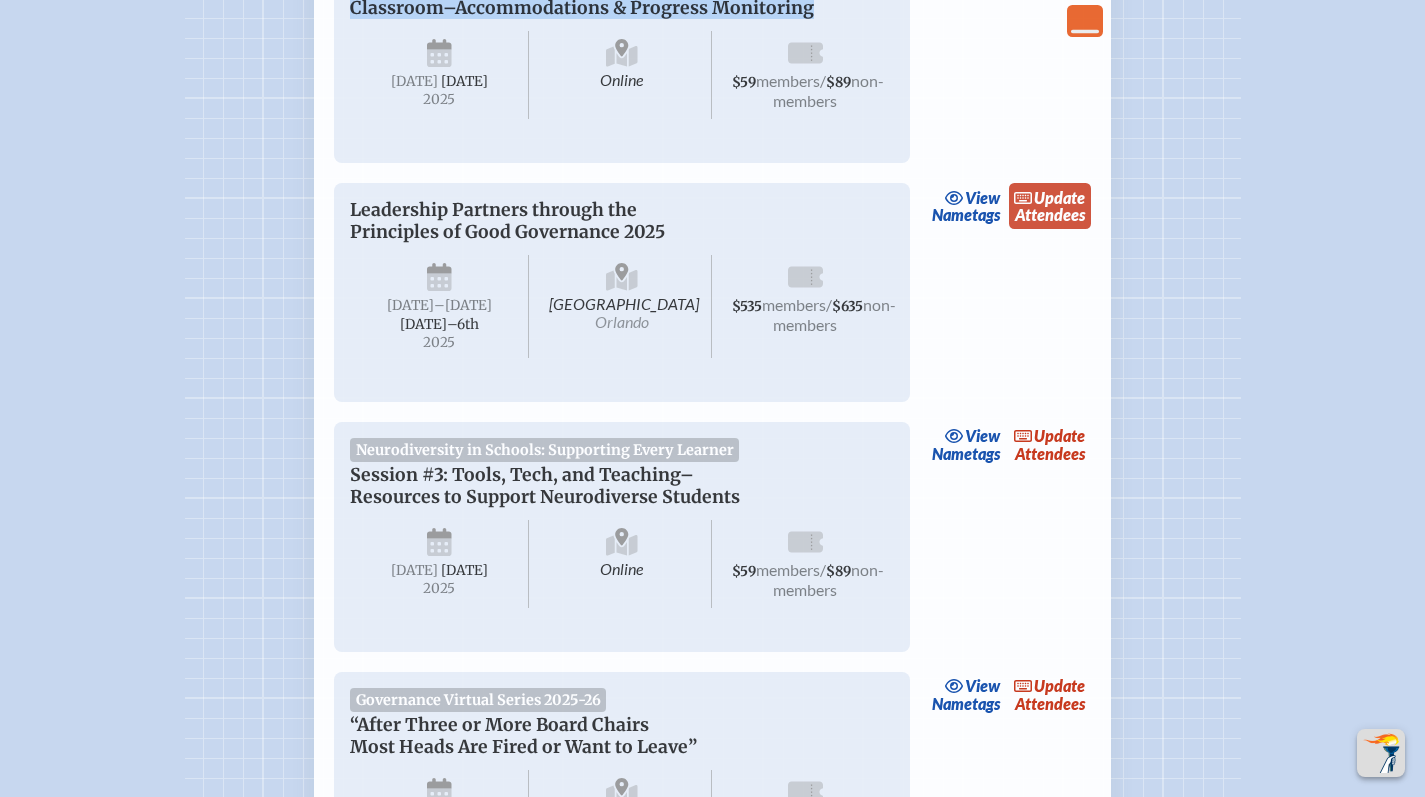 click on "update  Attendees" at bounding box center [1050, 206] 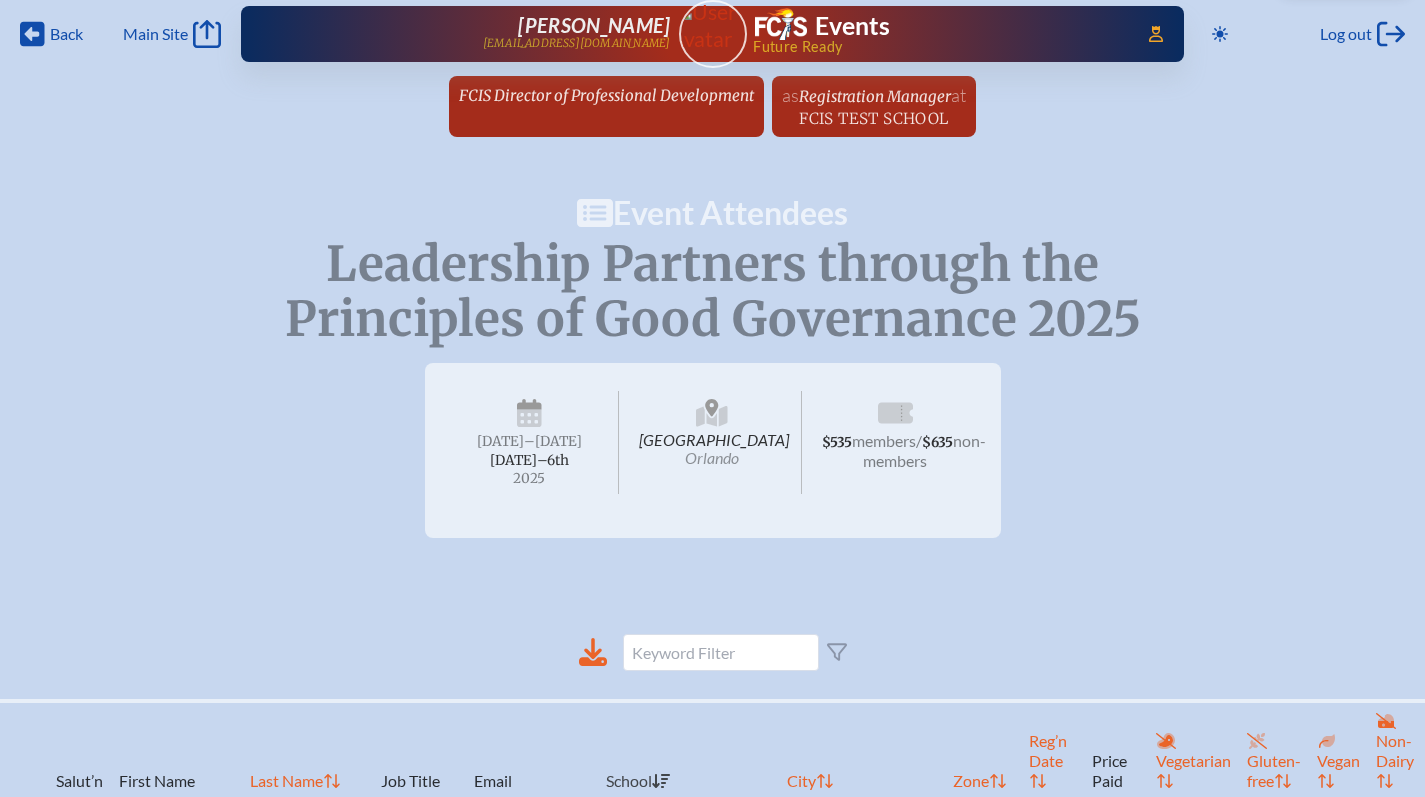 scroll, scrollTop: 0, scrollLeft: 0, axis: both 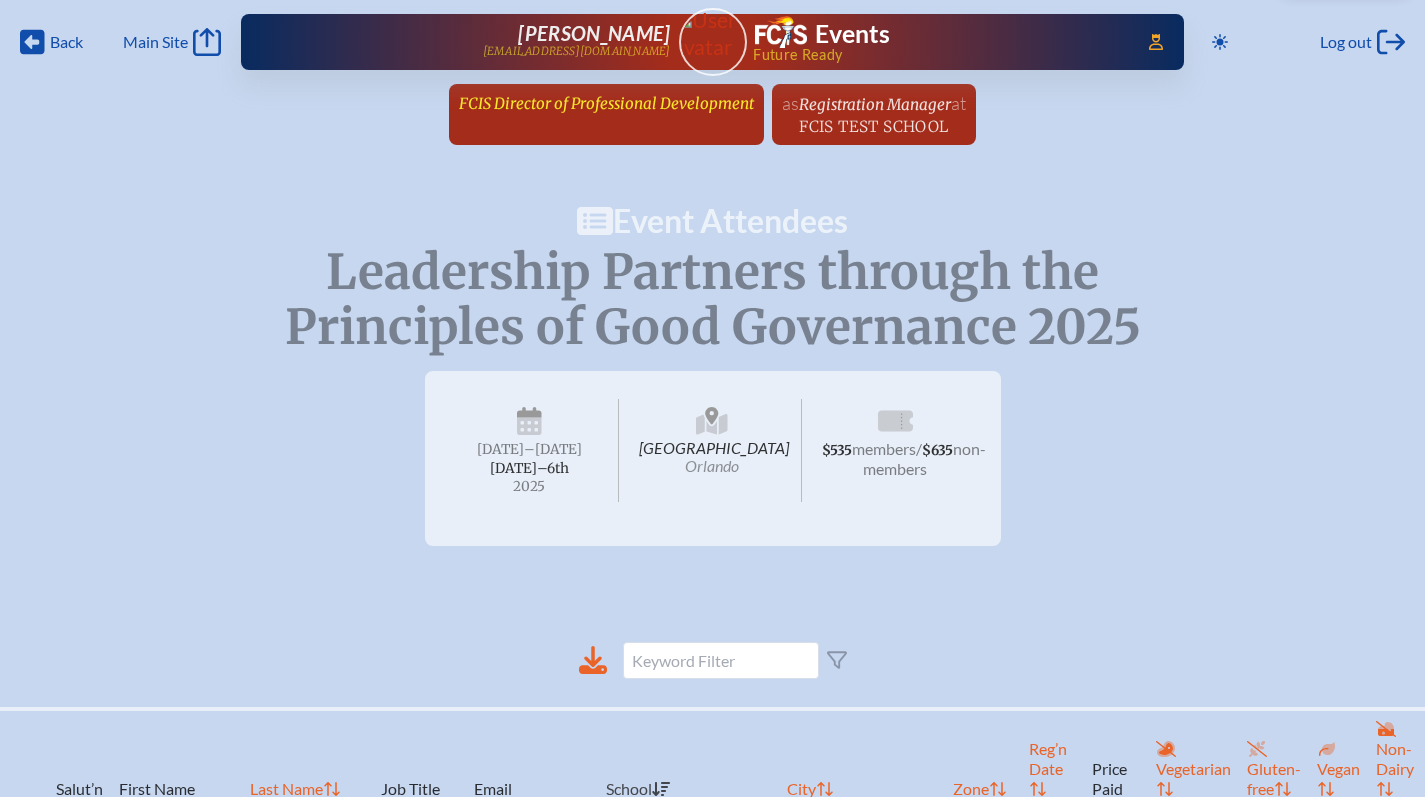 click on "FCIS Director of Professional Development" at bounding box center [606, 103] 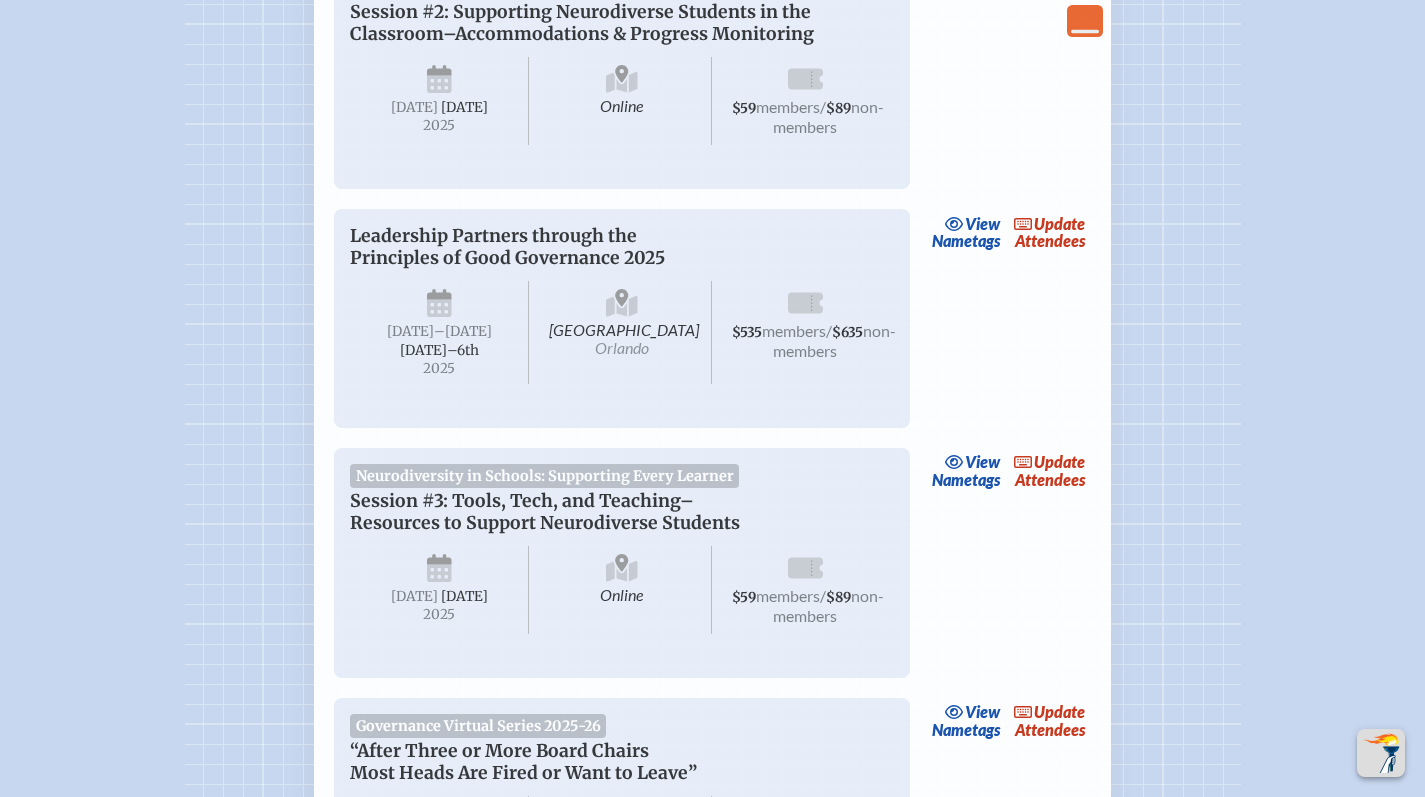 scroll, scrollTop: 3320, scrollLeft: 0, axis: vertical 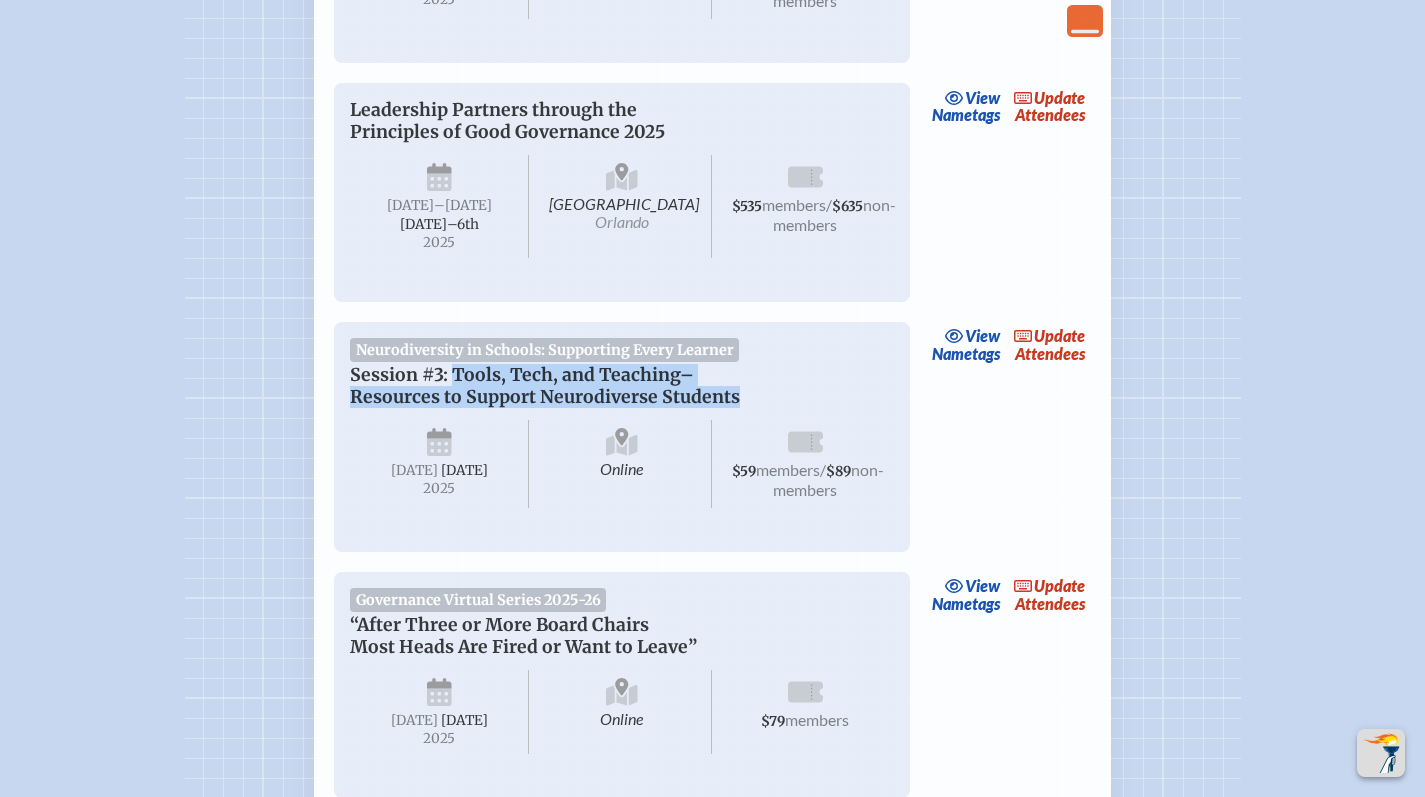 drag, startPoint x: 748, startPoint y: 315, endPoint x: 456, endPoint y: 291, distance: 292.98465 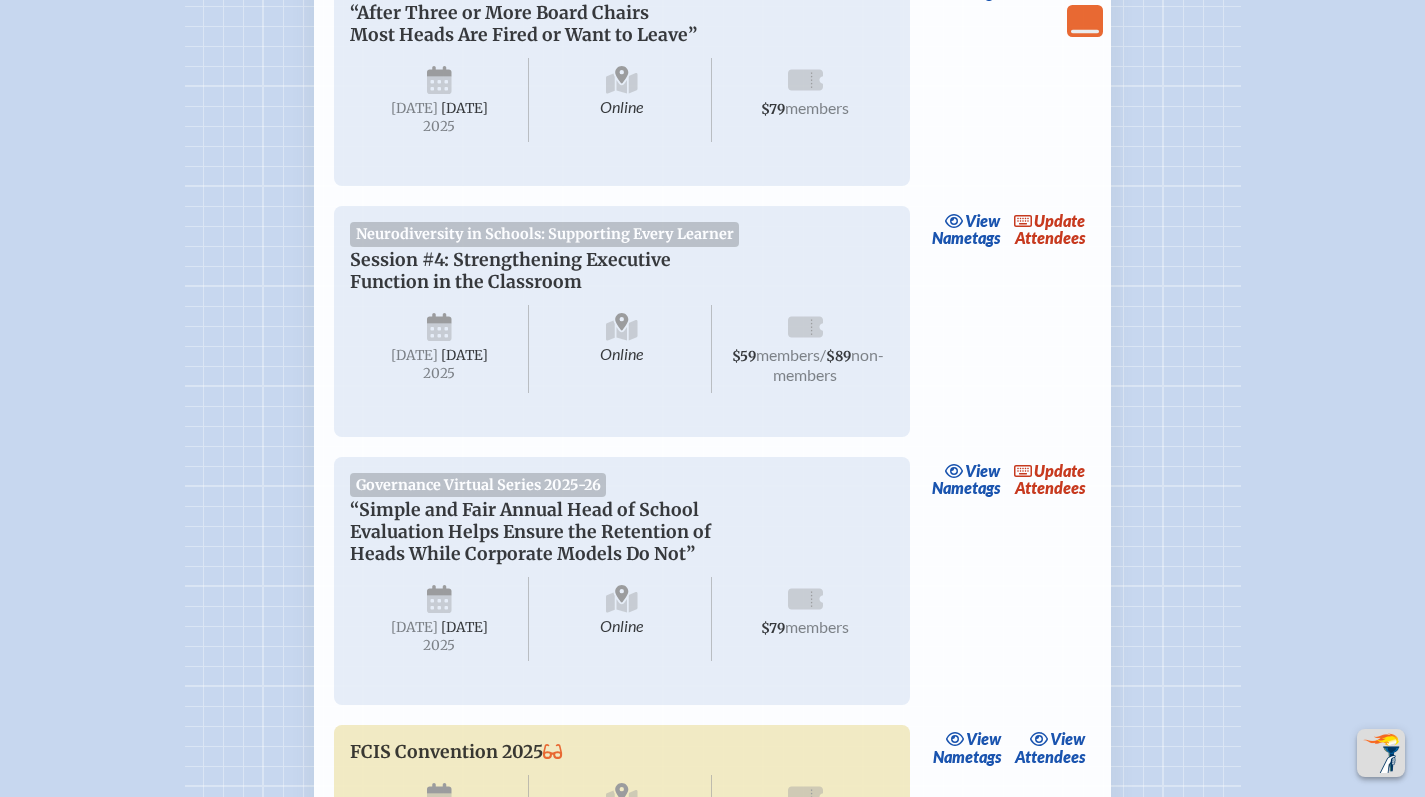 scroll, scrollTop: 3972, scrollLeft: 0, axis: vertical 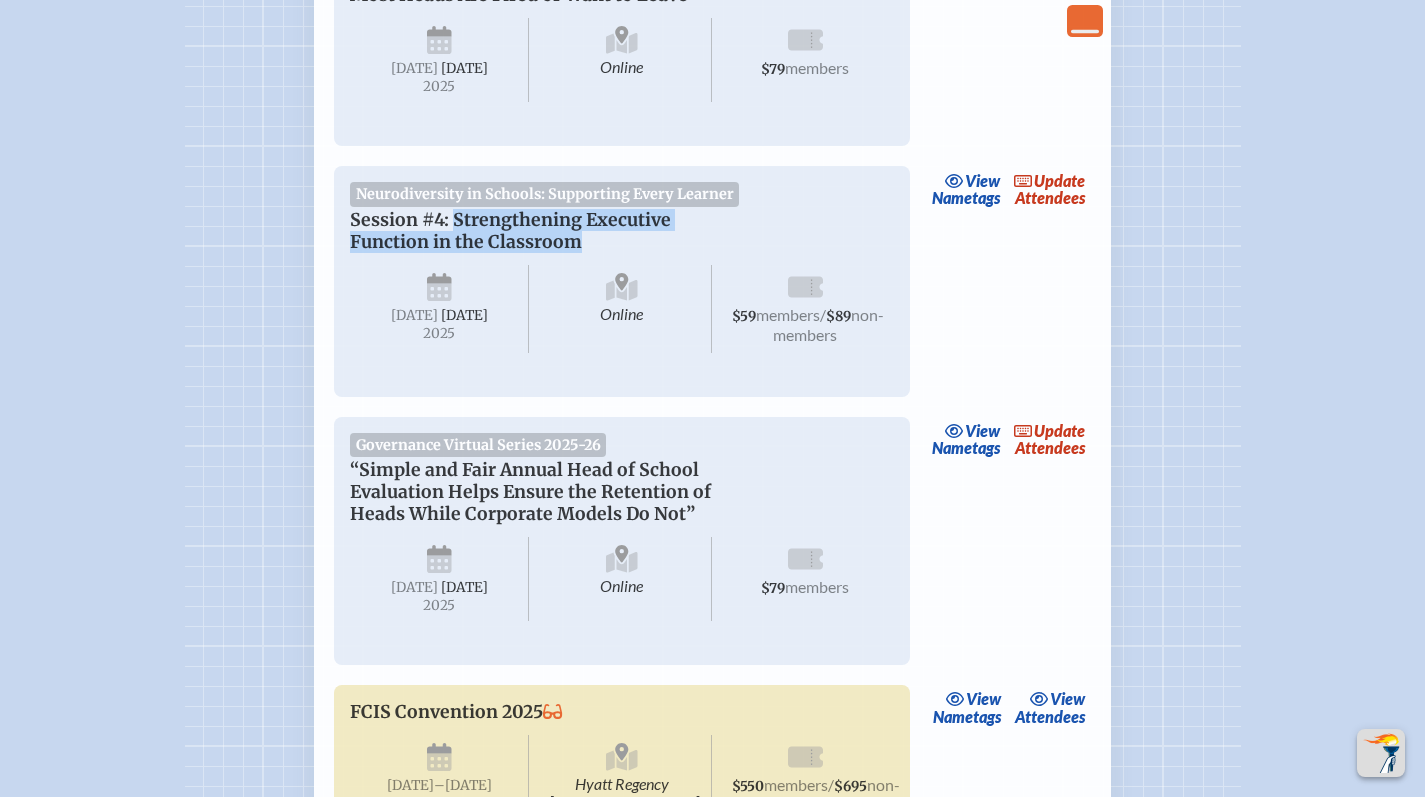 drag, startPoint x: 591, startPoint y: 192, endPoint x: 453, endPoint y: 170, distance: 139.74261 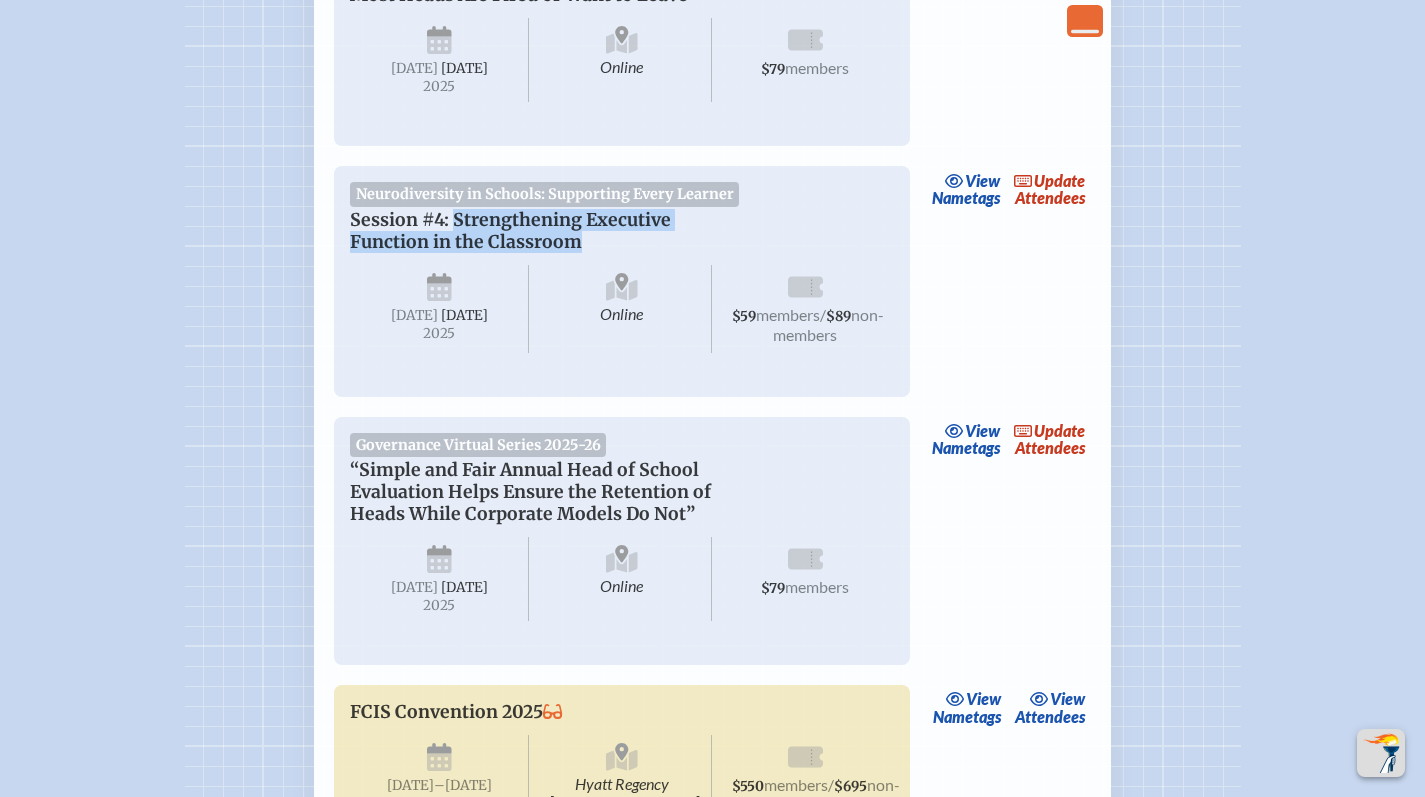 copy on "Strengthening Executive Function in the Classroom" 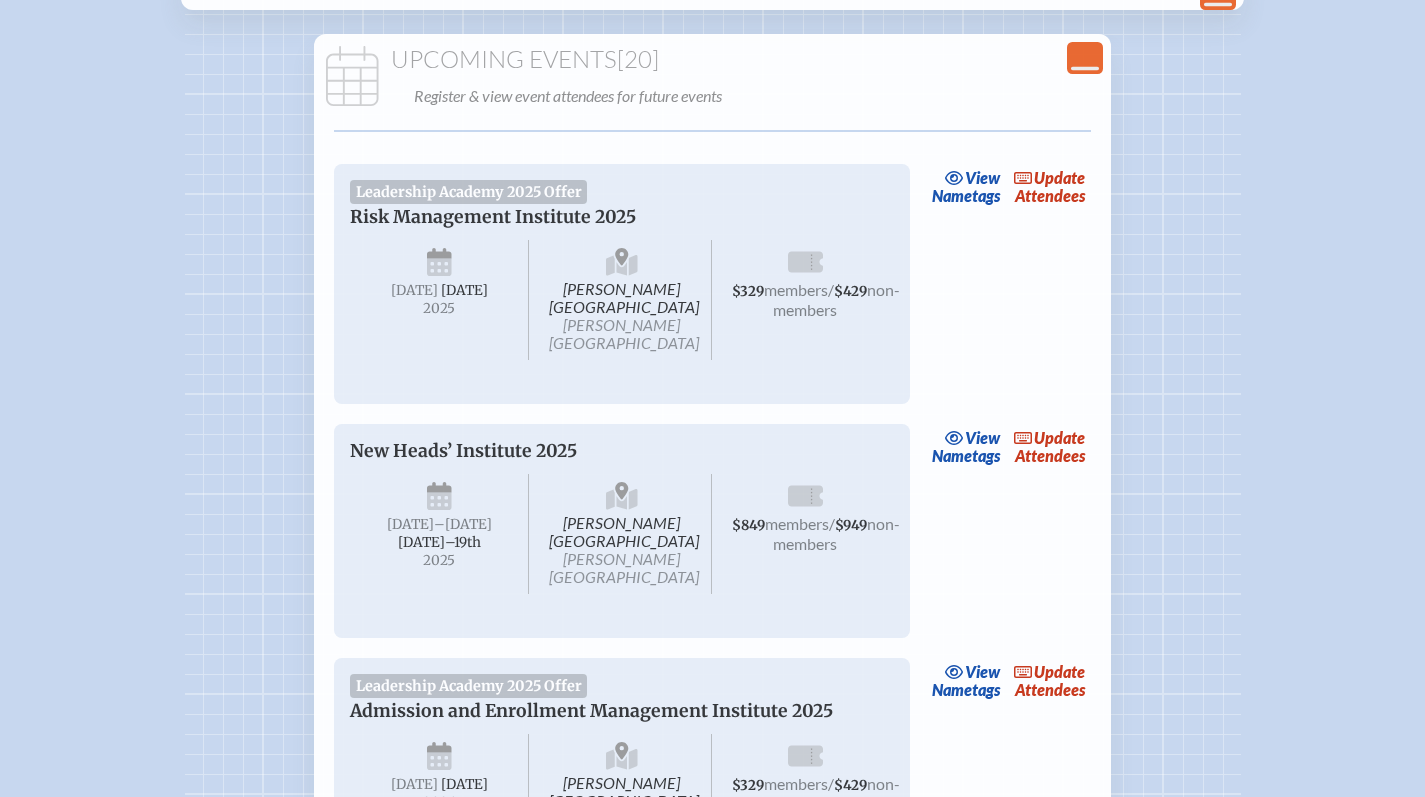 scroll, scrollTop: 0, scrollLeft: 0, axis: both 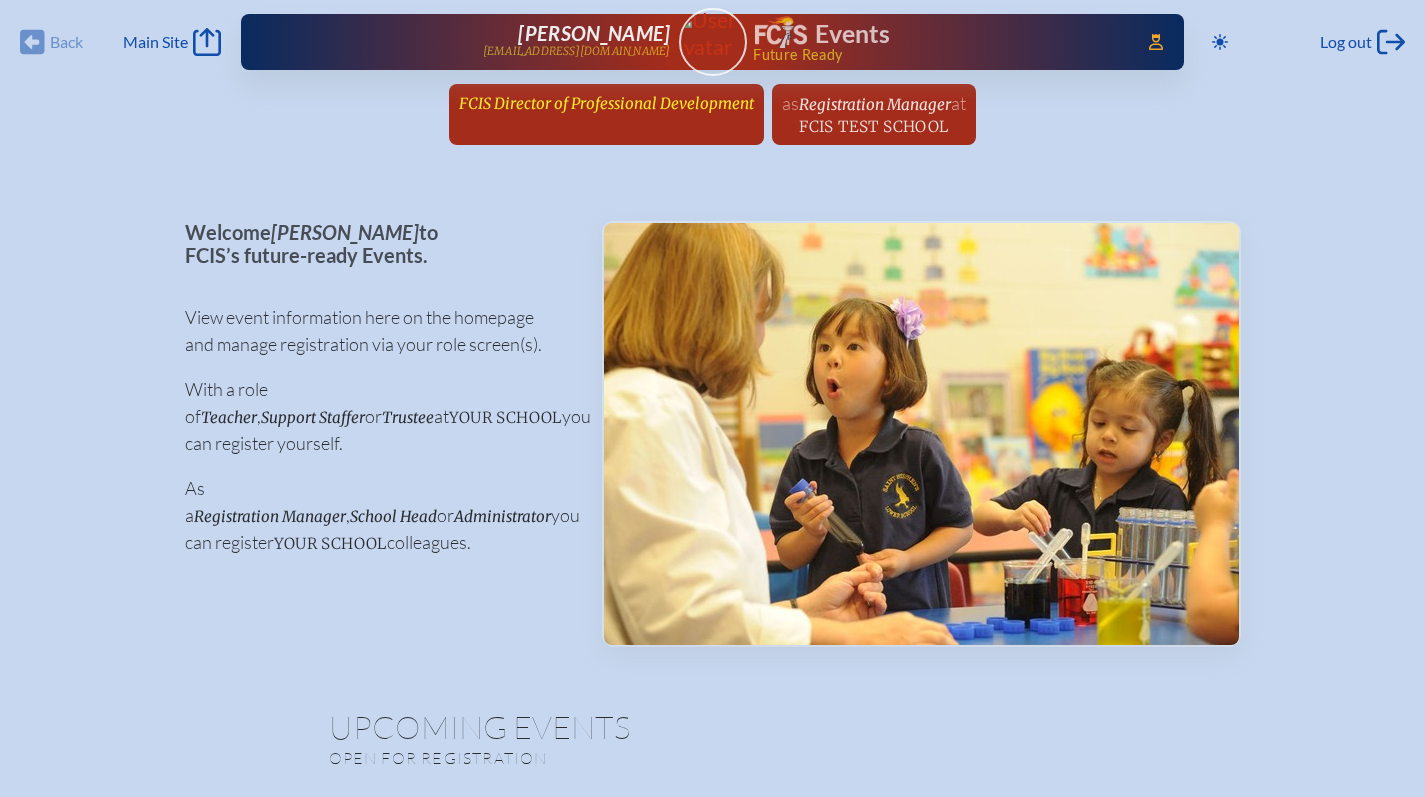 click on "FCIS Director of Professional Development  since  [DATE]" at bounding box center (606, 103) 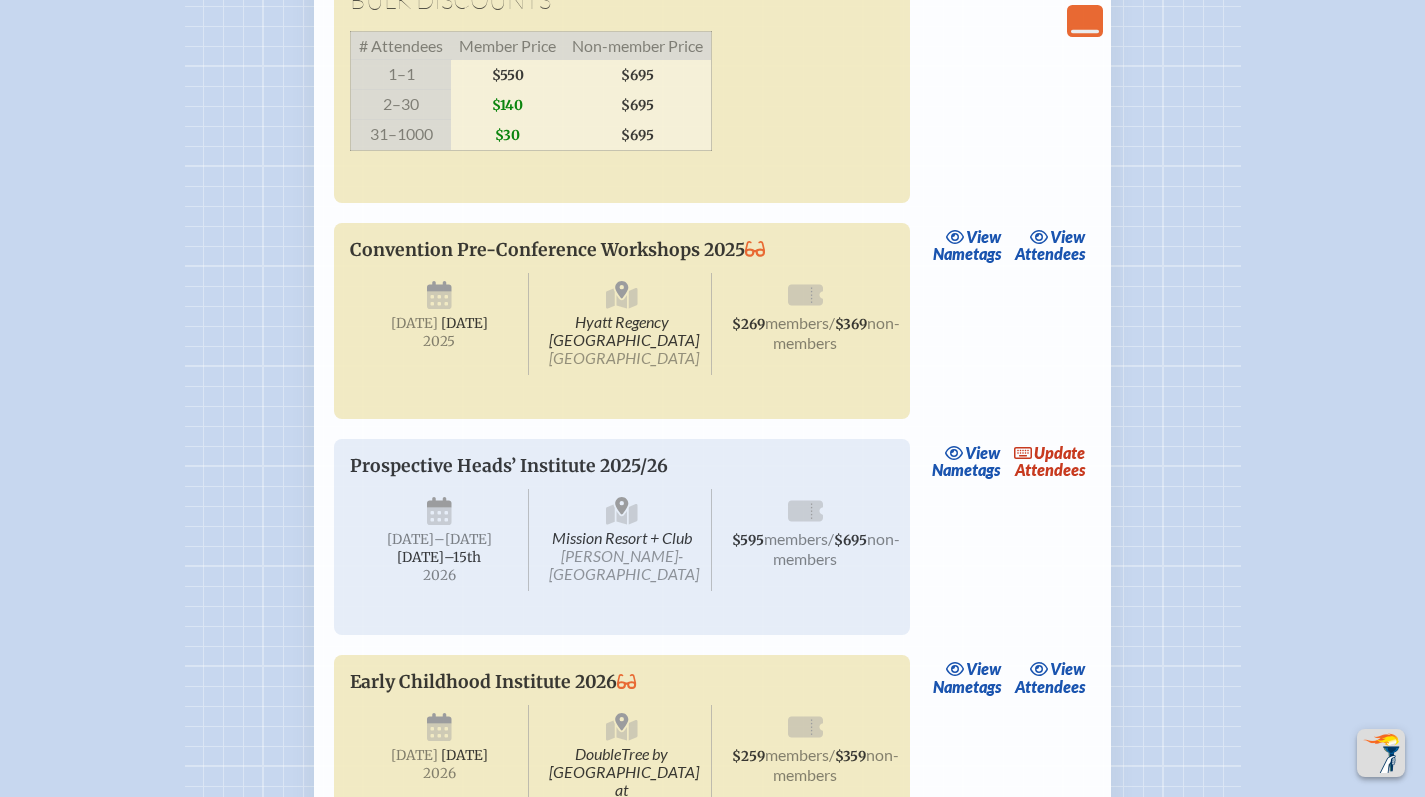scroll, scrollTop: 4857, scrollLeft: 0, axis: vertical 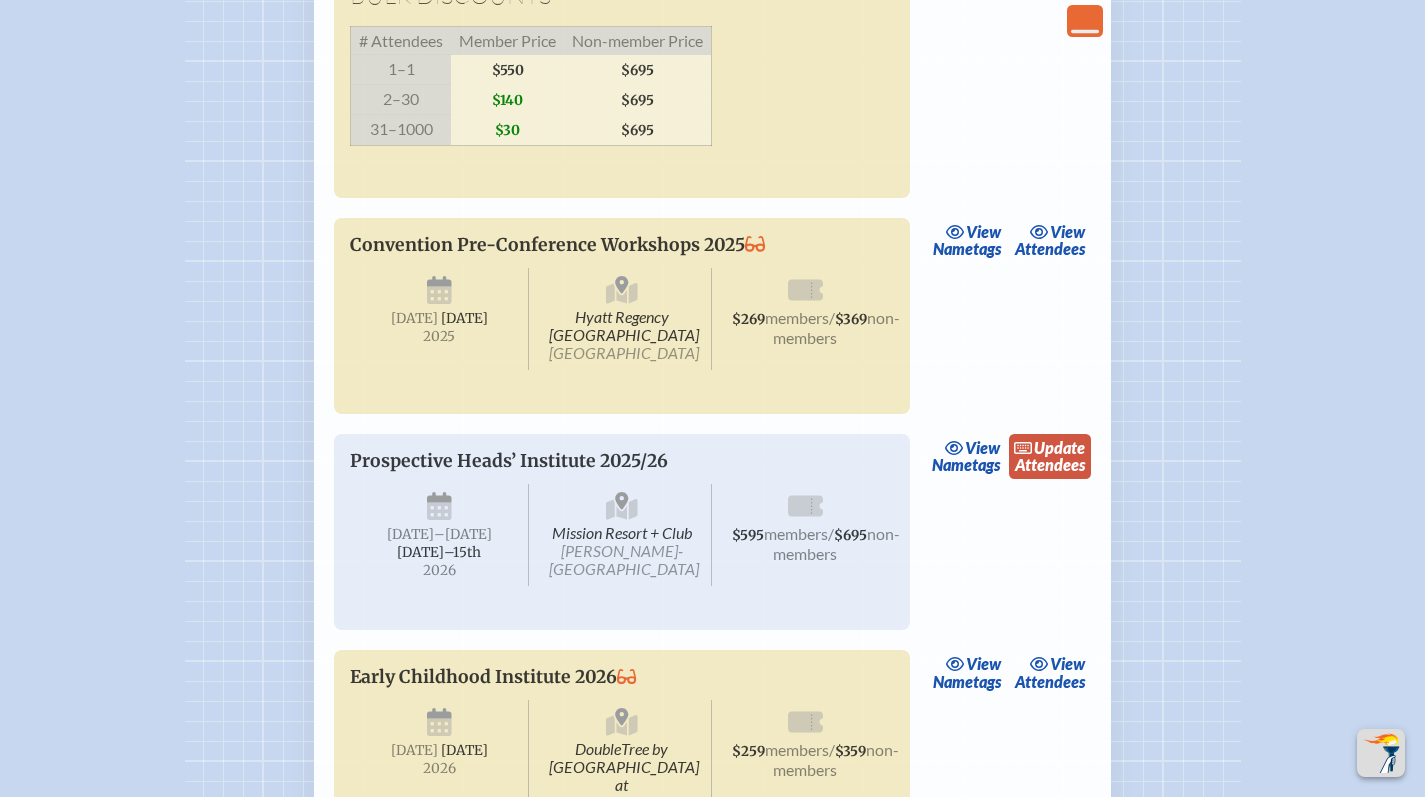 click on "update  Attendees" at bounding box center (1050, 457) 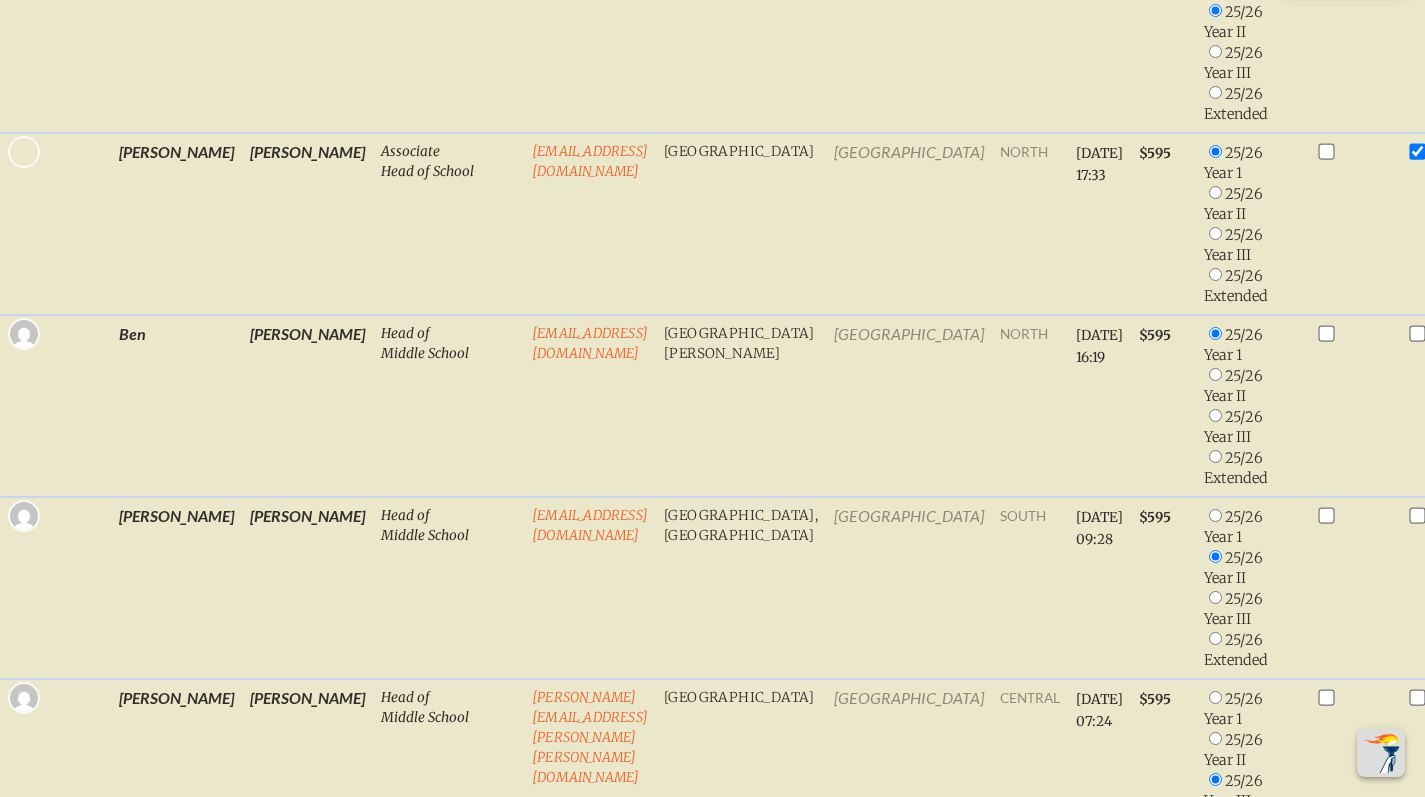 scroll, scrollTop: 309, scrollLeft: 0, axis: vertical 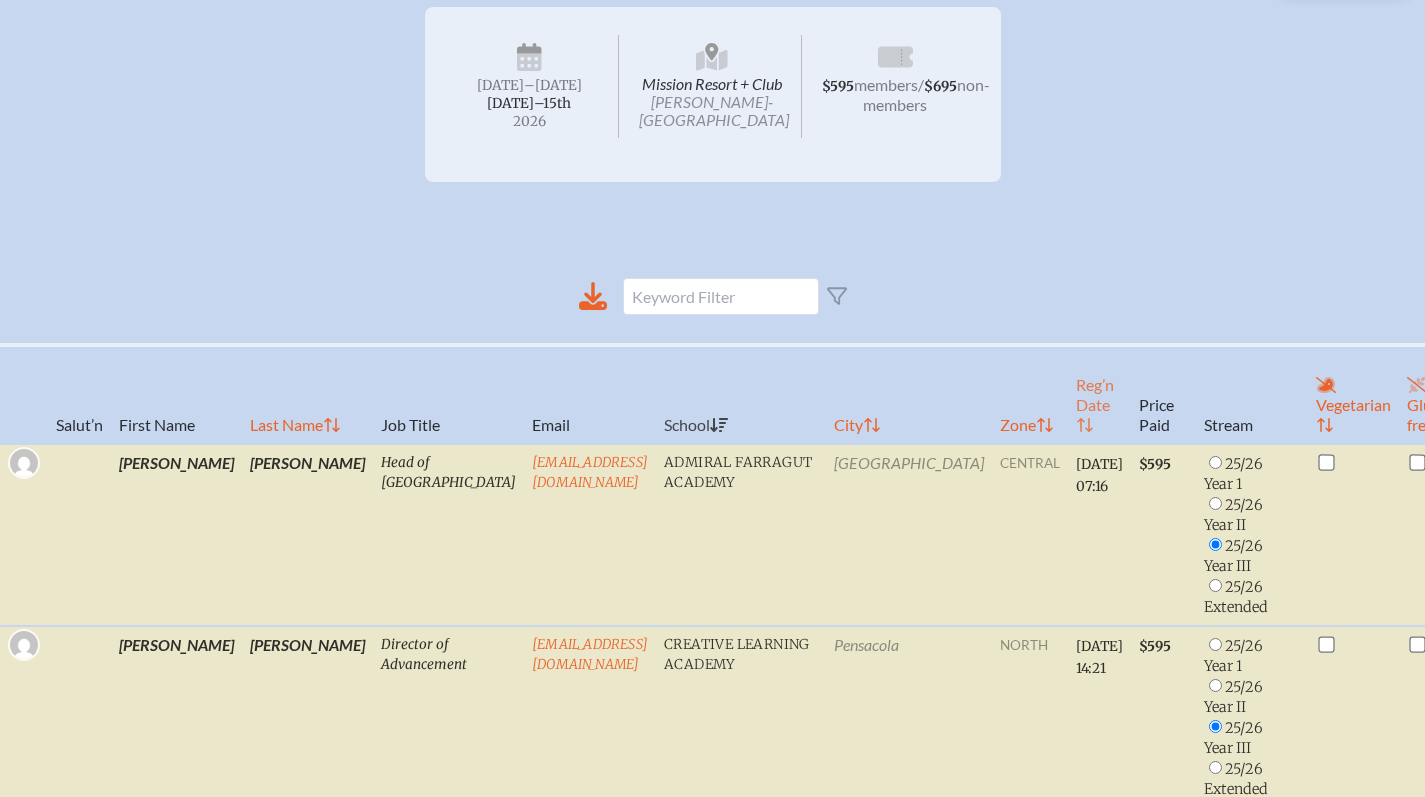 click on "Reg’n Date" at bounding box center [1099, 394] 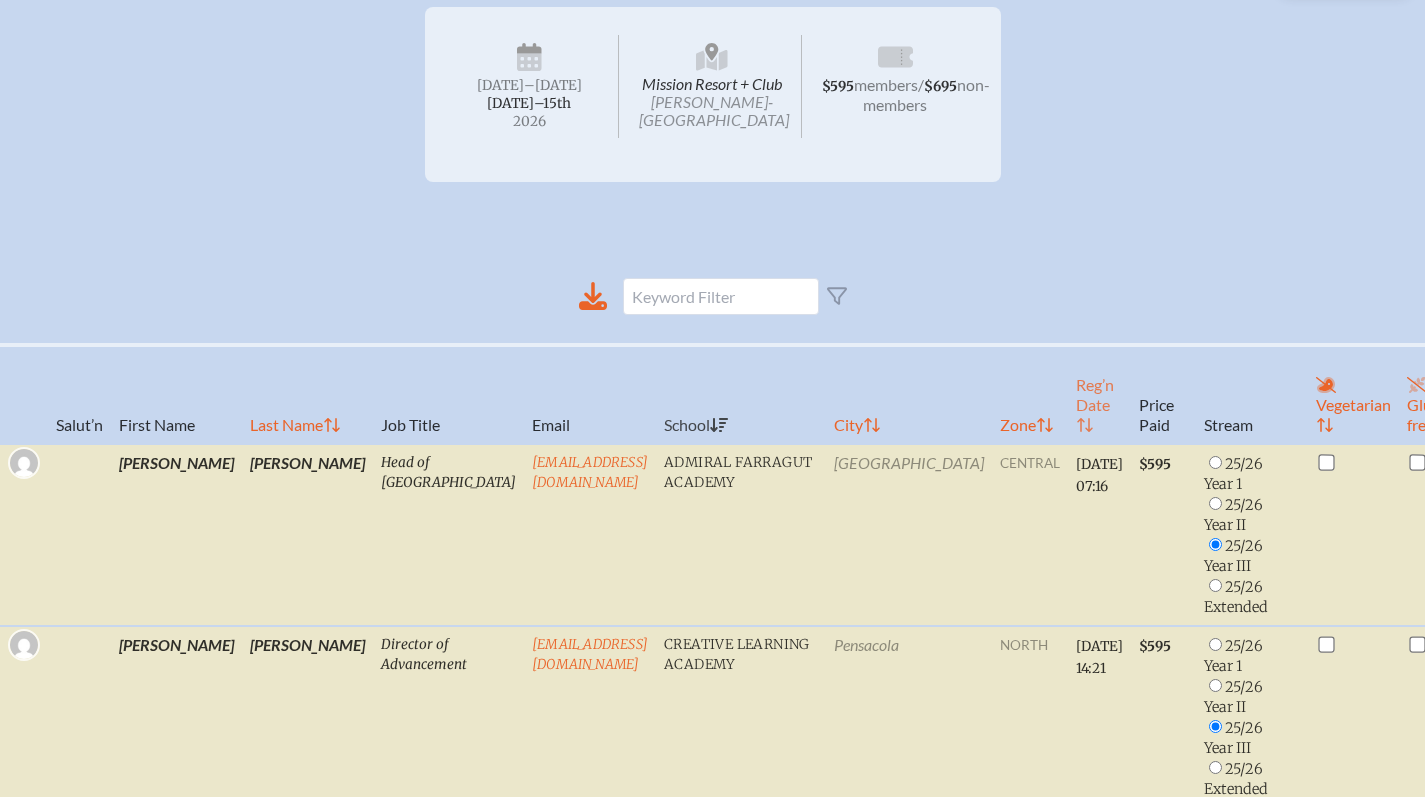 radio on "false" 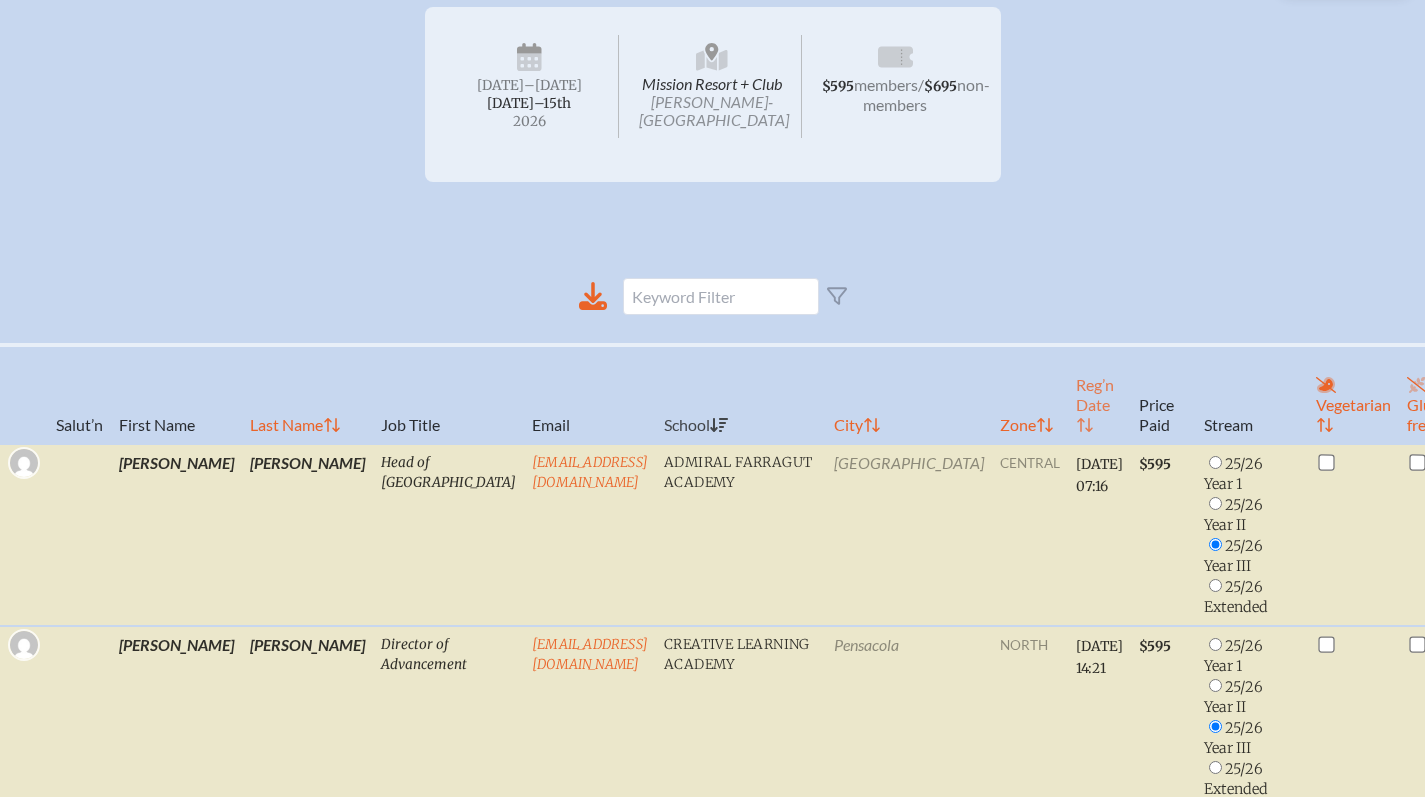 radio on "true" 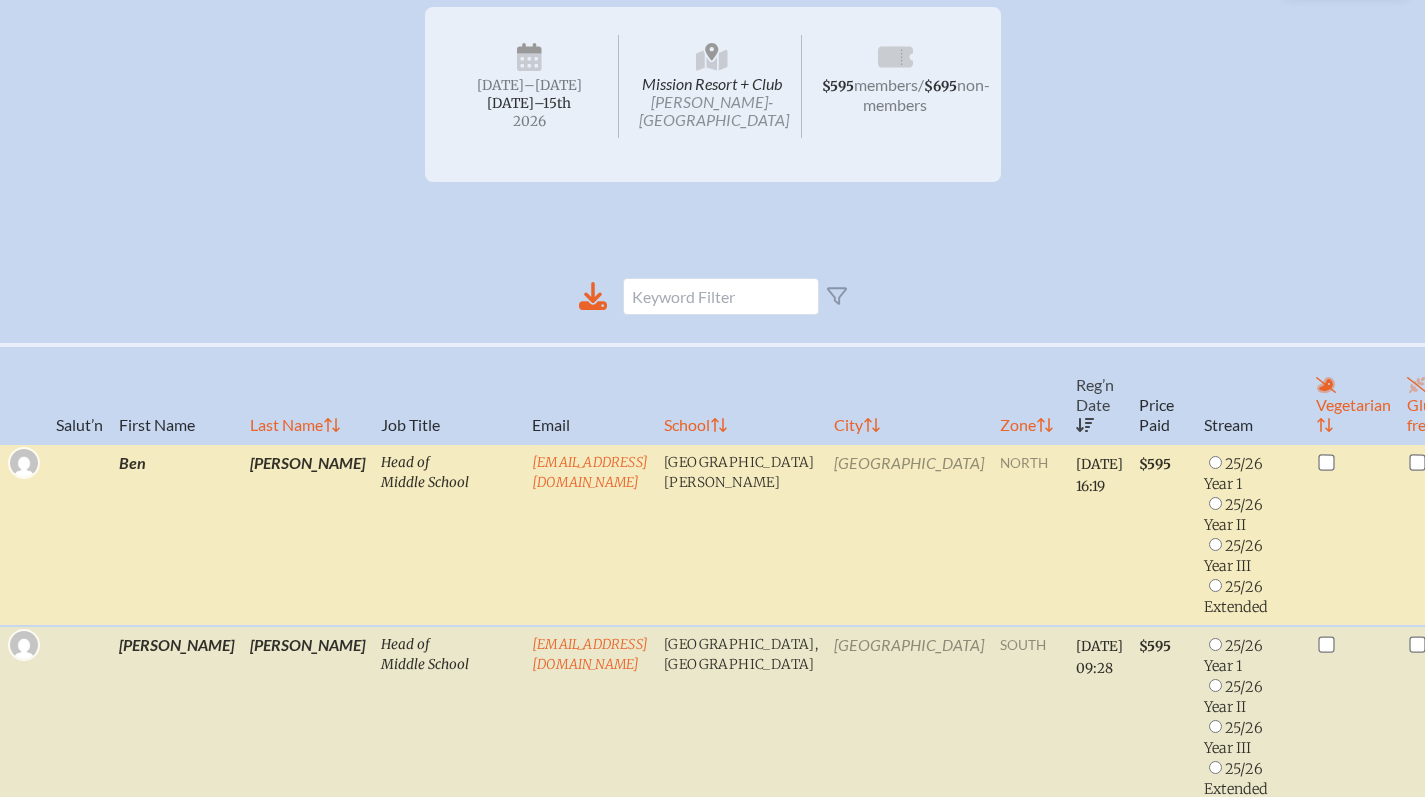 click on "25/26 Year 1" 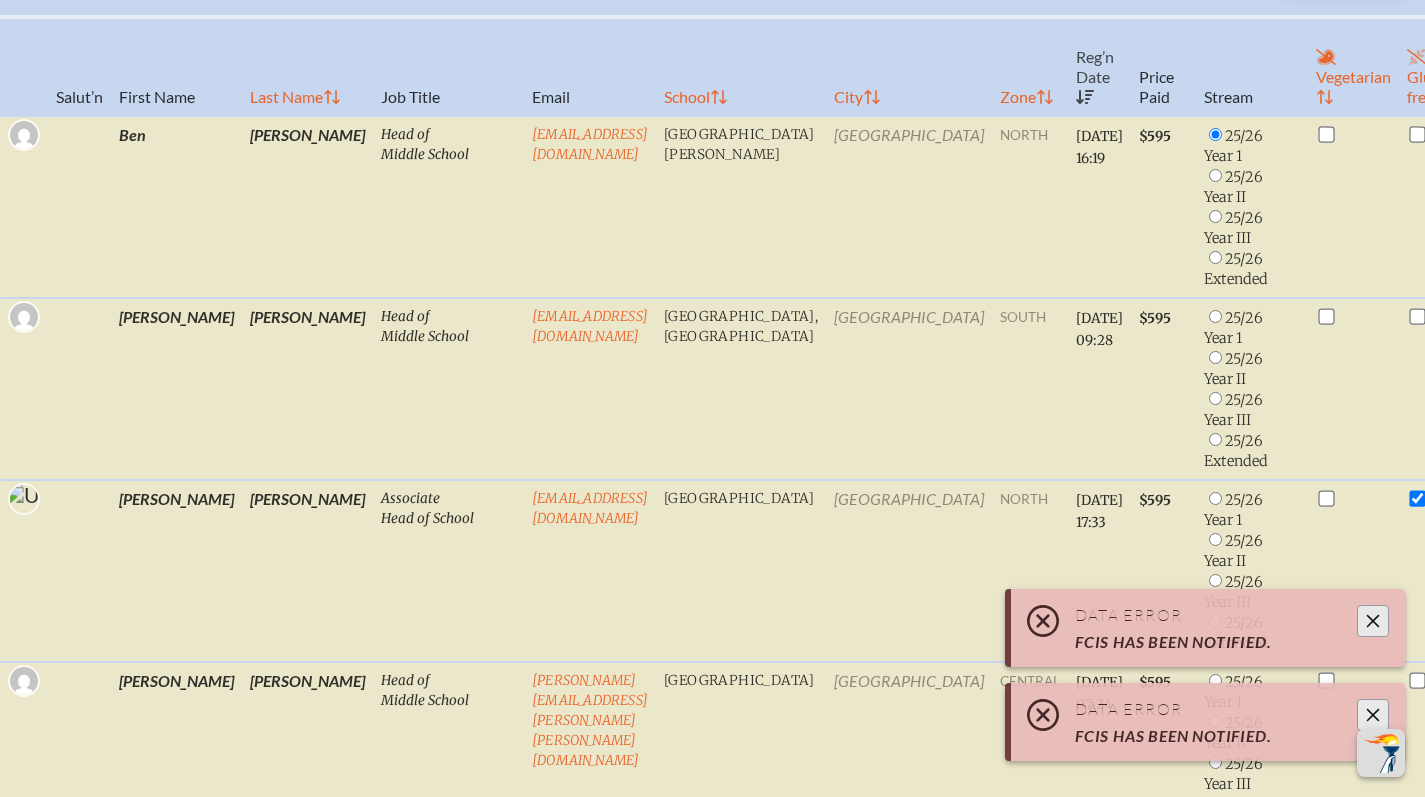 scroll, scrollTop: 637, scrollLeft: 0, axis: vertical 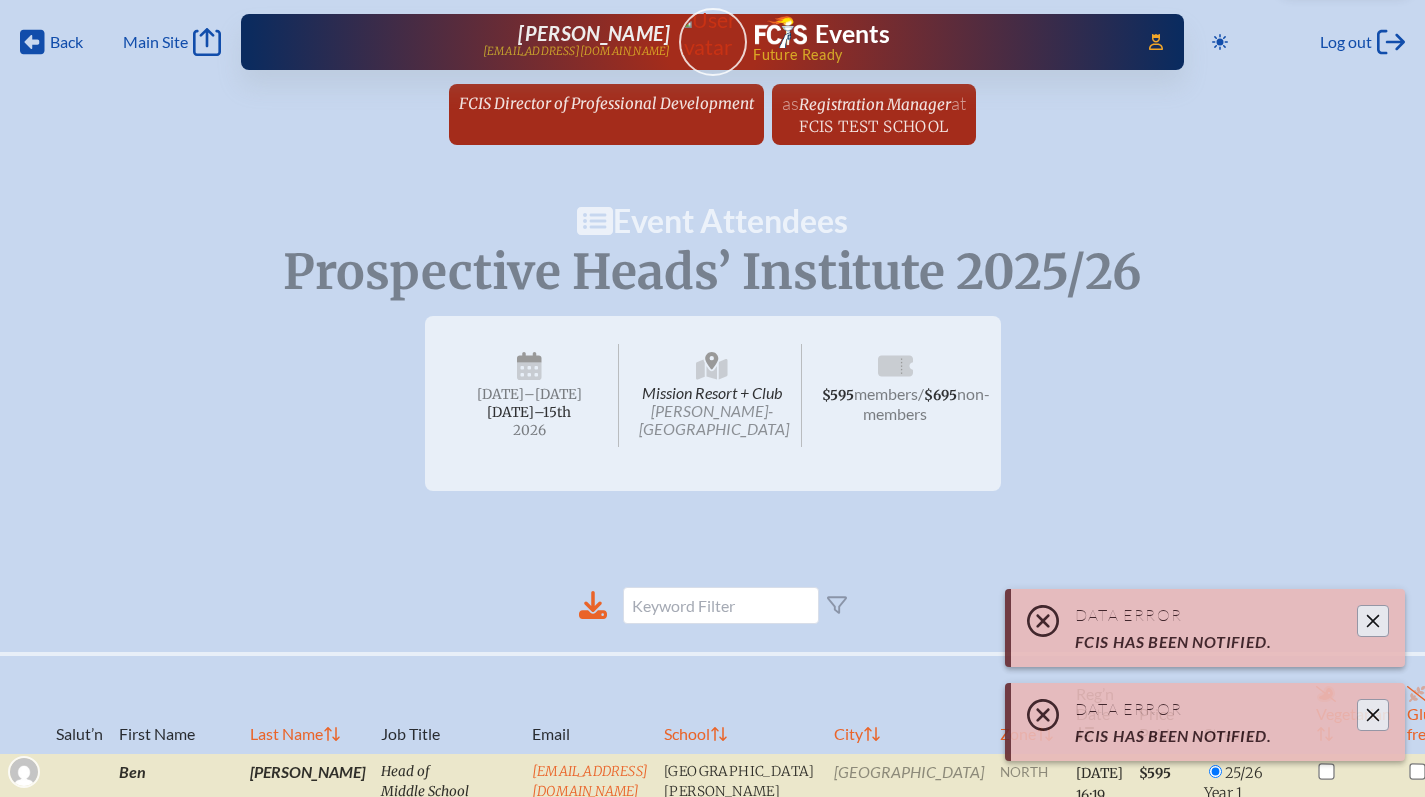 click 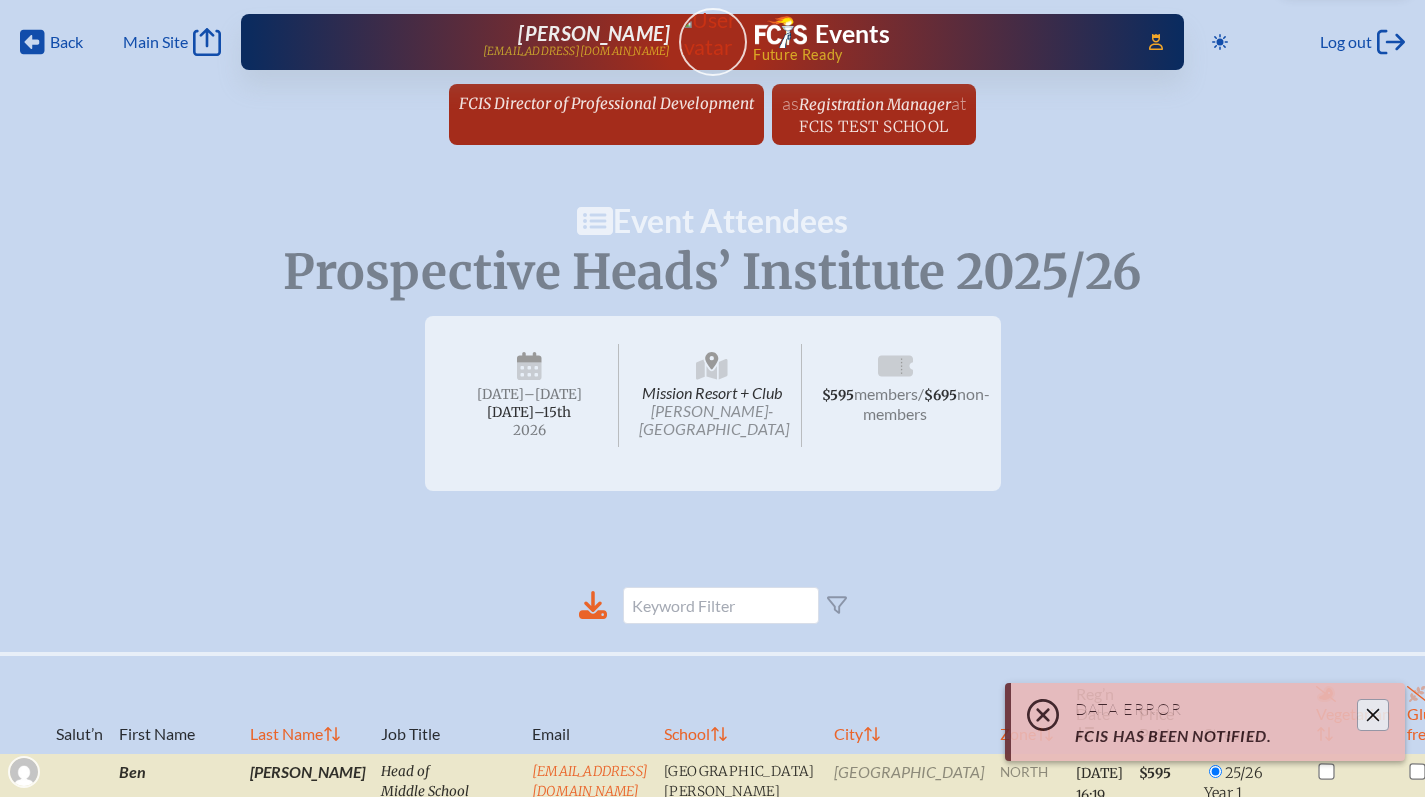 click at bounding box center (1373, 715) 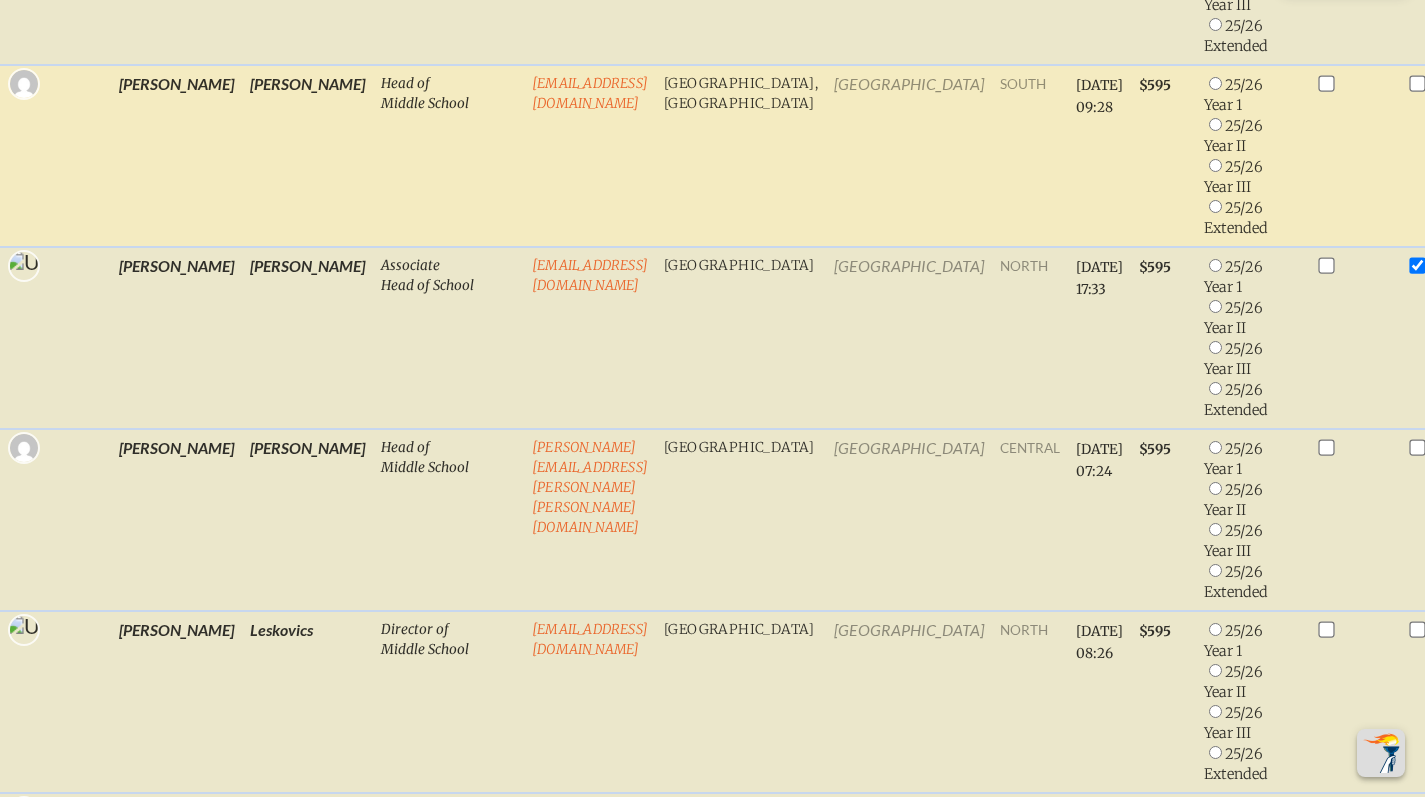 scroll, scrollTop: 907, scrollLeft: 0, axis: vertical 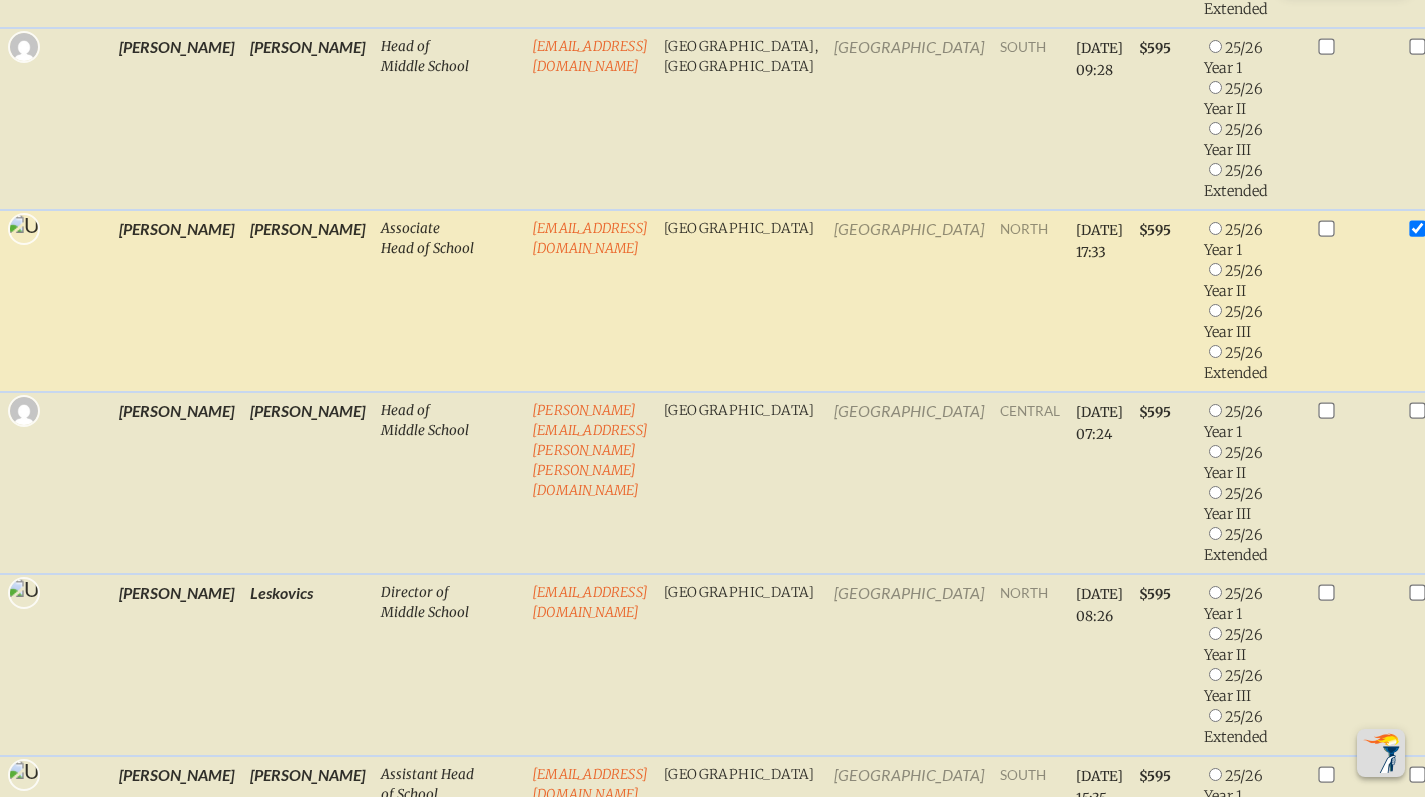 click on "25/26 Year 1" 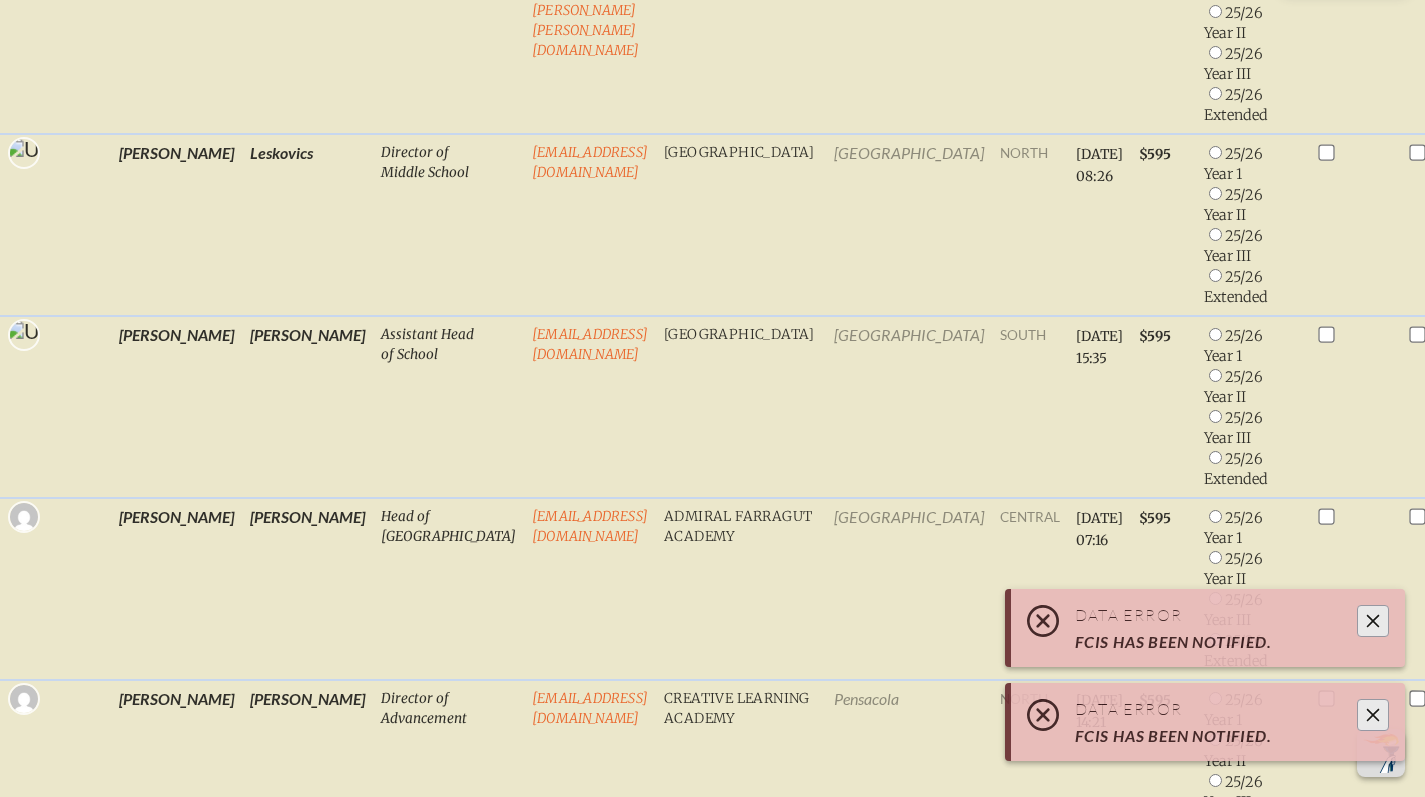 scroll, scrollTop: 1350, scrollLeft: 0, axis: vertical 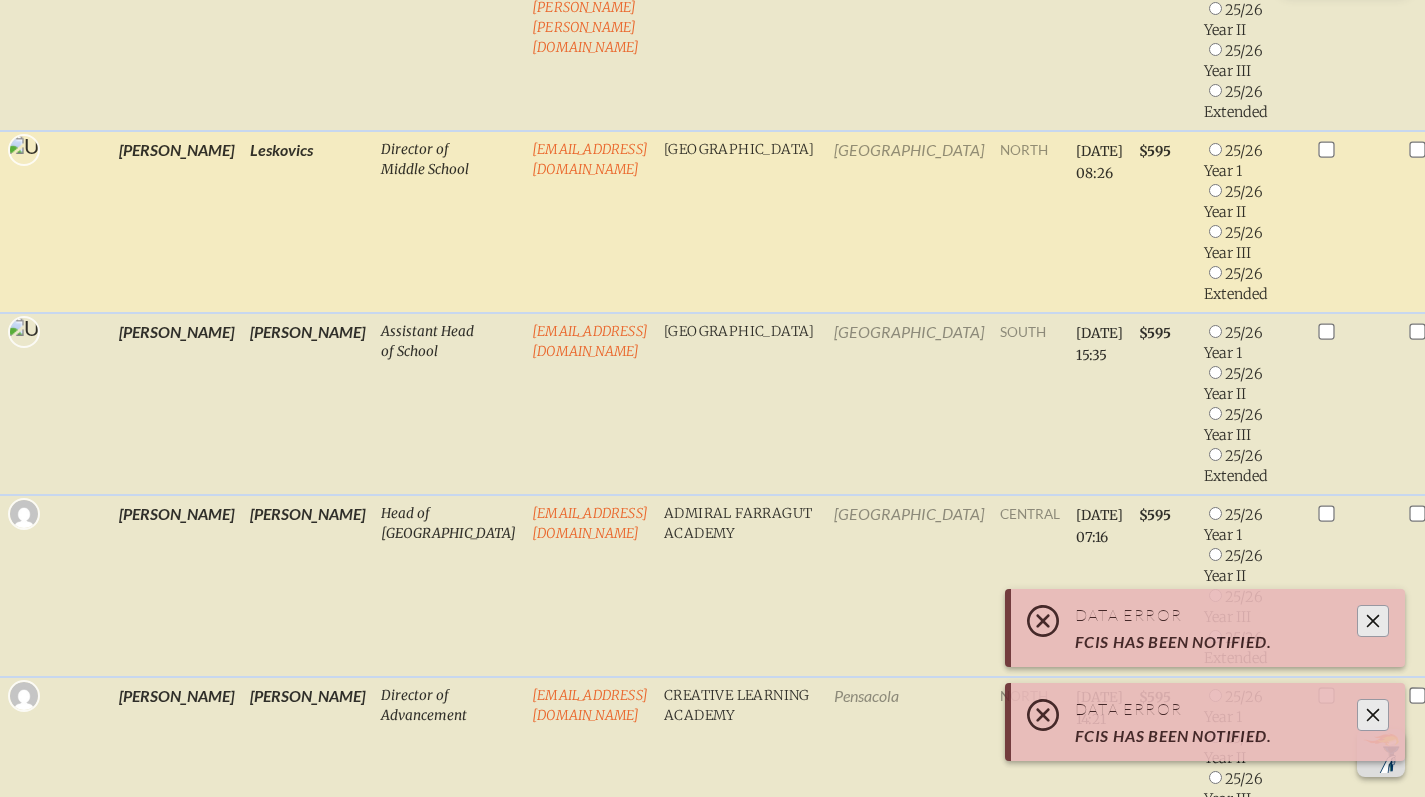 click at bounding box center (1215, 149) 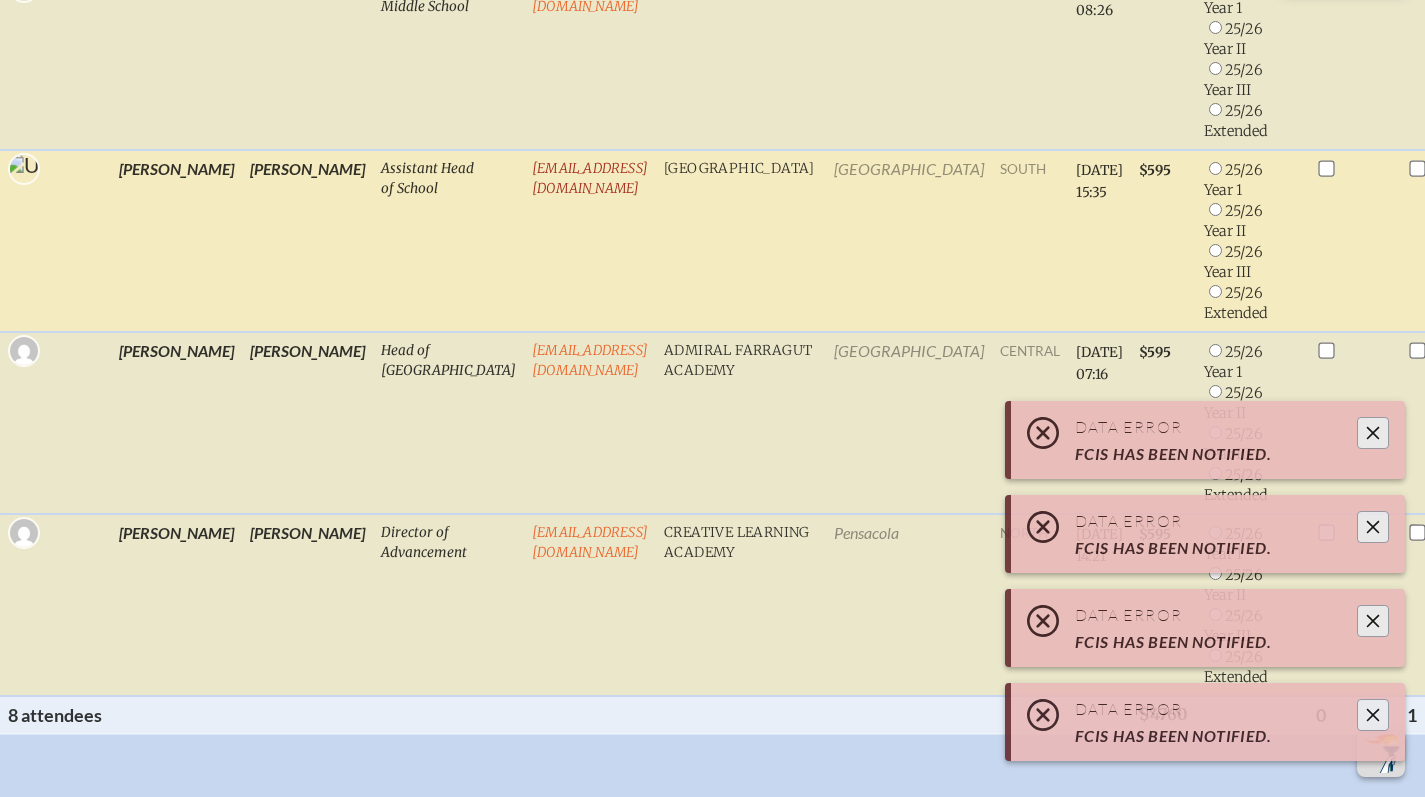 scroll, scrollTop: 1520, scrollLeft: 0, axis: vertical 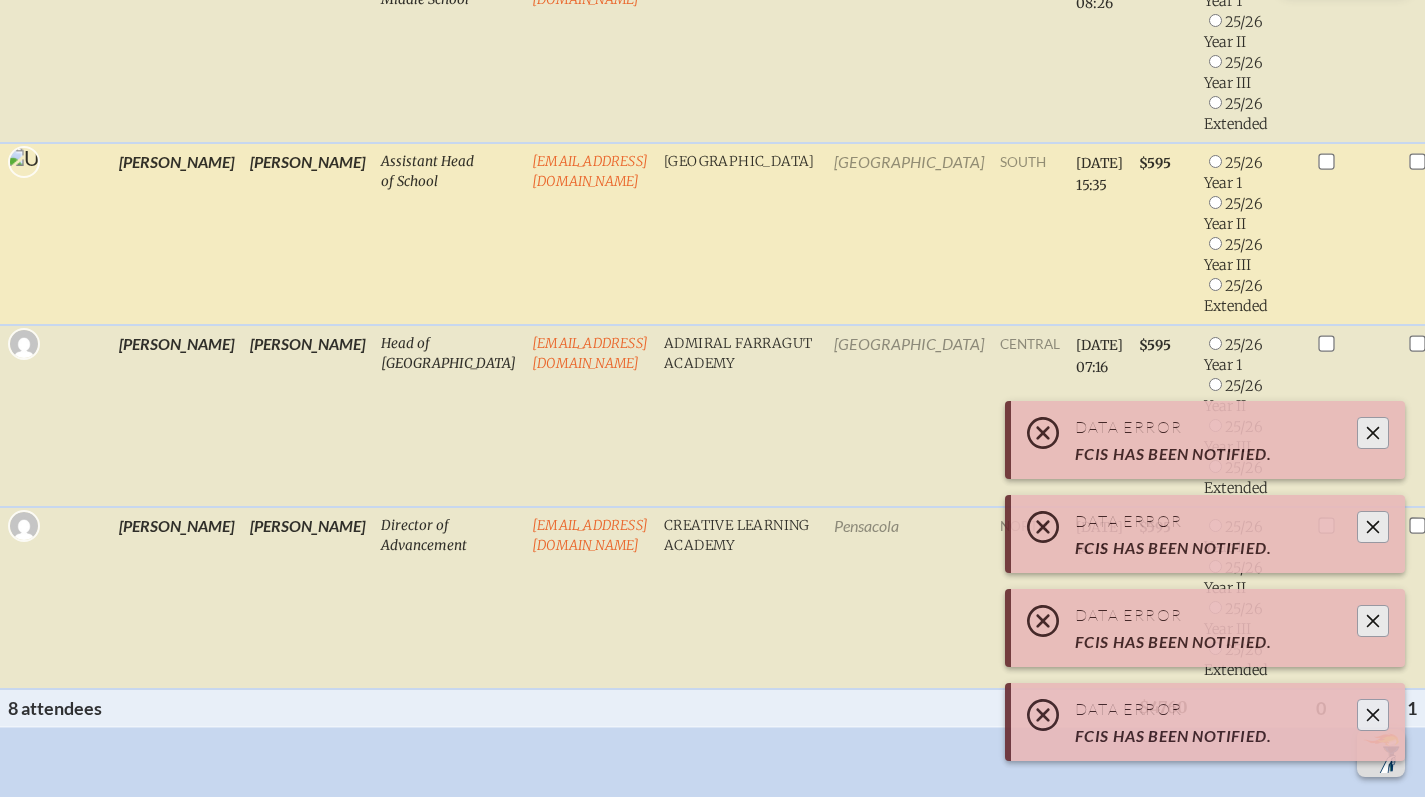 click at bounding box center (1215, 202) 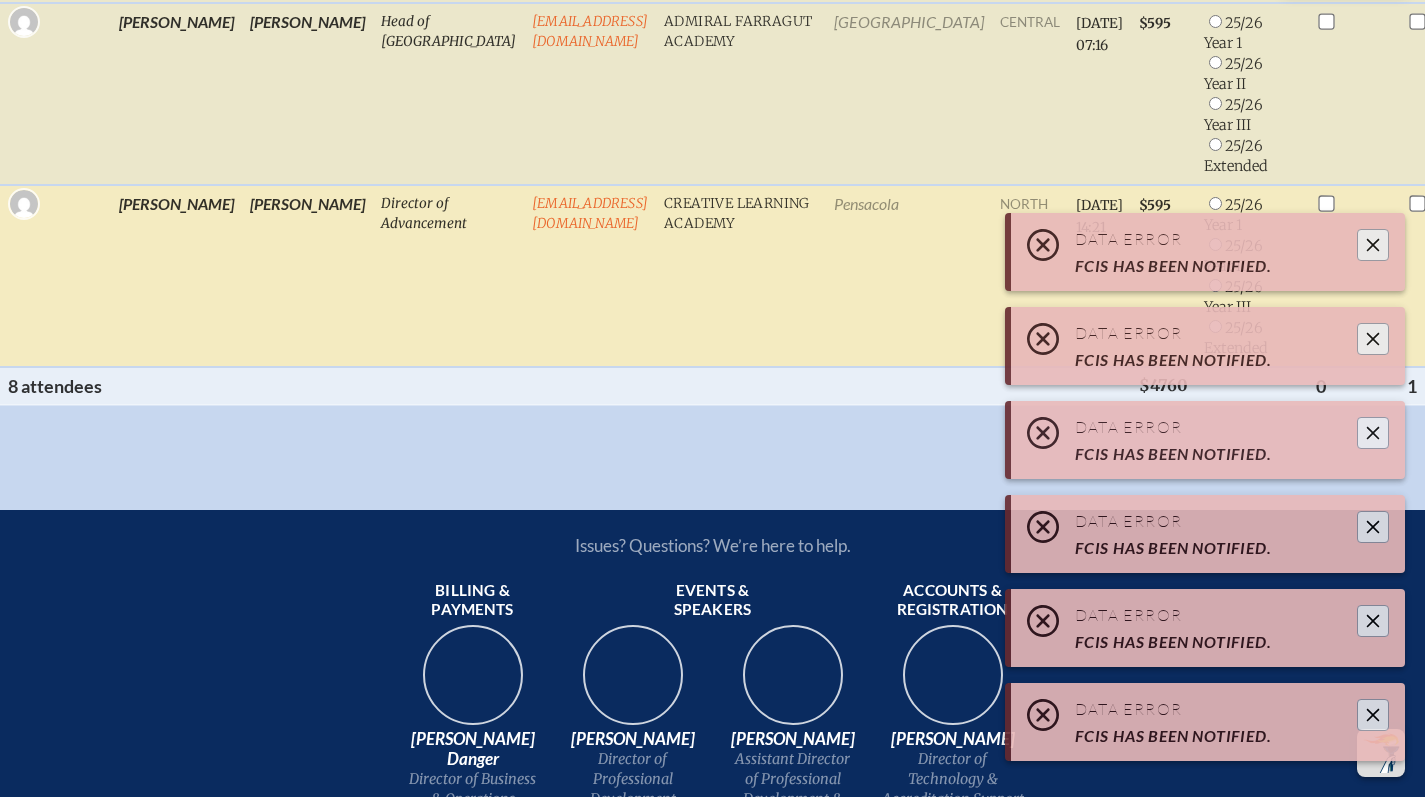 scroll, scrollTop: 1841, scrollLeft: 0, axis: vertical 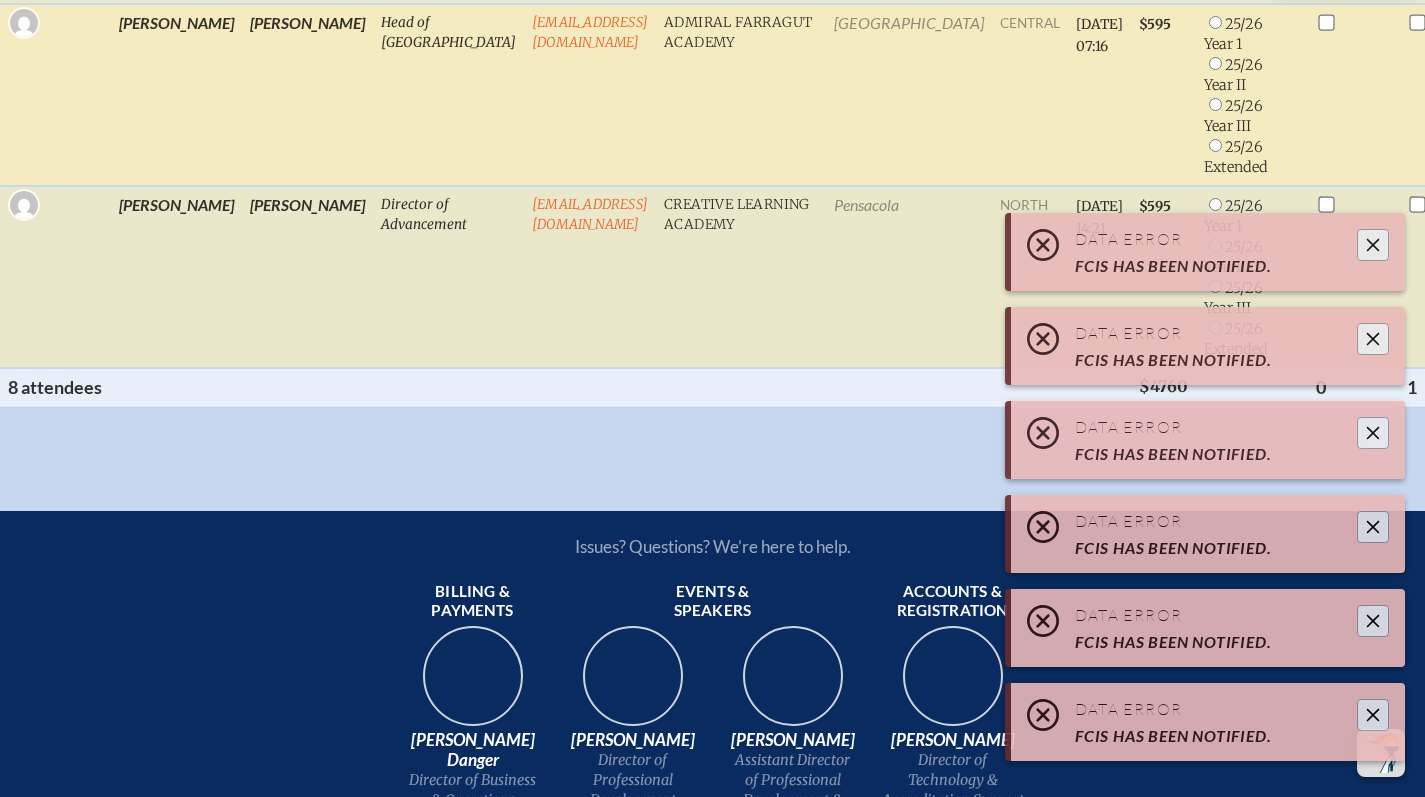 click at bounding box center [1215, 104] 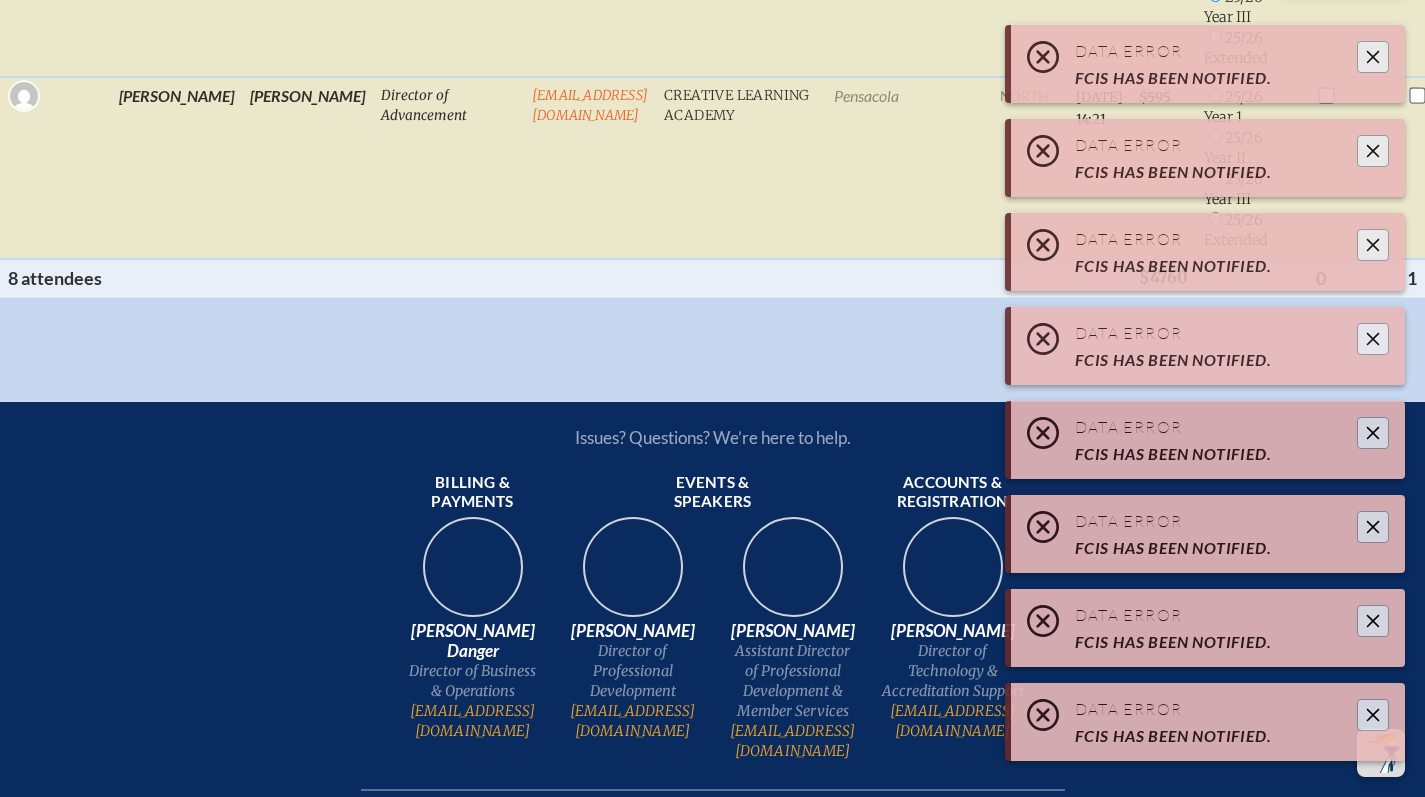 scroll, scrollTop: 1918, scrollLeft: 0, axis: vertical 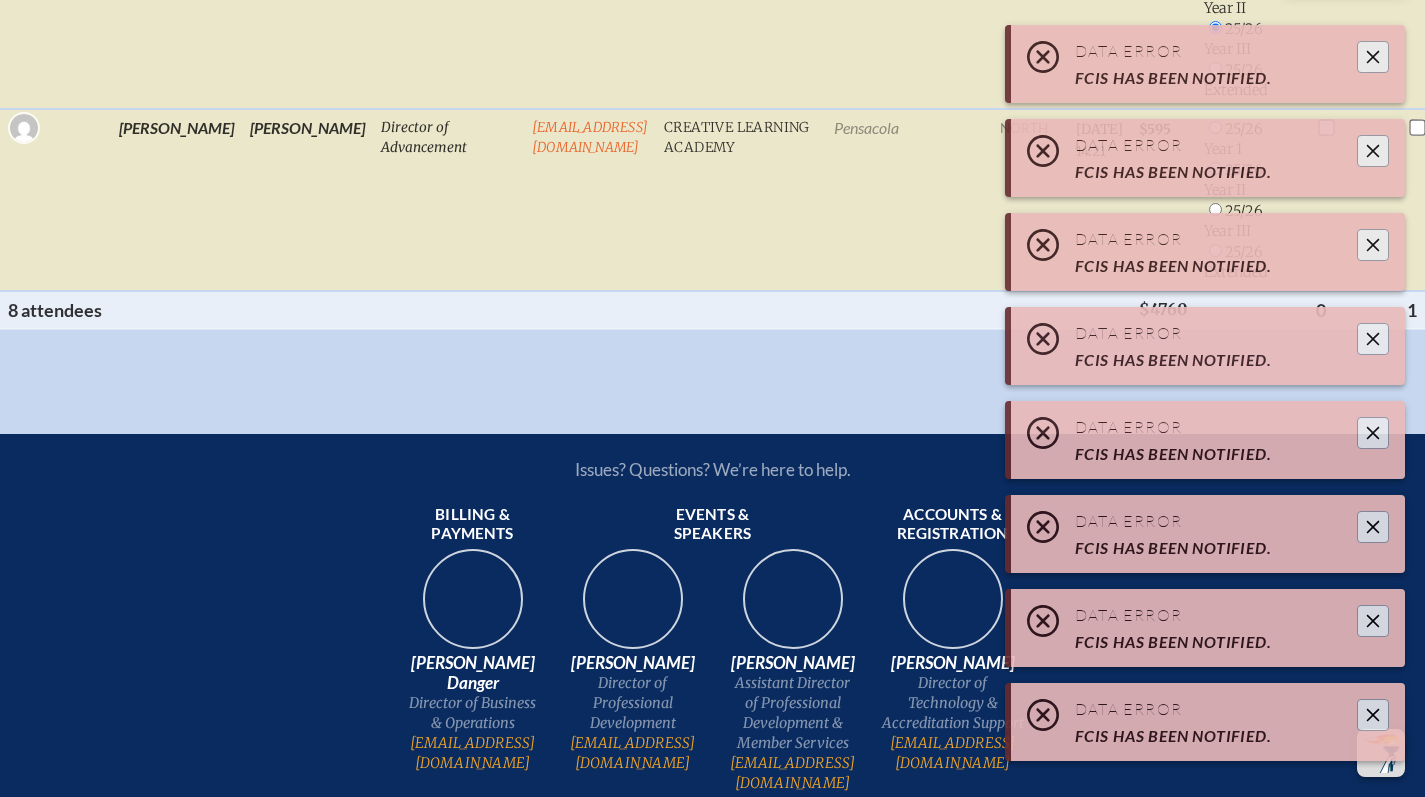 click 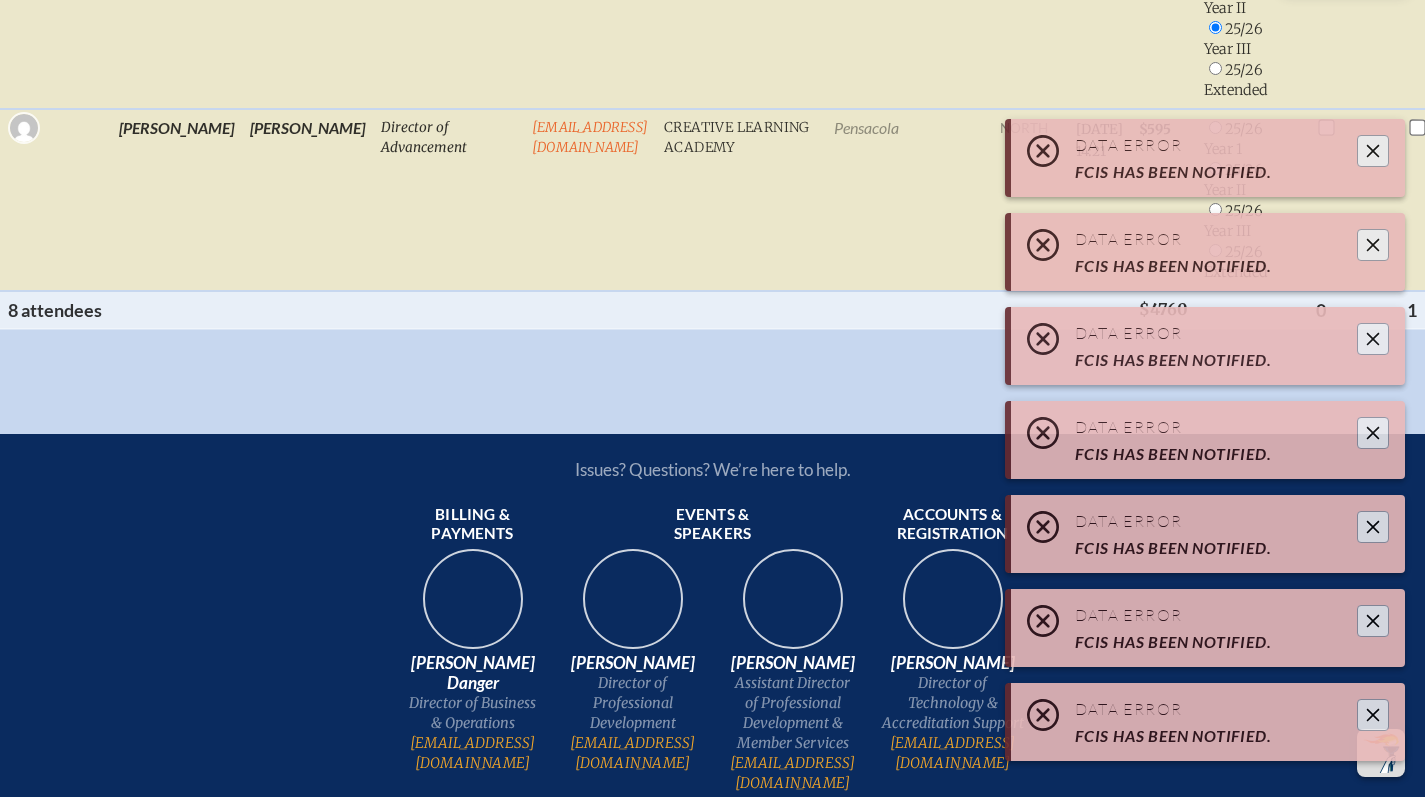 click 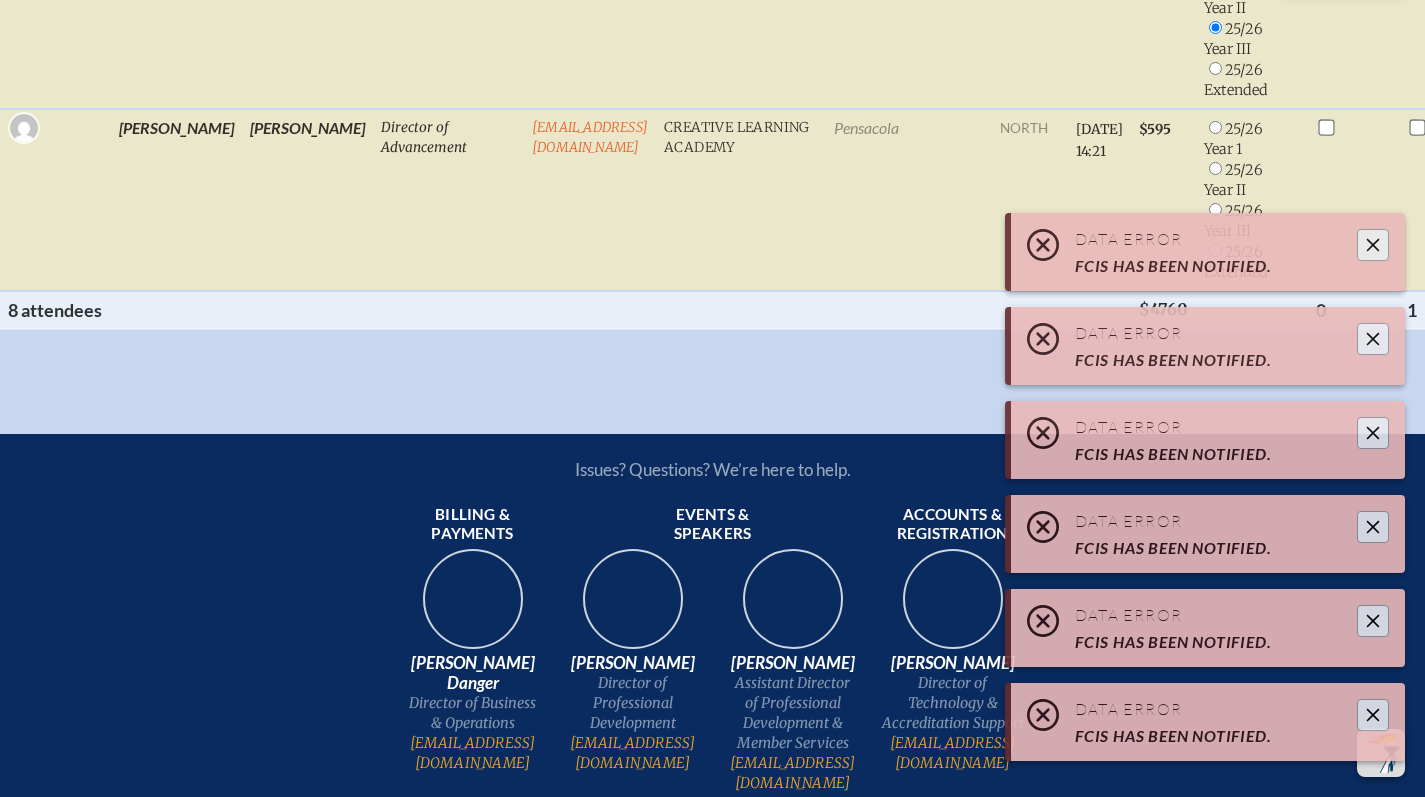 click on "Data Error FCIS has been notified." at bounding box center (1208, 252) 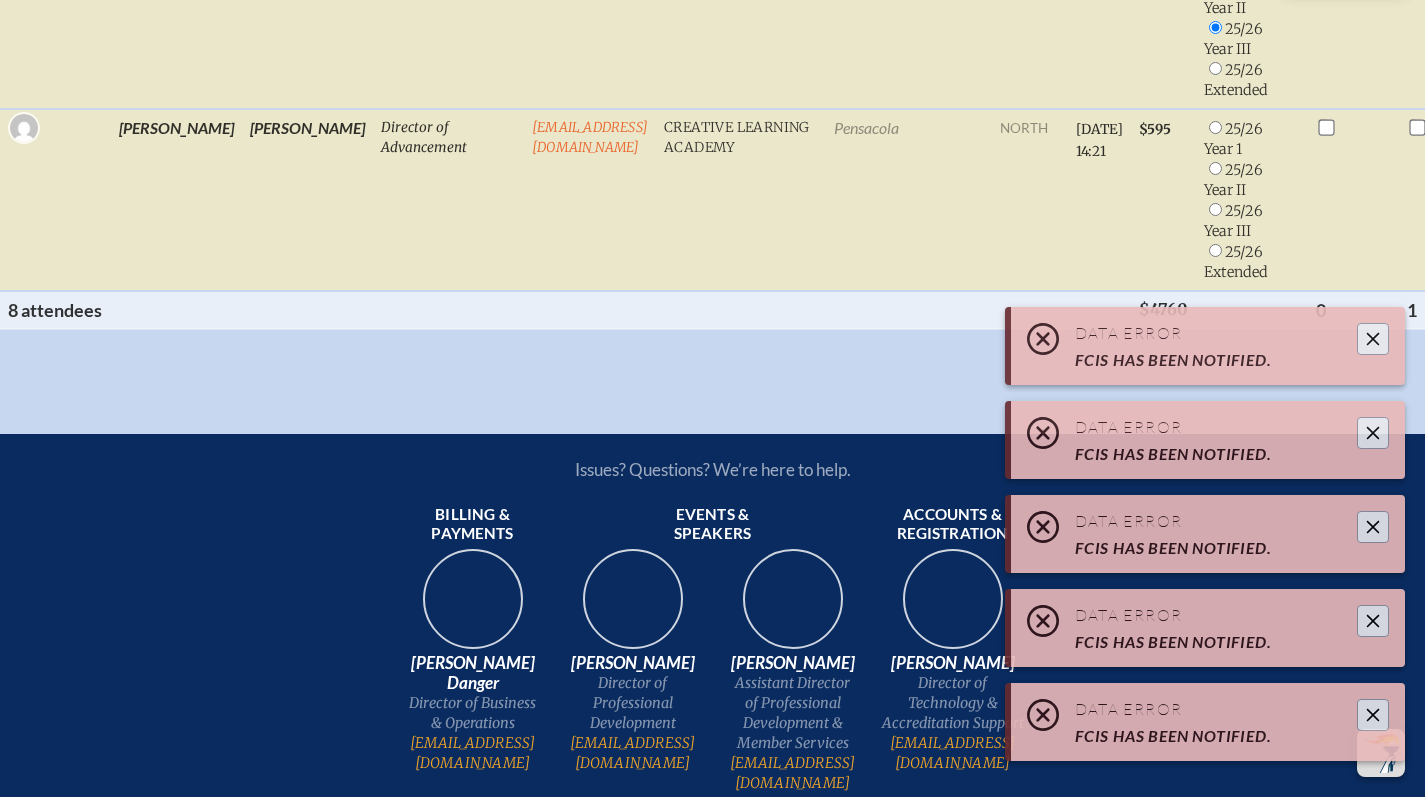 click 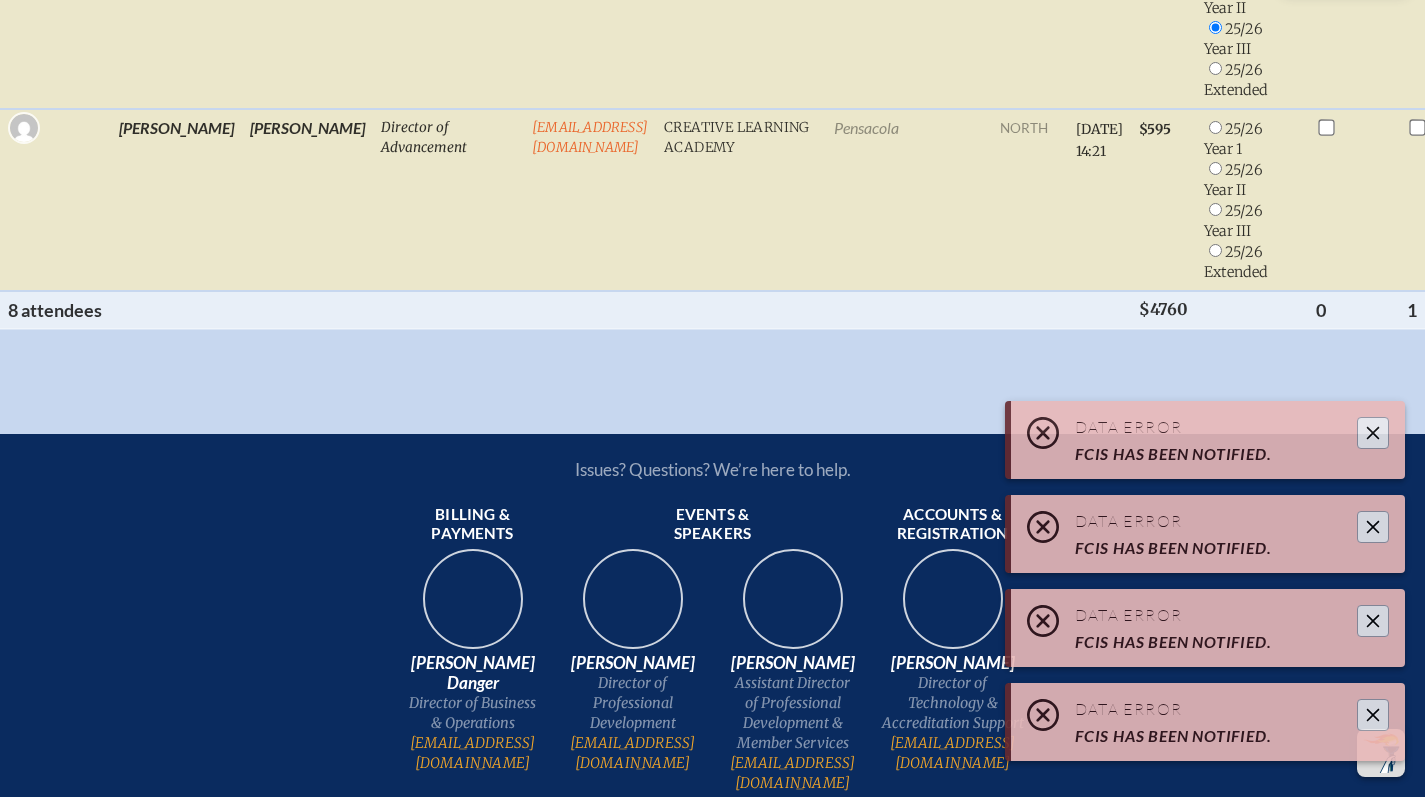 click 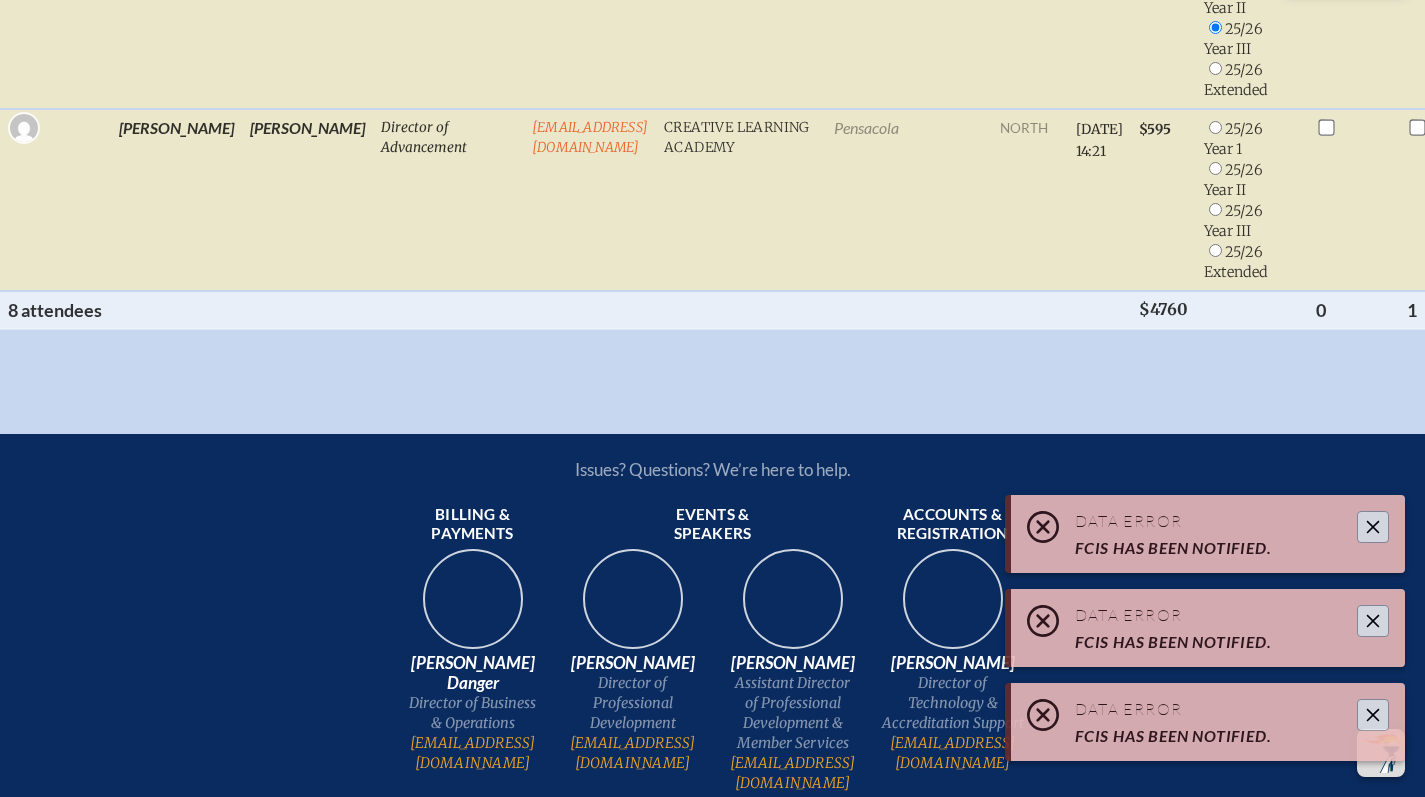 click 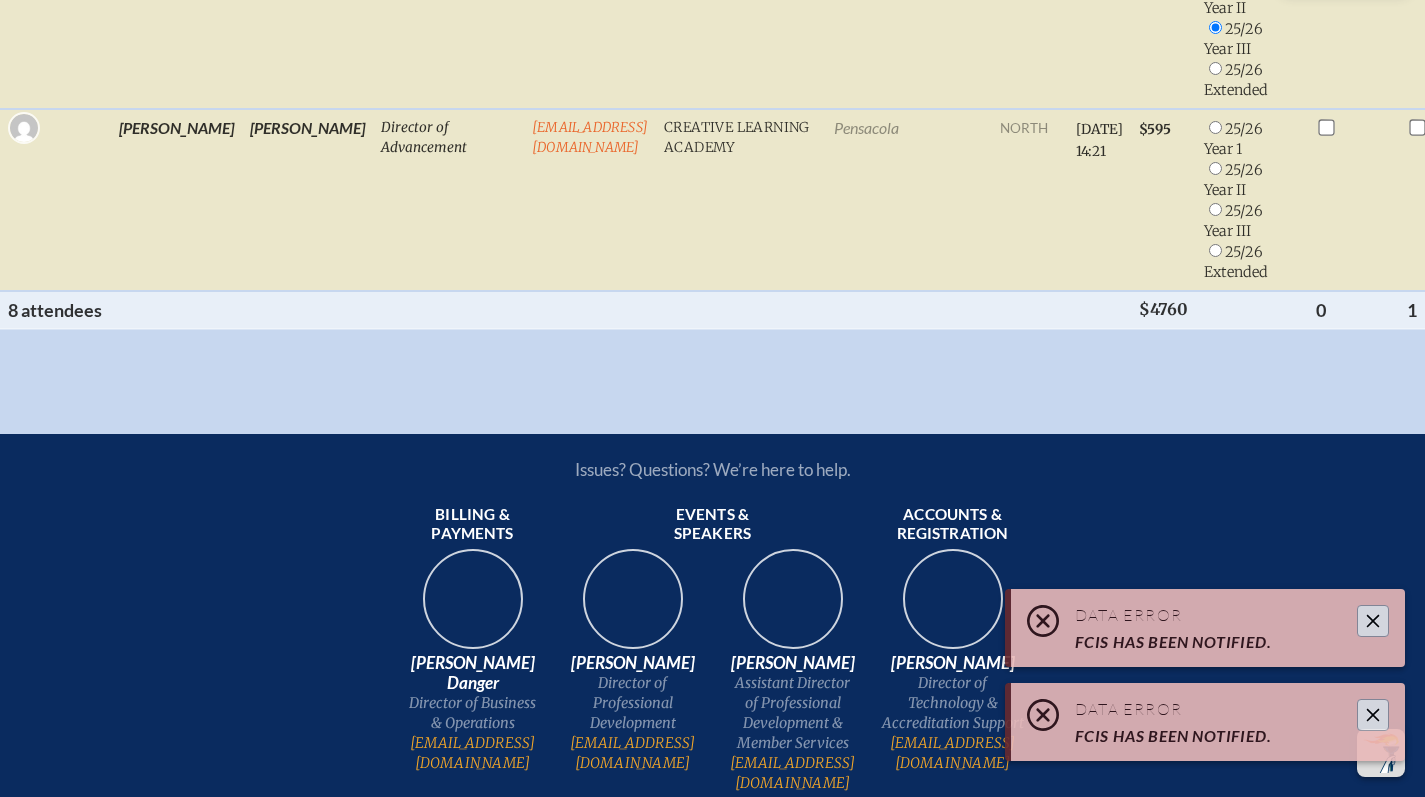 click on "Data Error FCIS has been notified." at bounding box center [1208, 628] 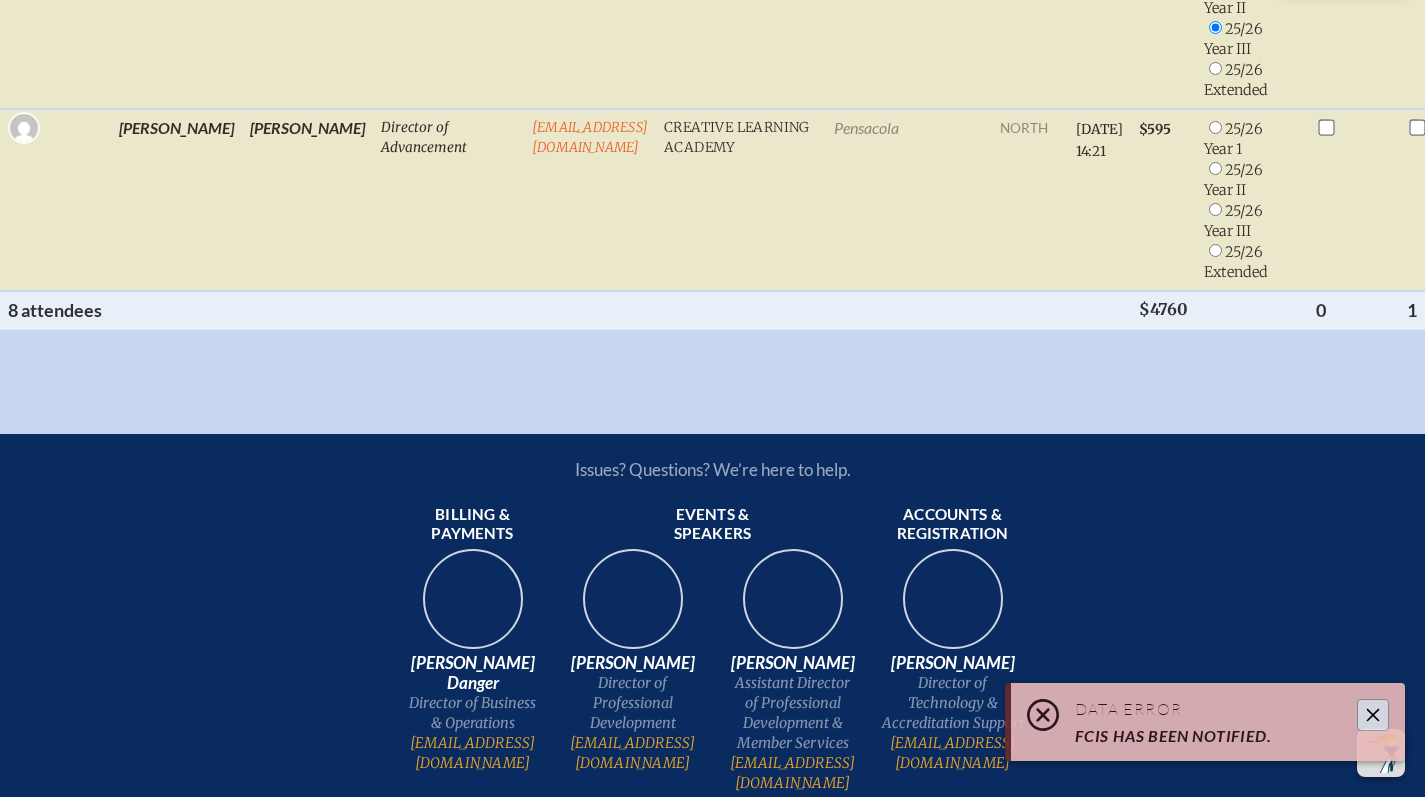 click 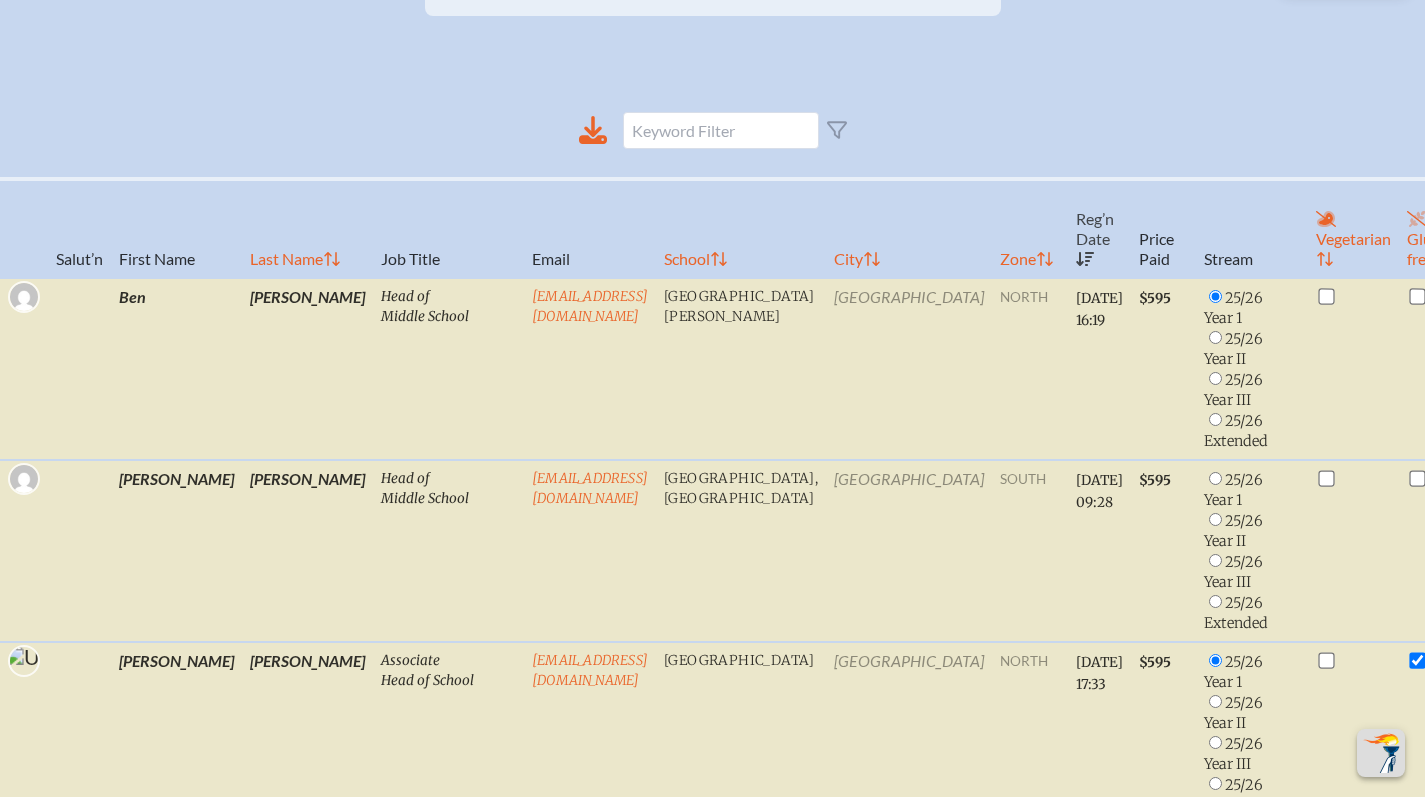 scroll, scrollTop: 0, scrollLeft: 0, axis: both 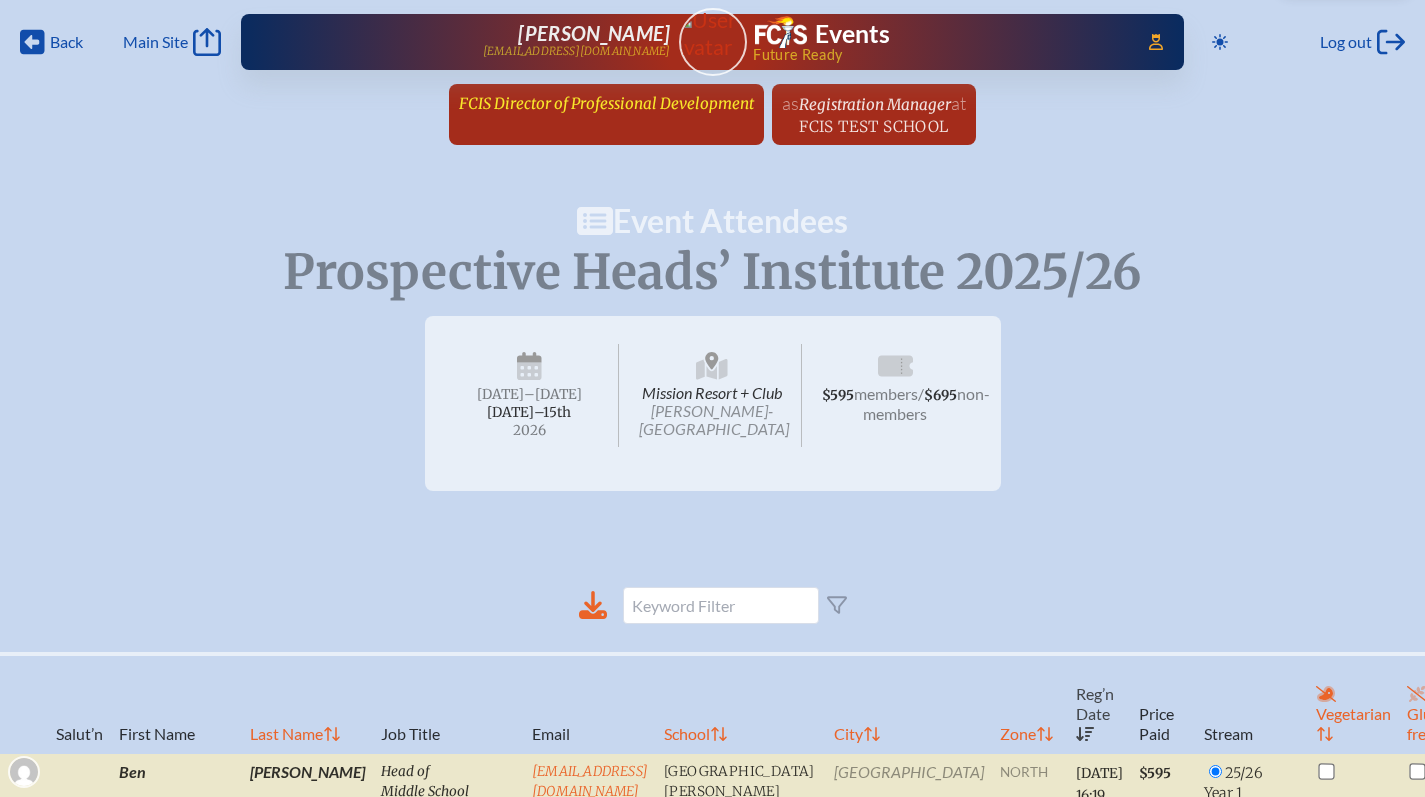 click on "FCIS Director of Professional Development" at bounding box center [606, 103] 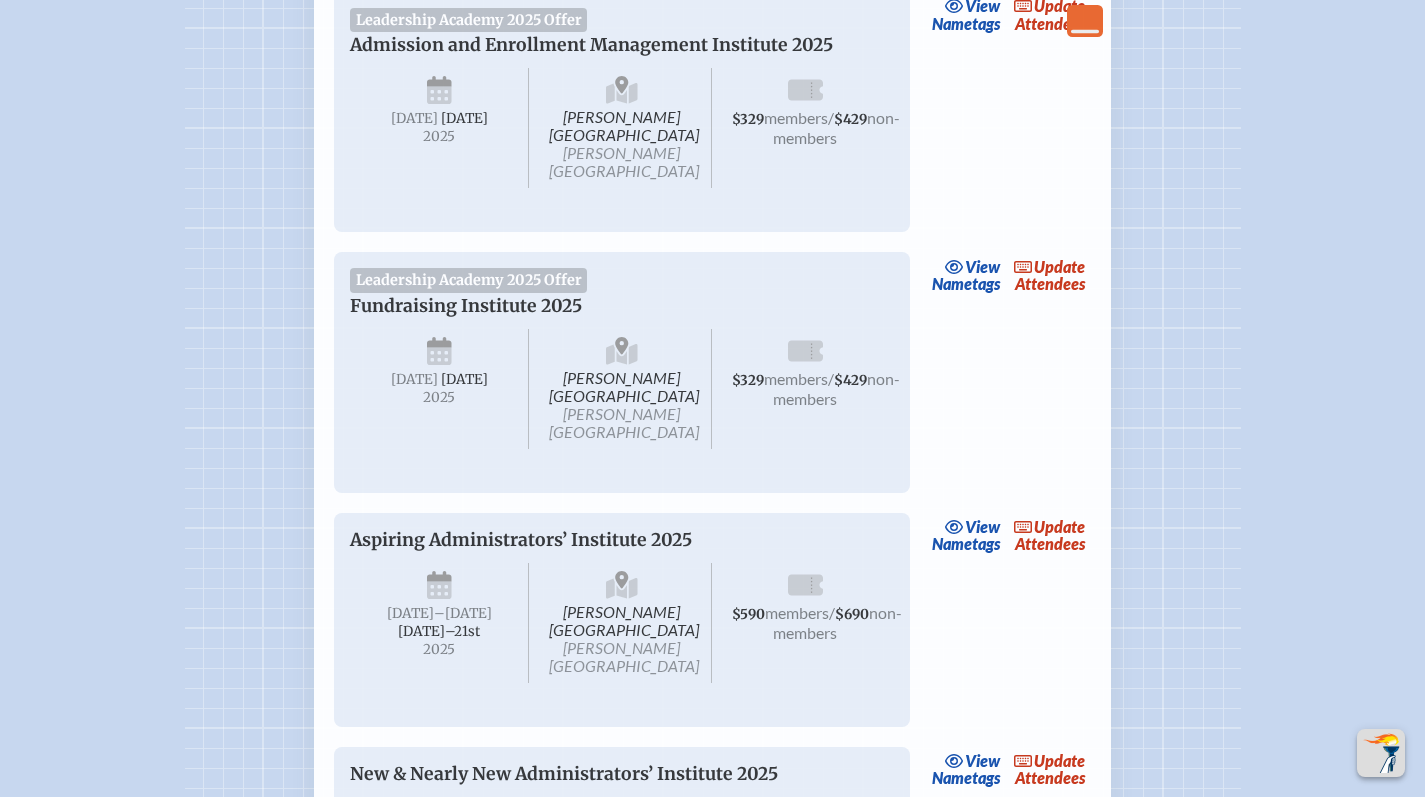 scroll, scrollTop: 1405, scrollLeft: 0, axis: vertical 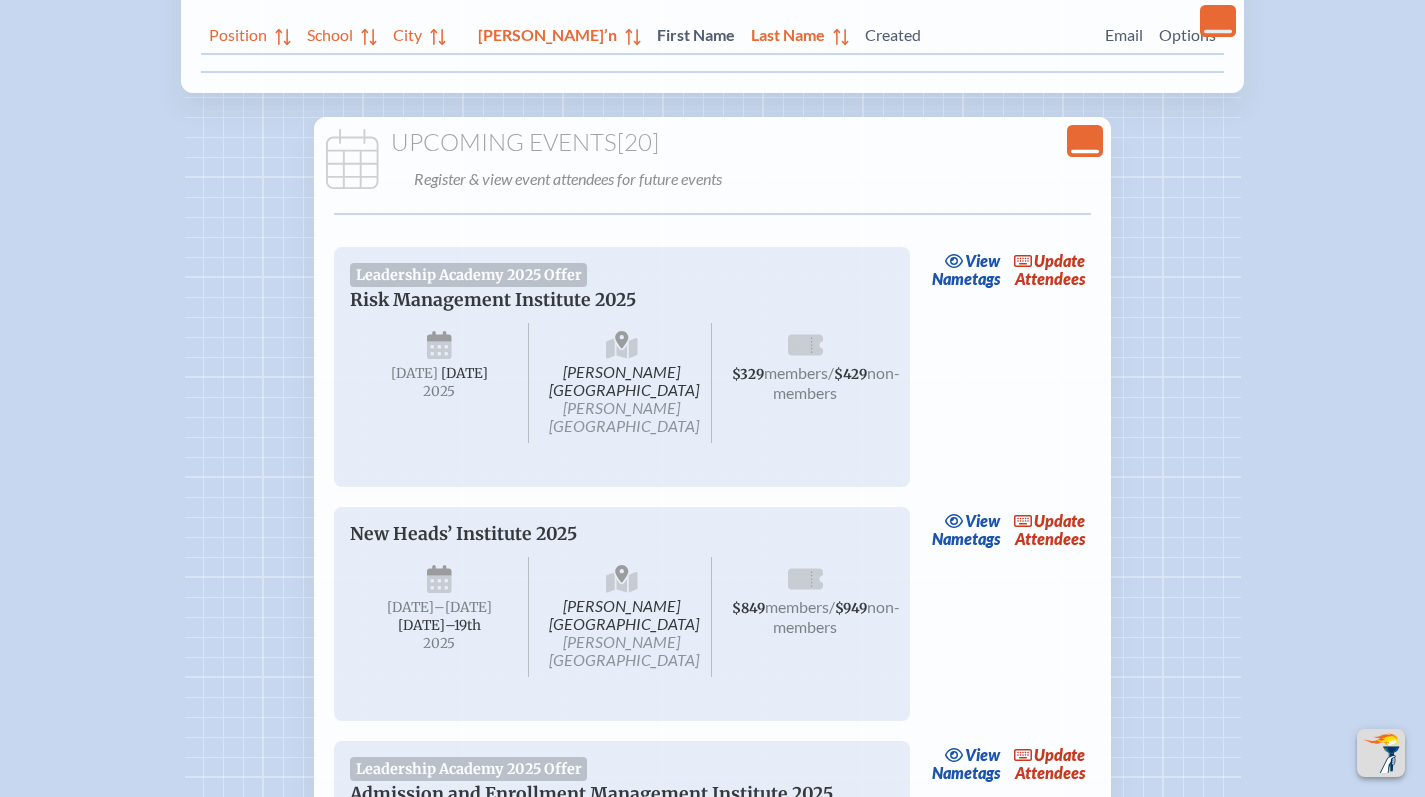 click on "Close Console" 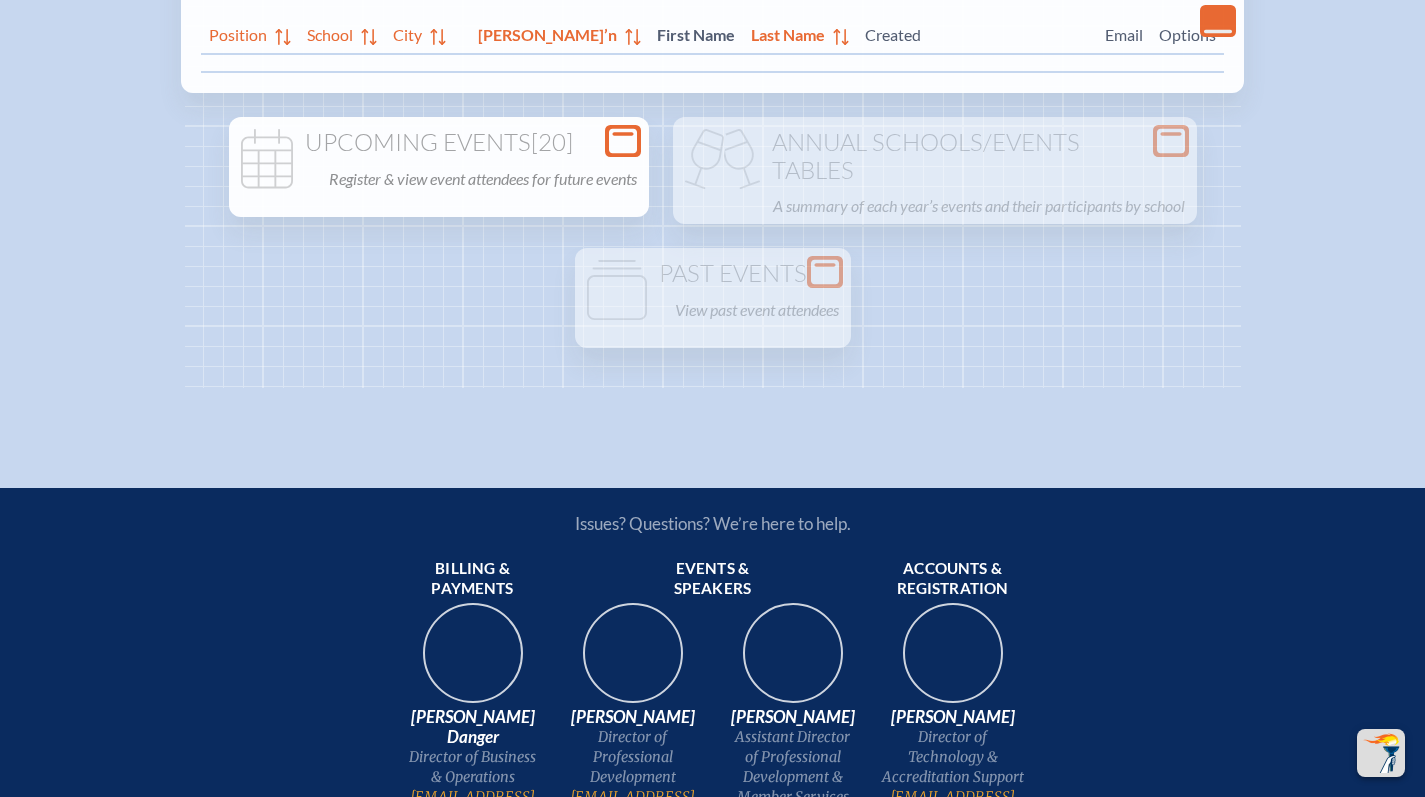 click on "Register & view event attendees for future events" at bounding box center (483, 179) 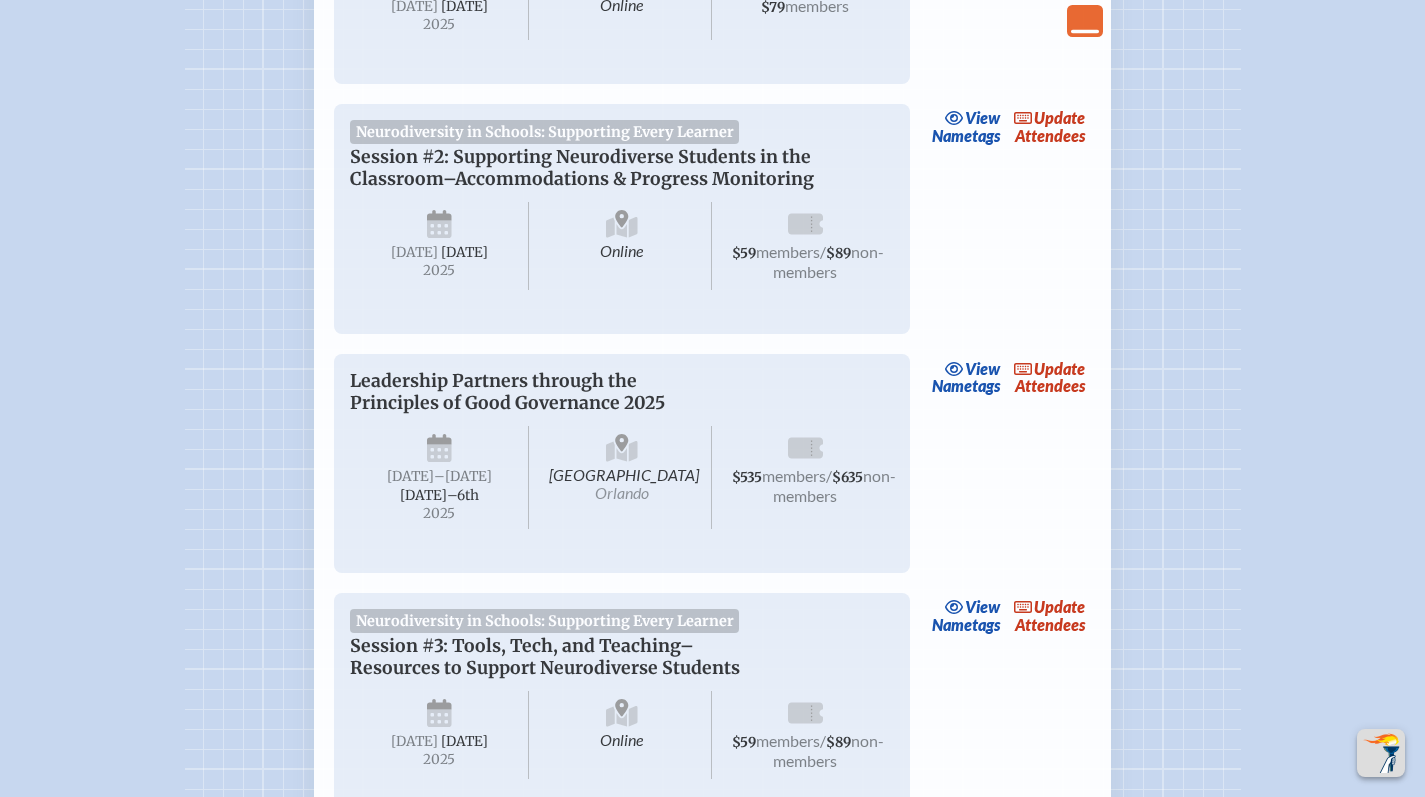 scroll, scrollTop: 3054, scrollLeft: 0, axis: vertical 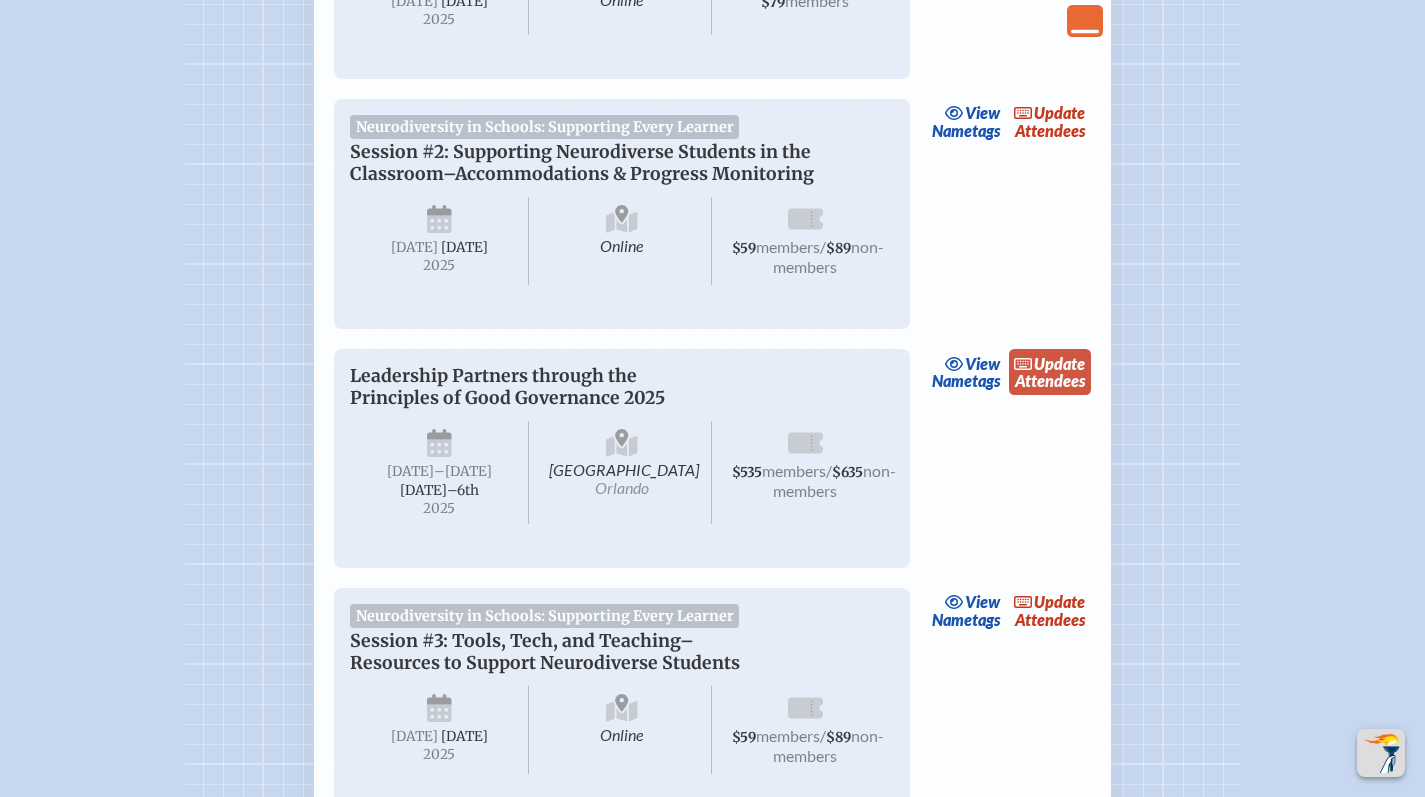 click on "update" at bounding box center (1059, 363) 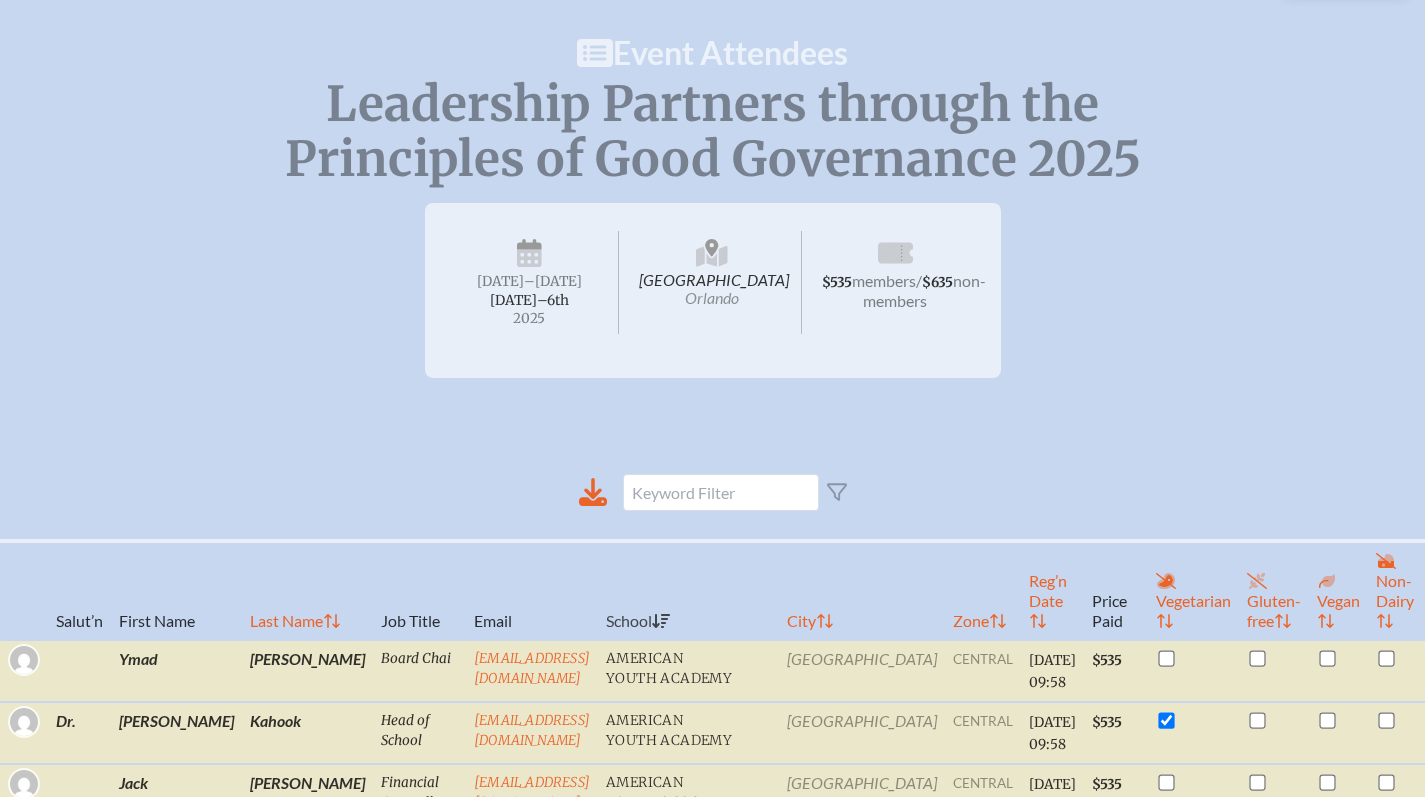 scroll, scrollTop: 0, scrollLeft: 0, axis: both 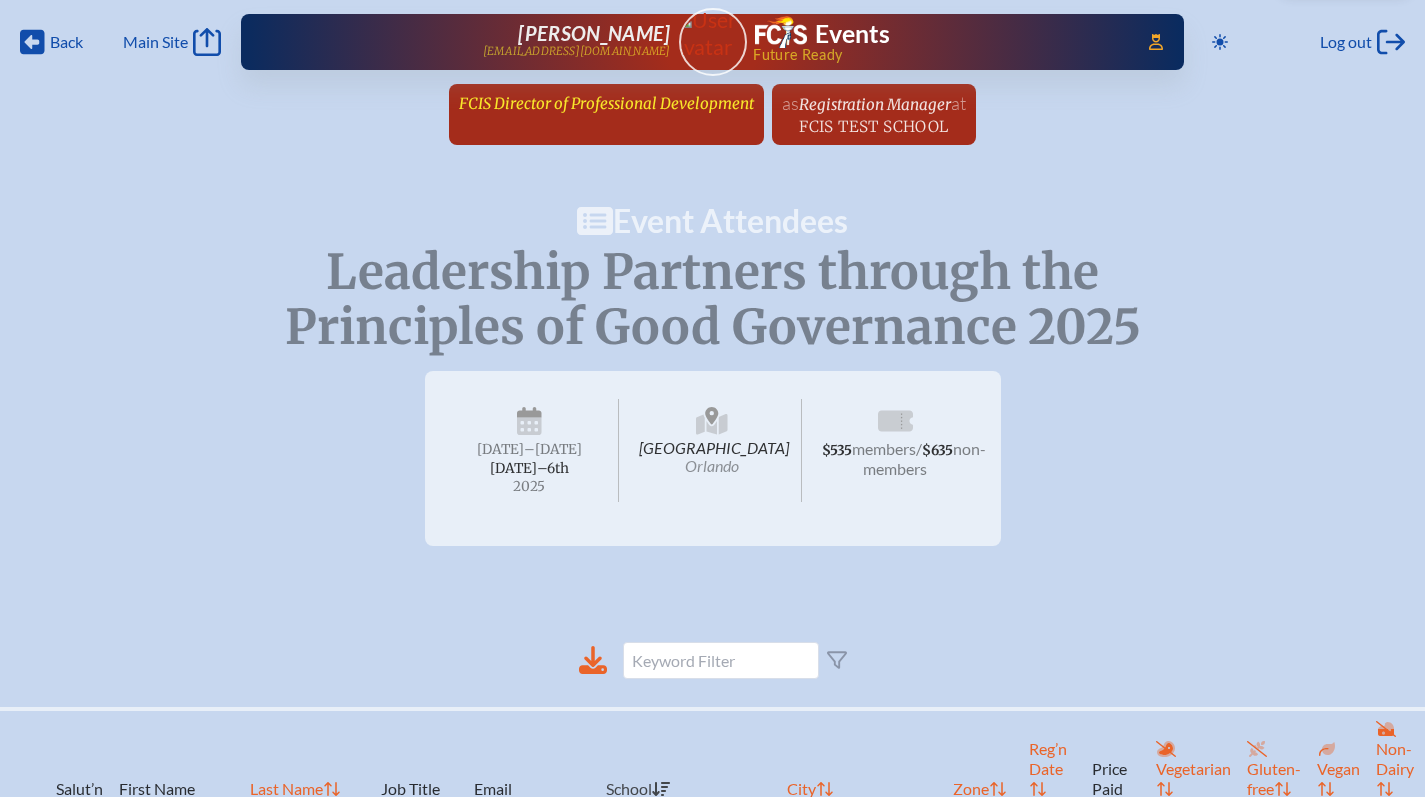click on "FCIS Director of Professional Development" at bounding box center (606, 103) 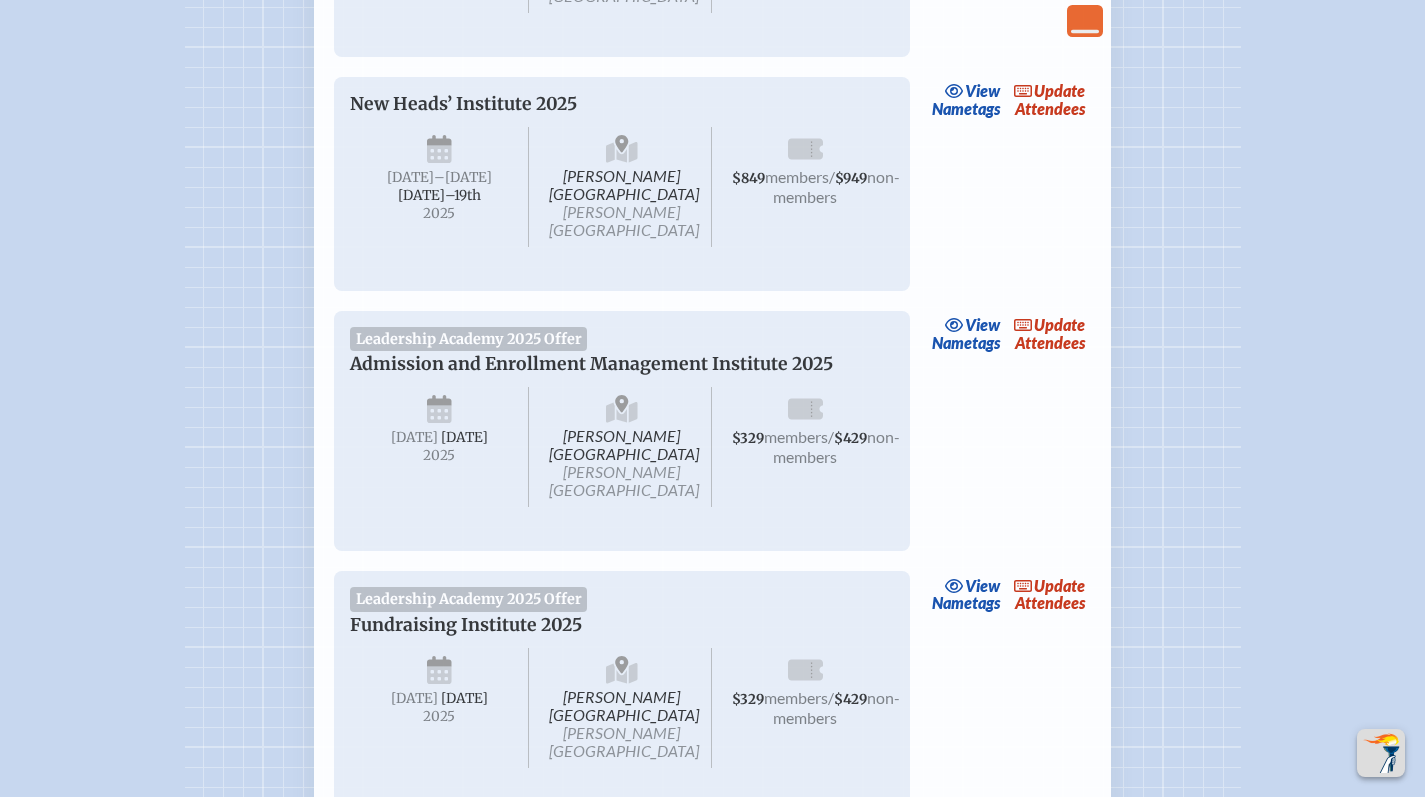 scroll, scrollTop: 866, scrollLeft: 0, axis: vertical 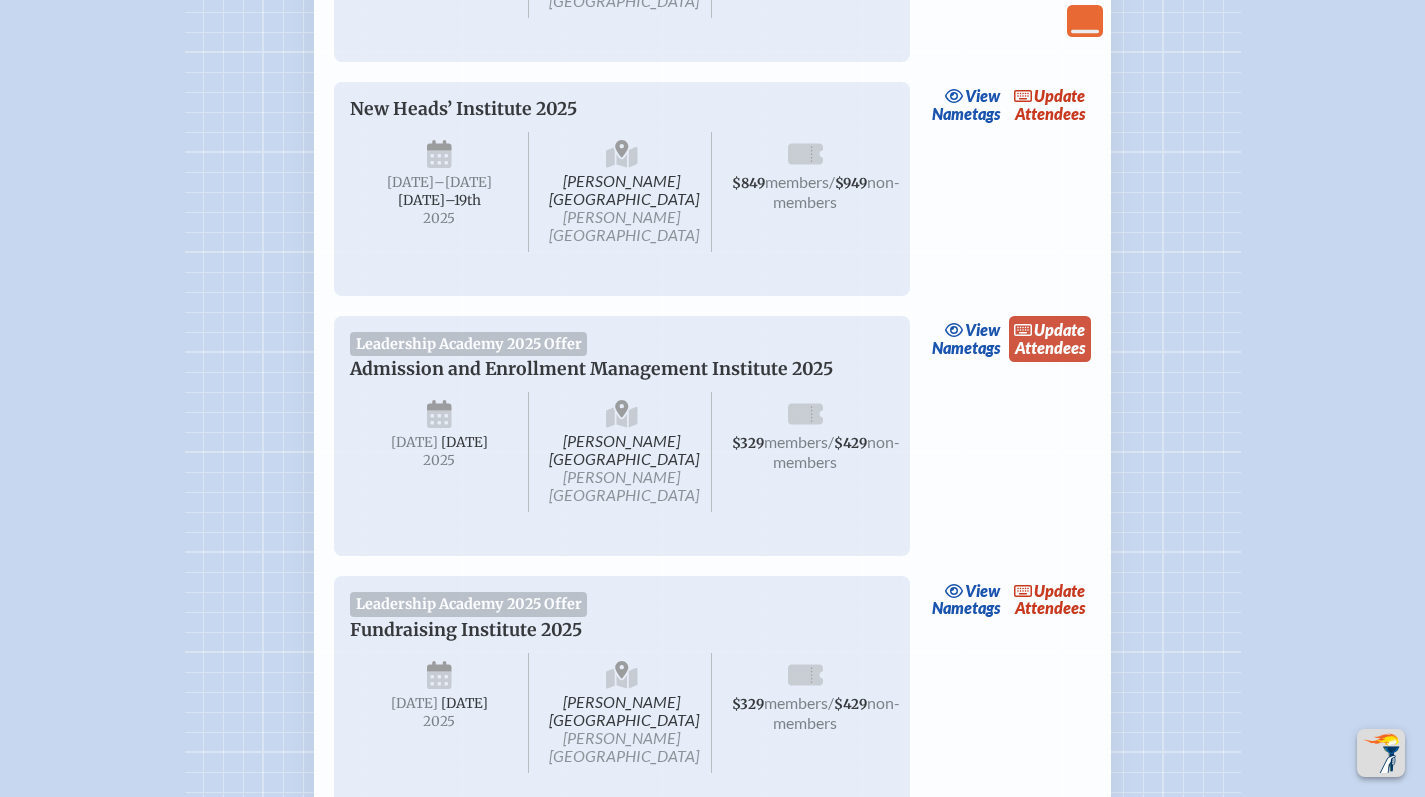 click on "update  Attendees" at bounding box center [1050, 339] 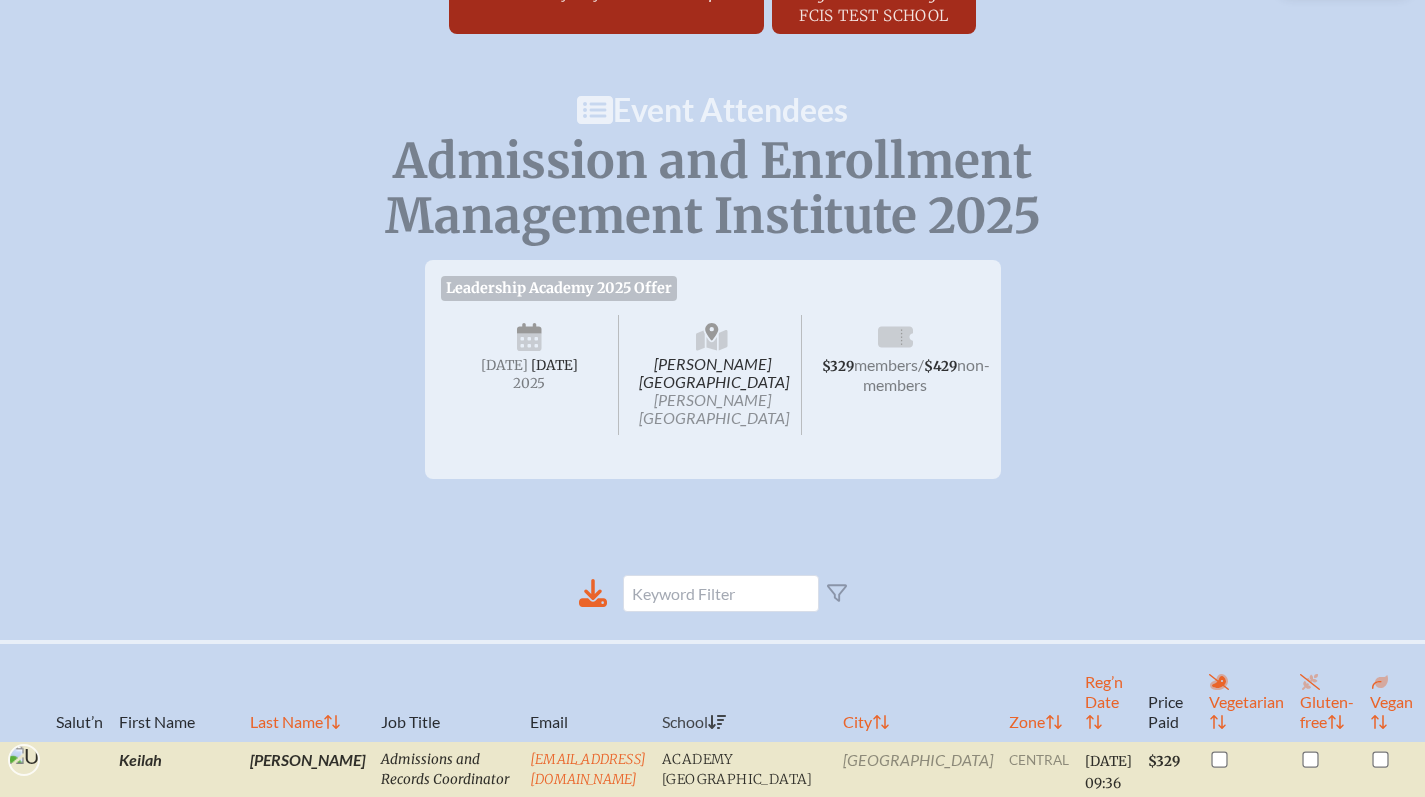 scroll, scrollTop: 111, scrollLeft: 0, axis: vertical 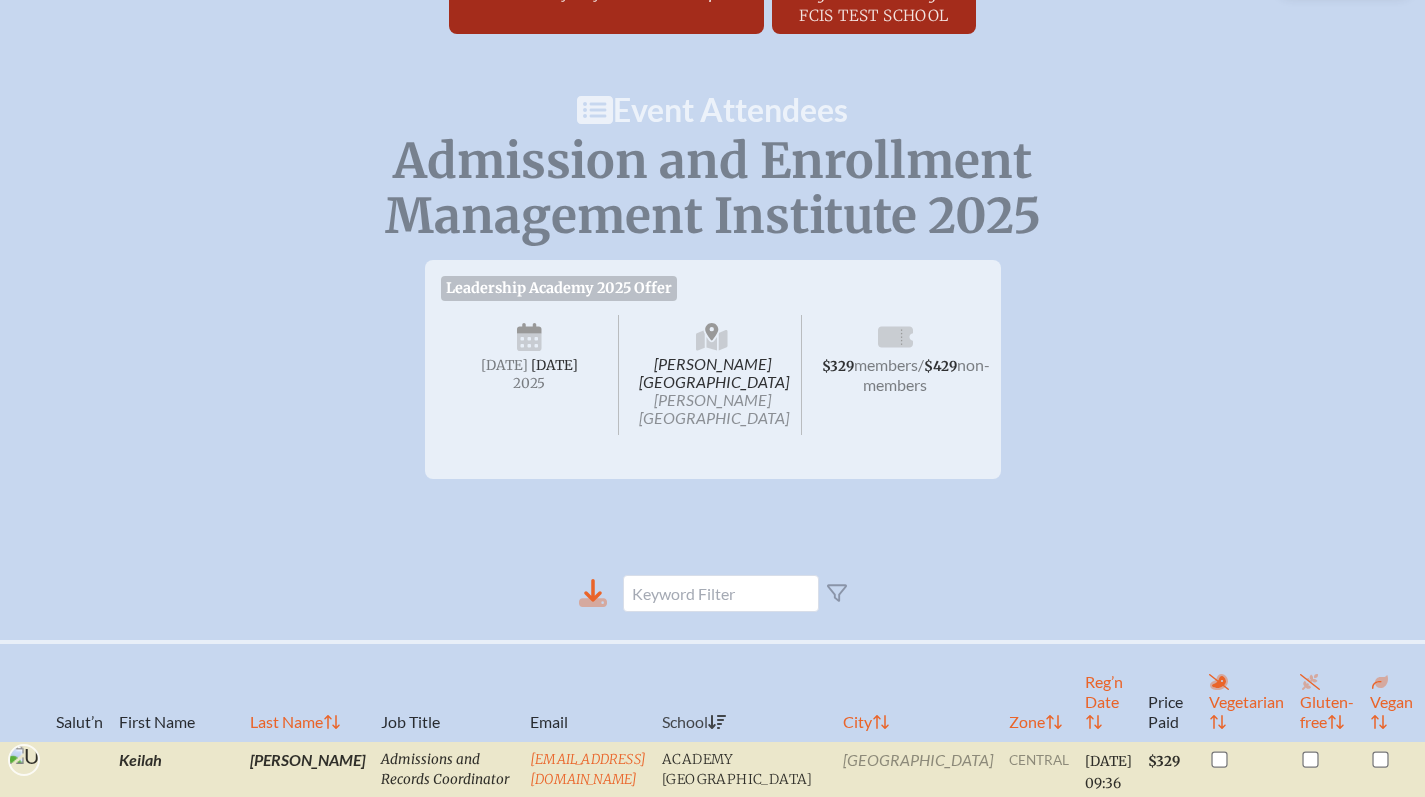 click 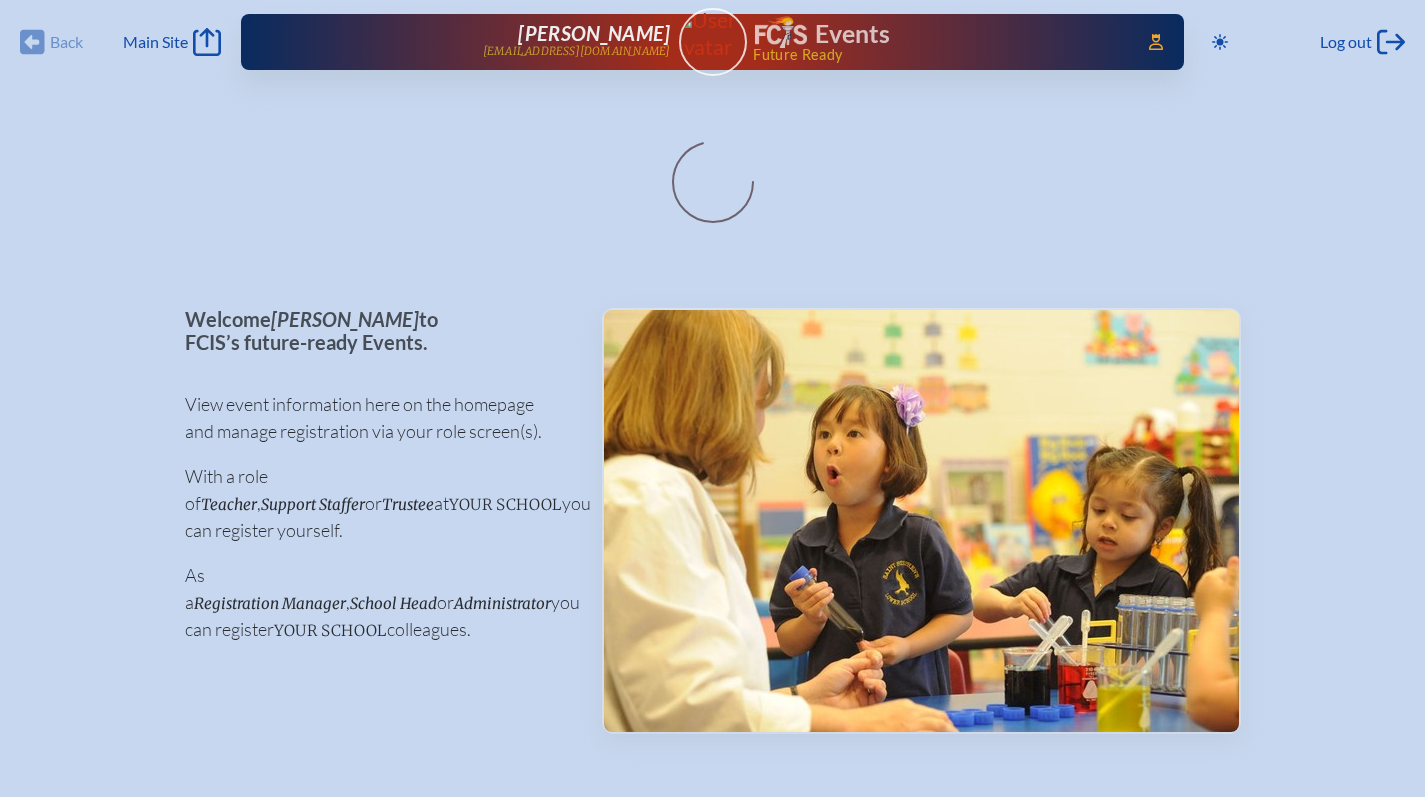 scroll, scrollTop: 0, scrollLeft: 0, axis: both 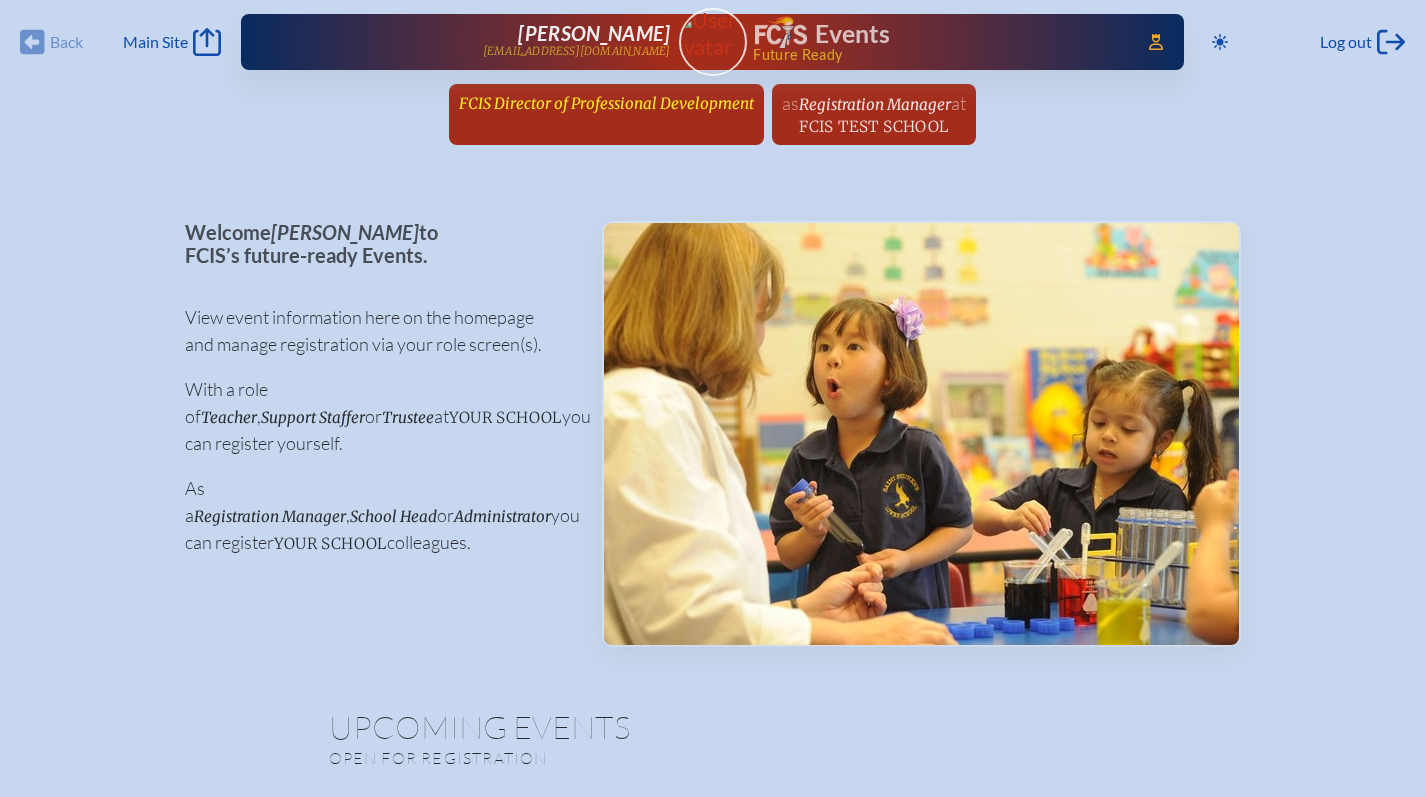 click on "FCIS Director of Professional Development" at bounding box center [606, 103] 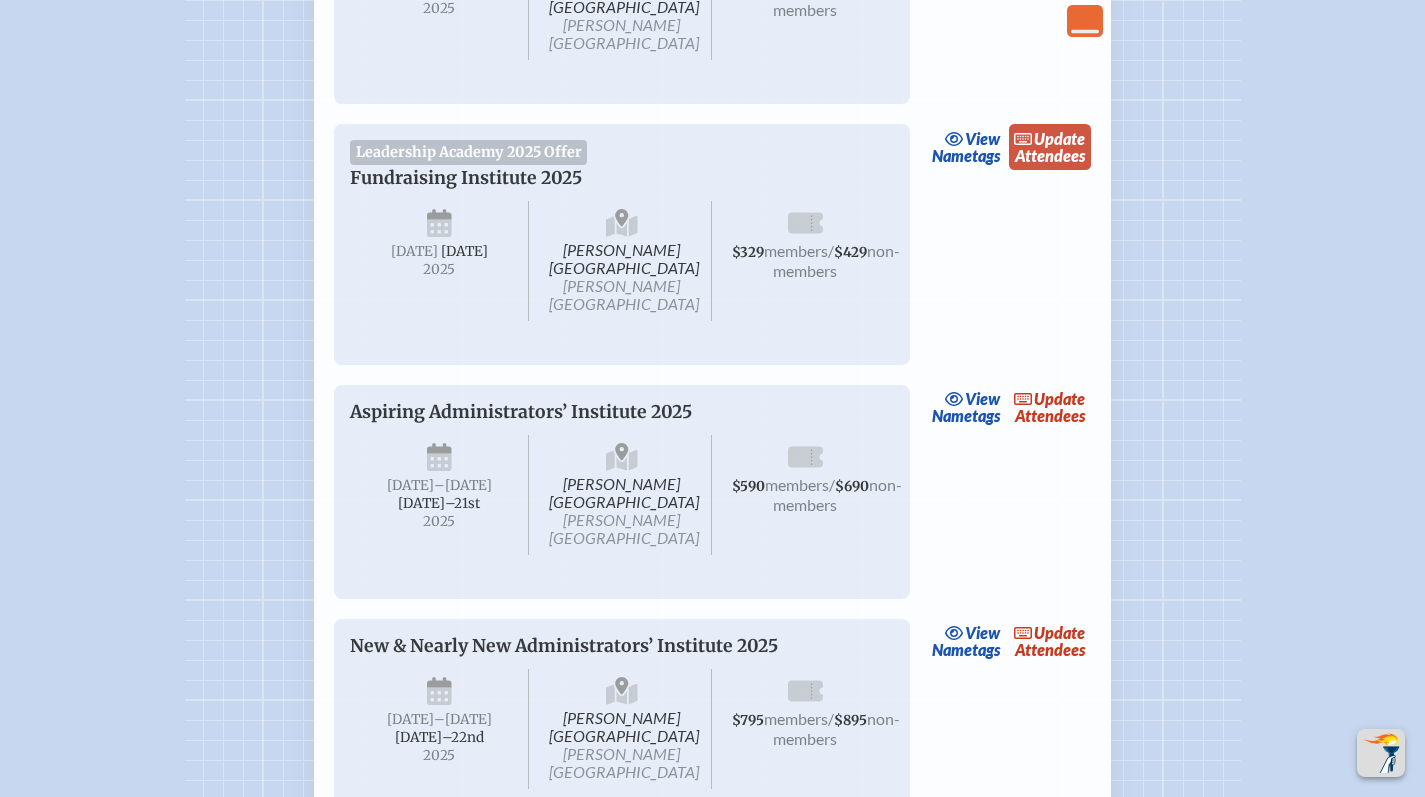 scroll, scrollTop: 1293, scrollLeft: 0, axis: vertical 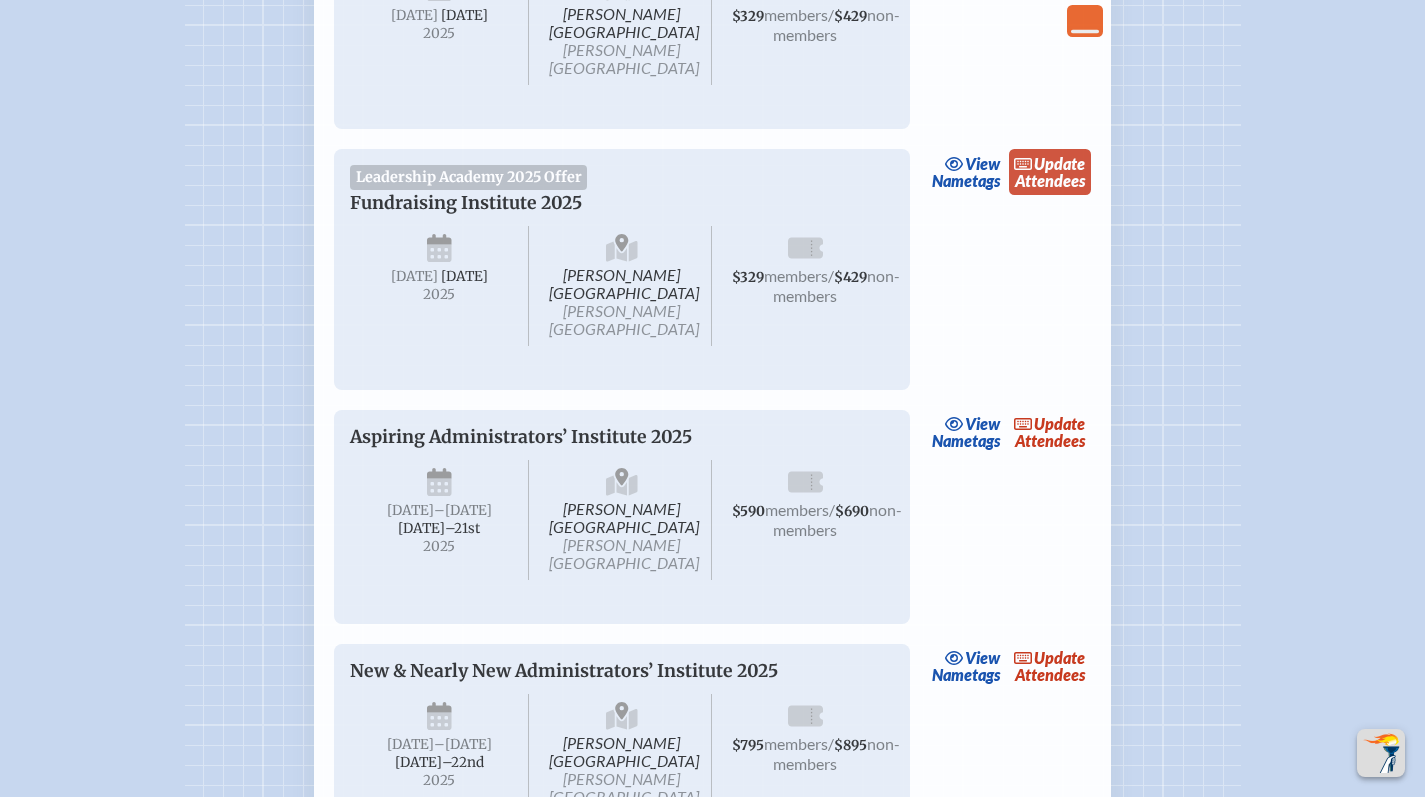 click on "update" at bounding box center [1059, 163] 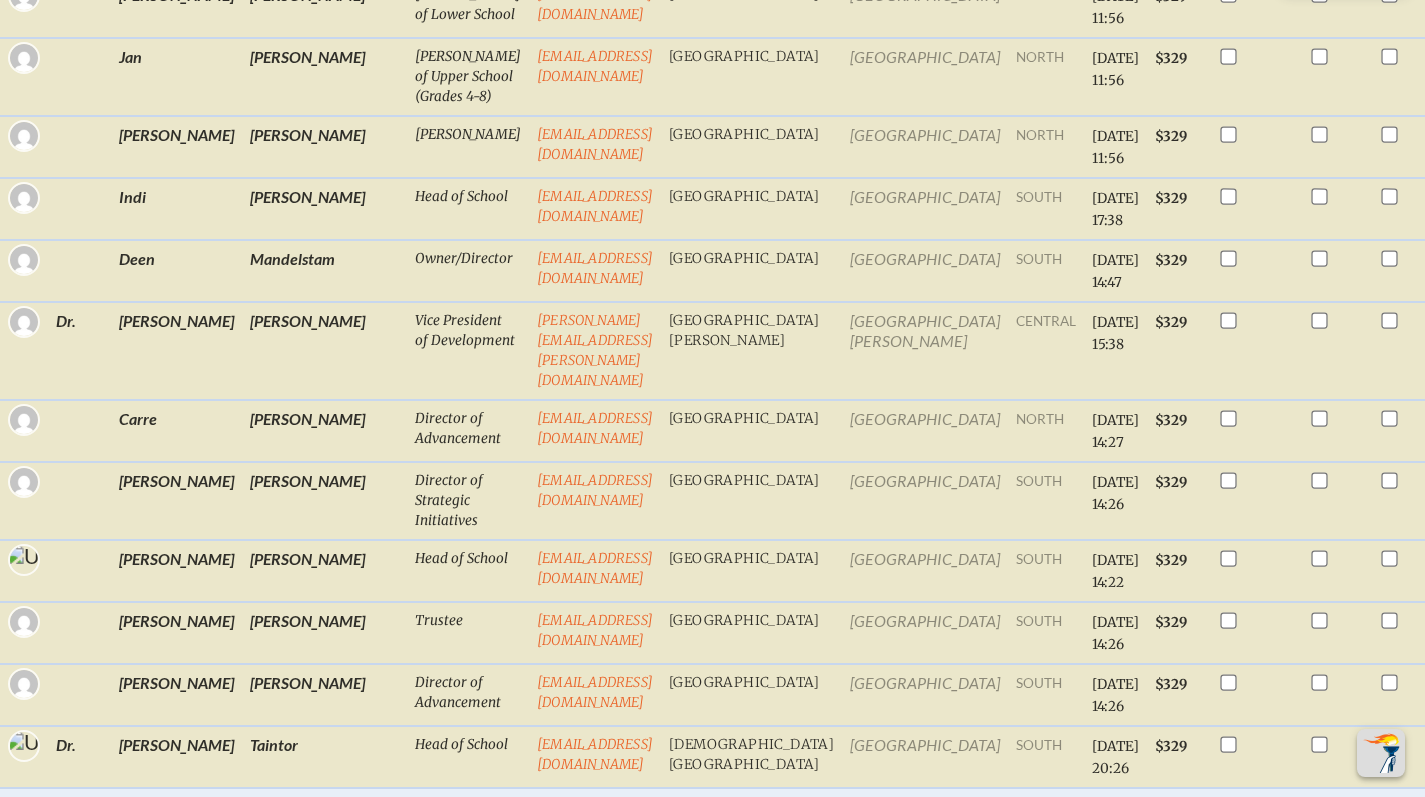 scroll, scrollTop: 411, scrollLeft: 0, axis: vertical 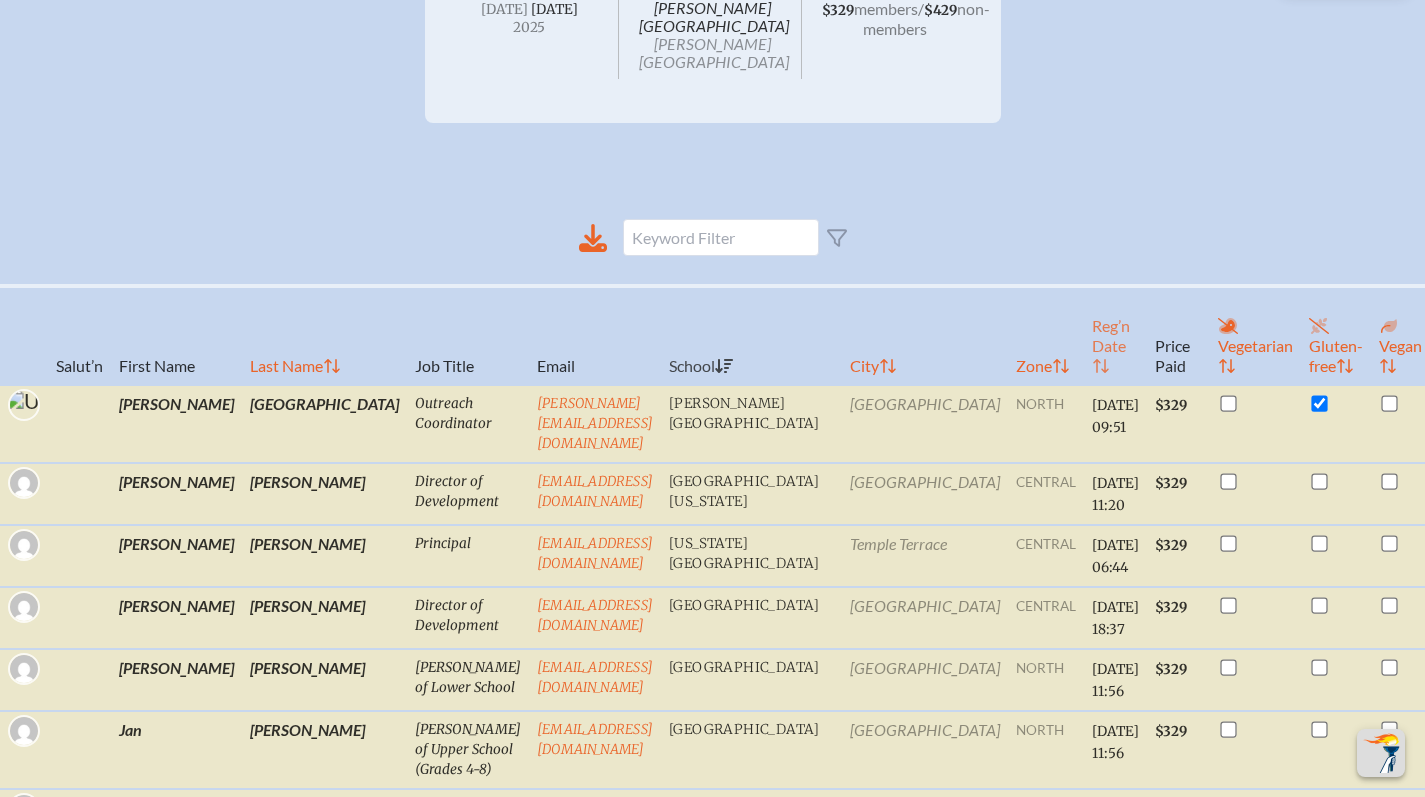 click on "Reg’n Date" at bounding box center [1115, 335] 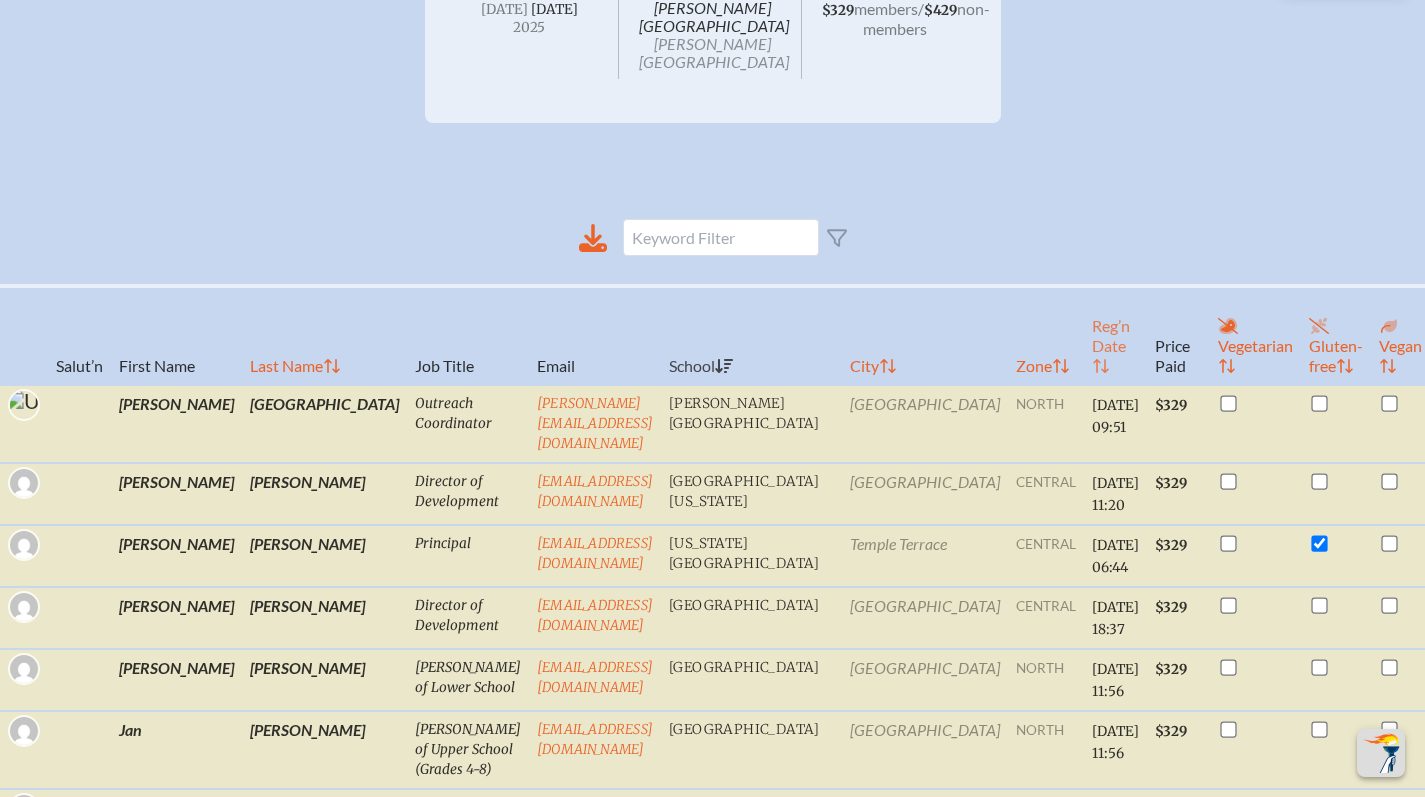 checkbox on "false" 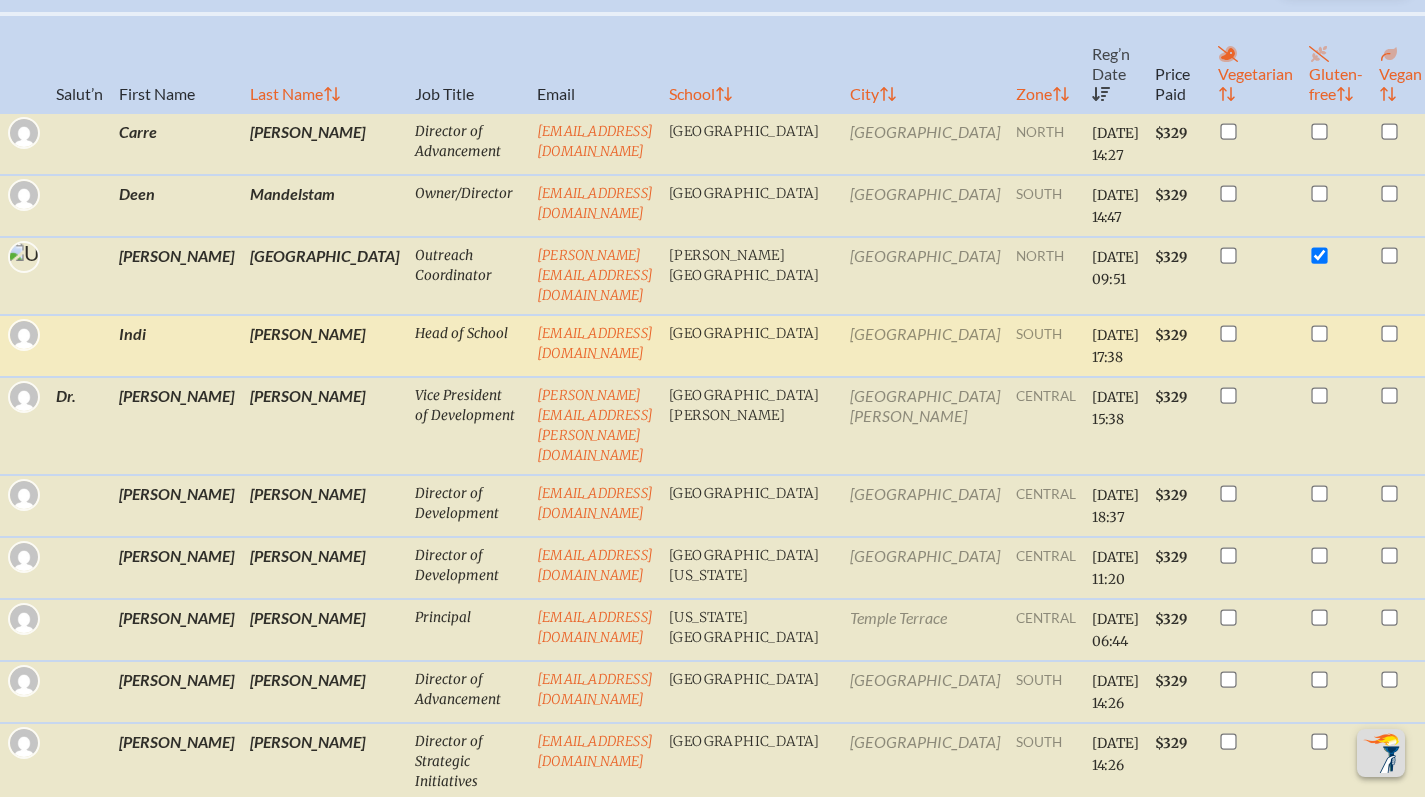 scroll, scrollTop: 712, scrollLeft: 0, axis: vertical 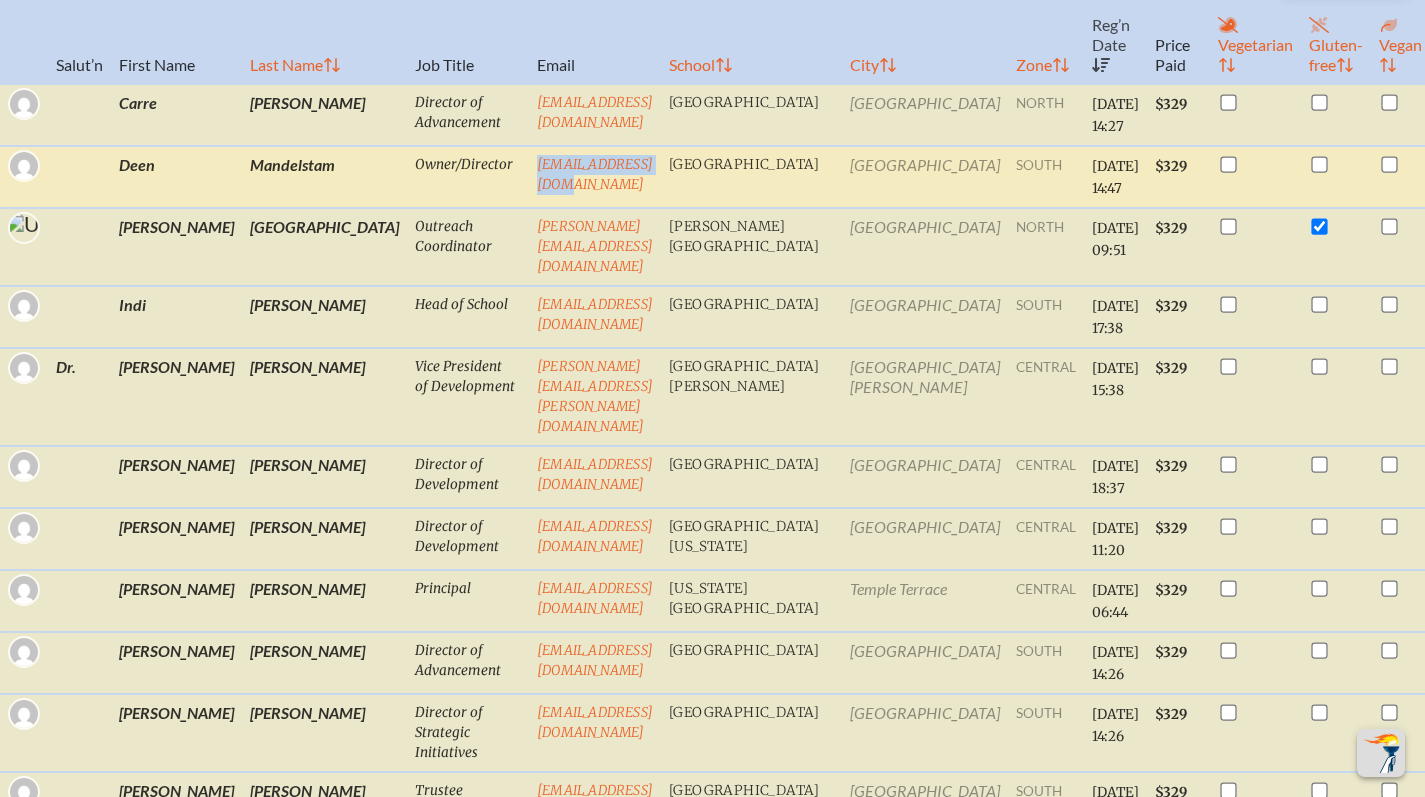 drag, startPoint x: 535, startPoint y: 146, endPoint x: 397, endPoint y: 139, distance: 138.17743 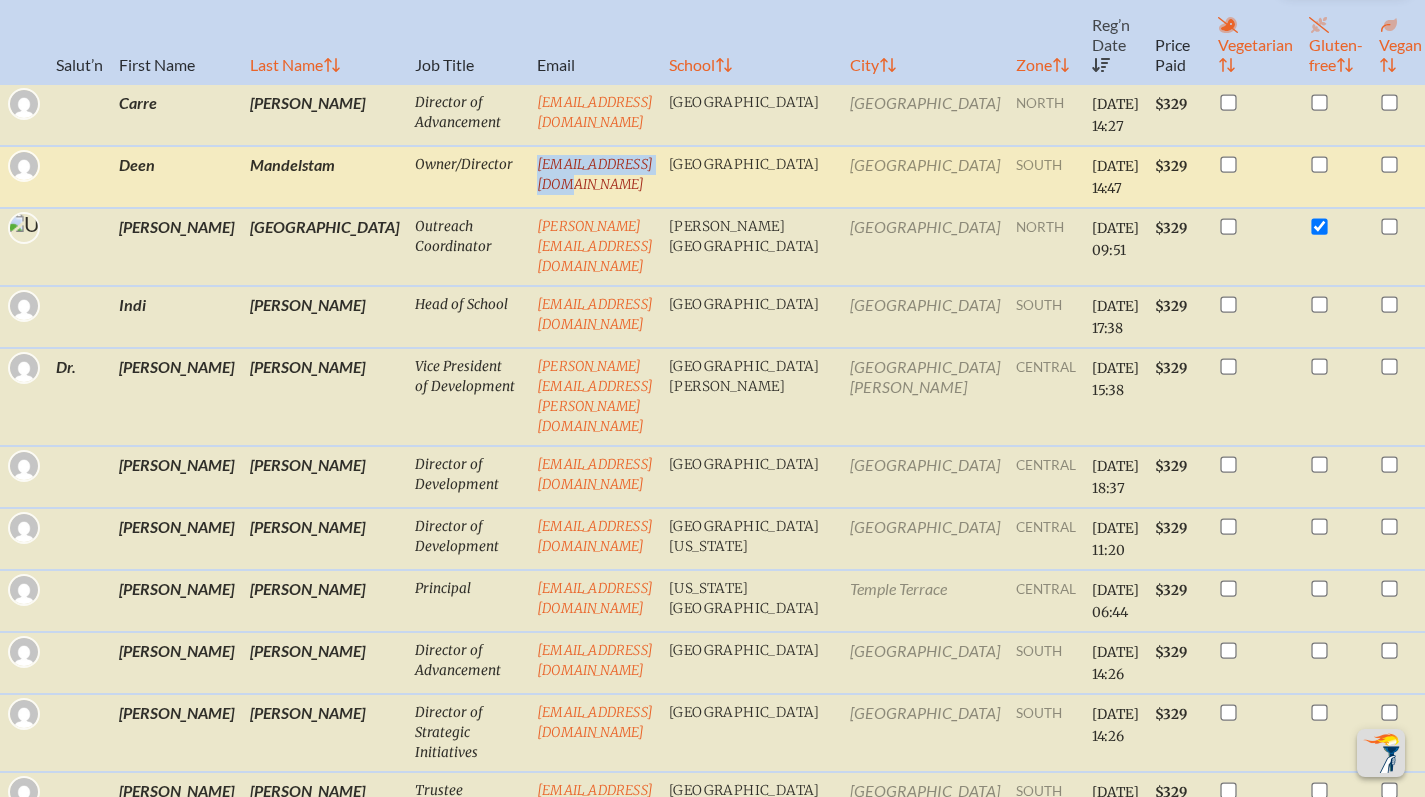 copy on "[EMAIL_ADDRESS][DOMAIN_NAME]" 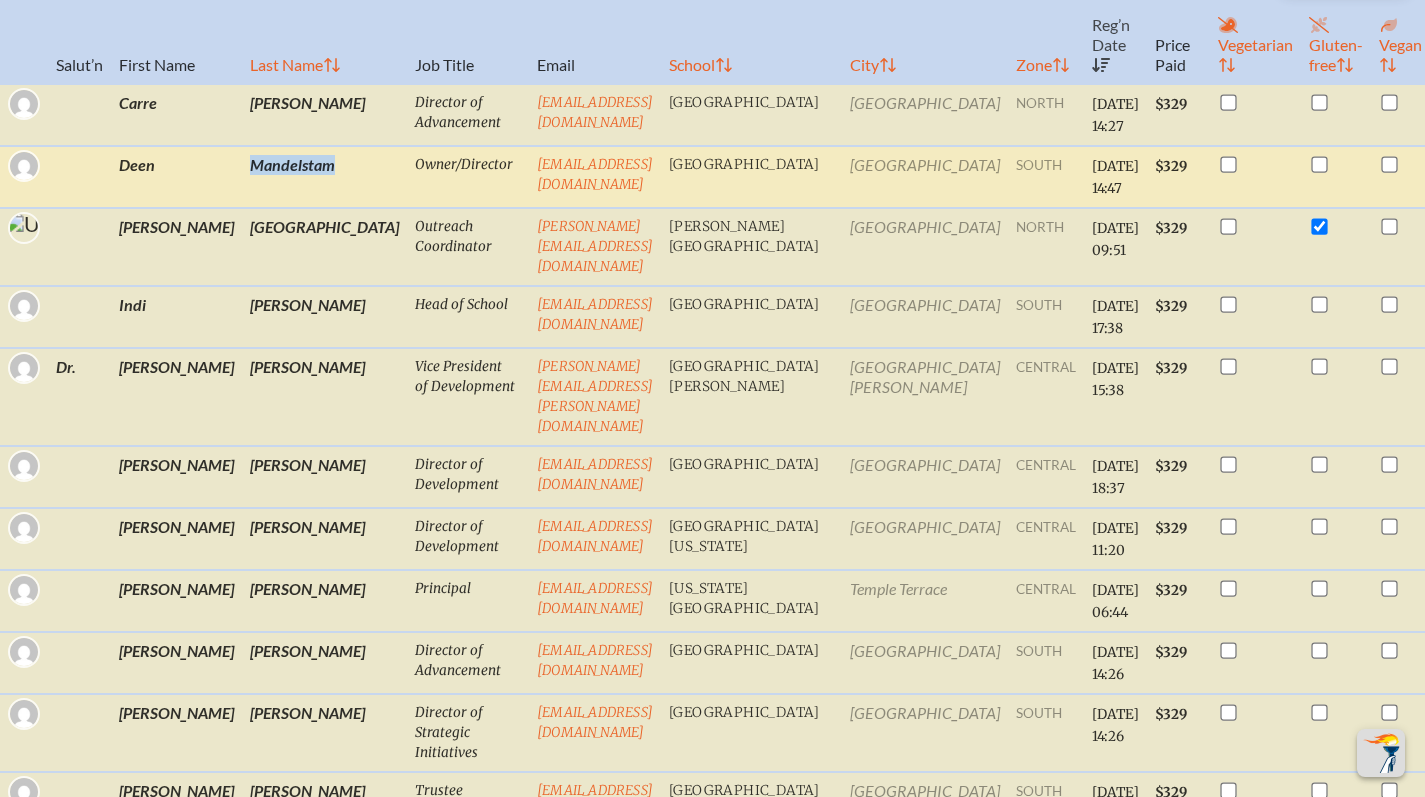 drag, startPoint x: 275, startPoint y: 147, endPoint x: 189, endPoint y: 149, distance: 86.023254 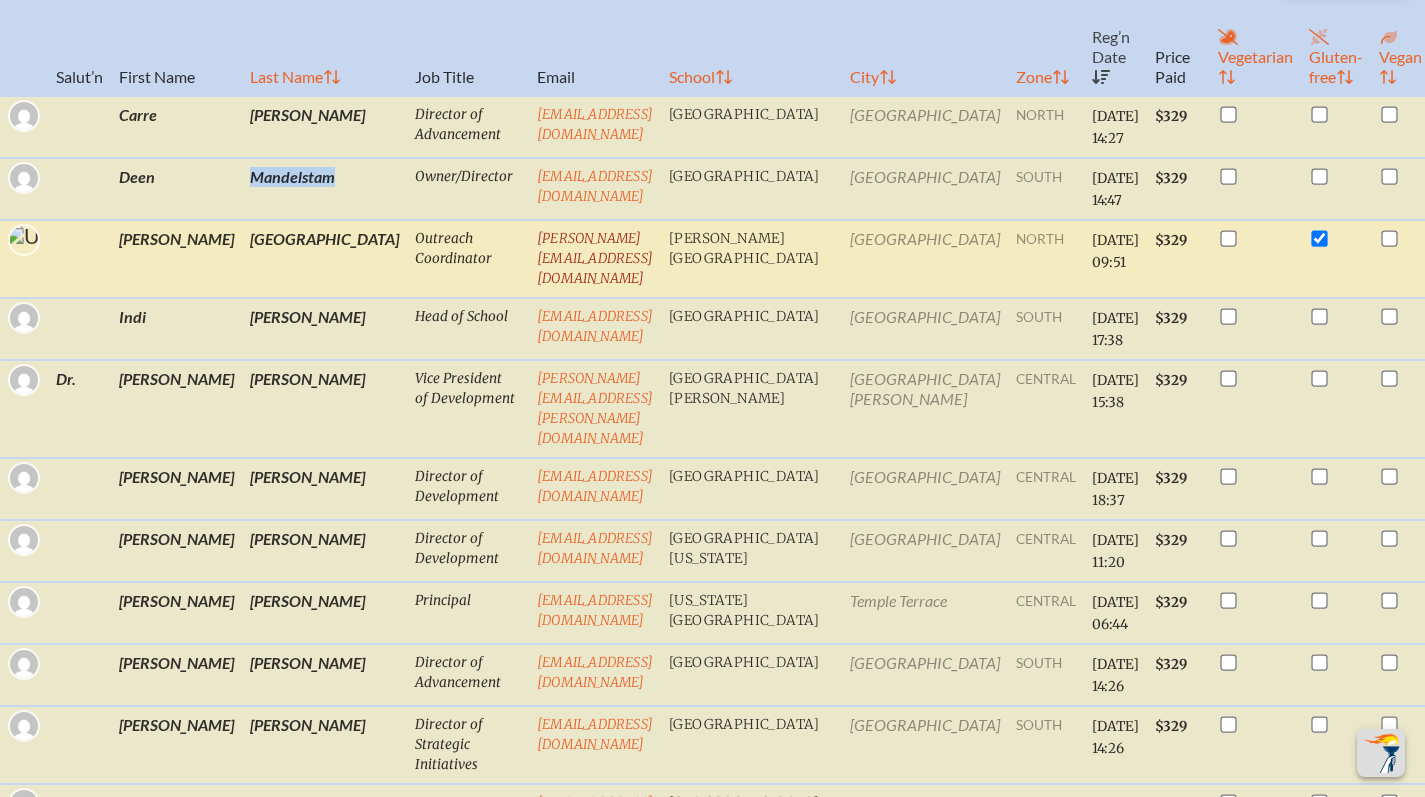 scroll, scrollTop: 596, scrollLeft: 0, axis: vertical 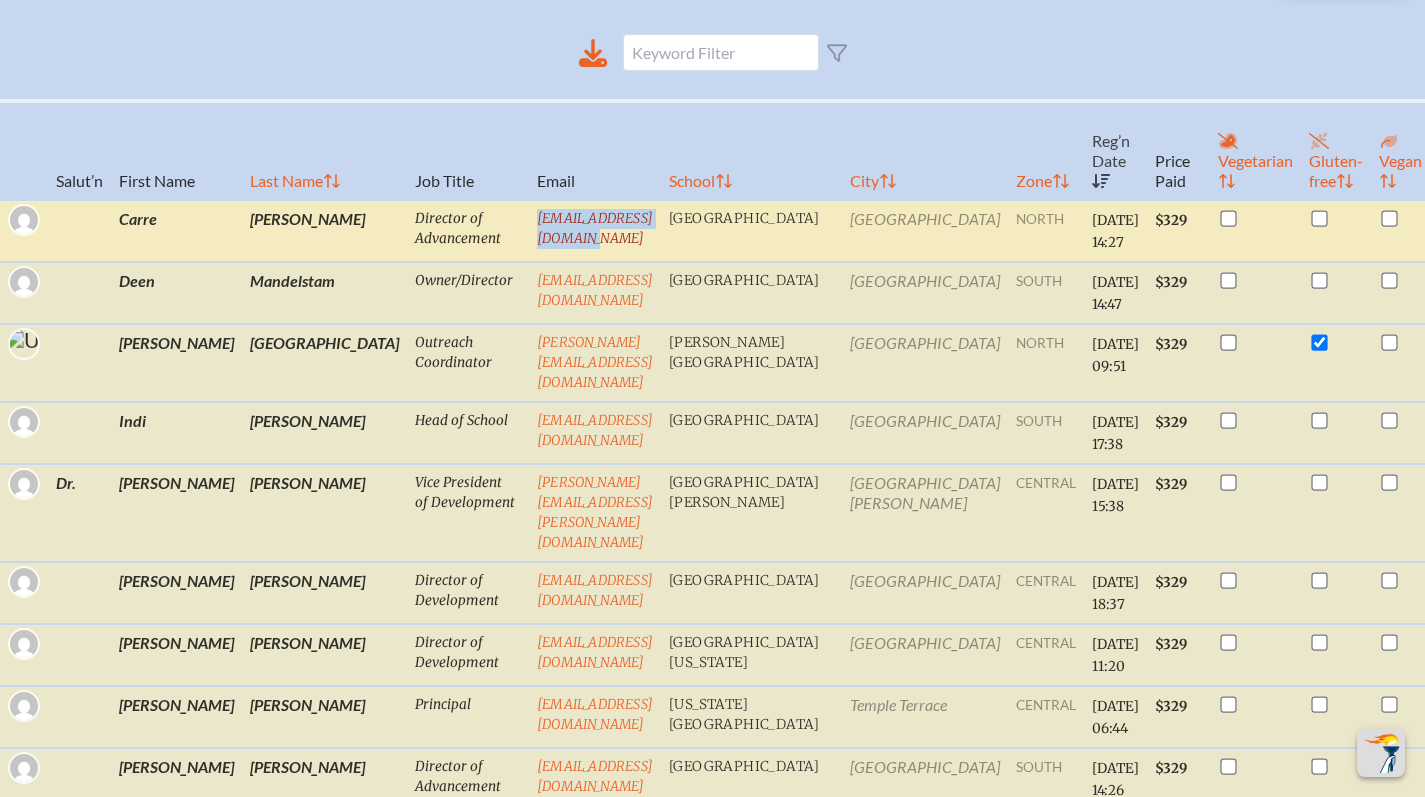 drag, startPoint x: 609, startPoint y: 200, endPoint x: 398, endPoint y: 203, distance: 211.02133 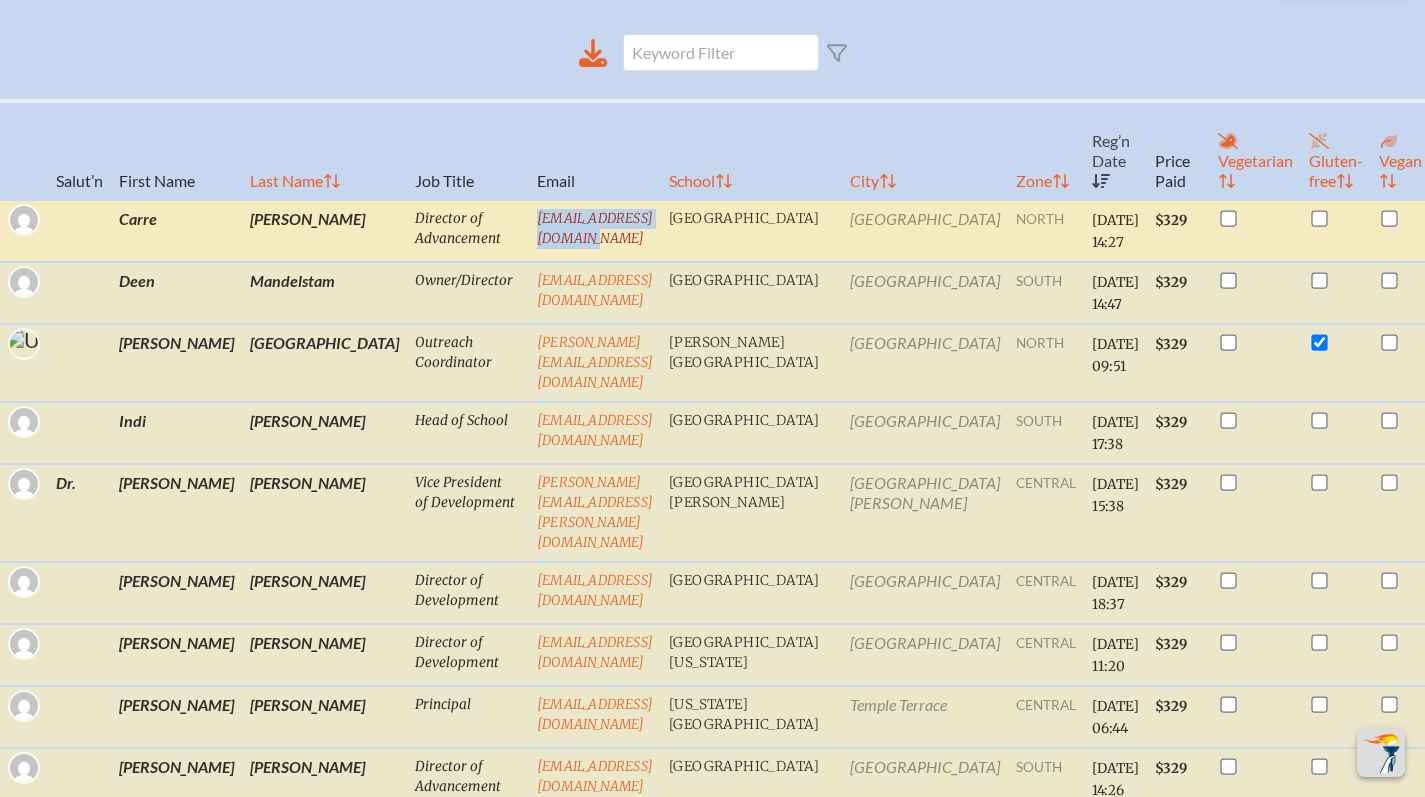click on "[EMAIL_ADDRESS][DOMAIN_NAME]" 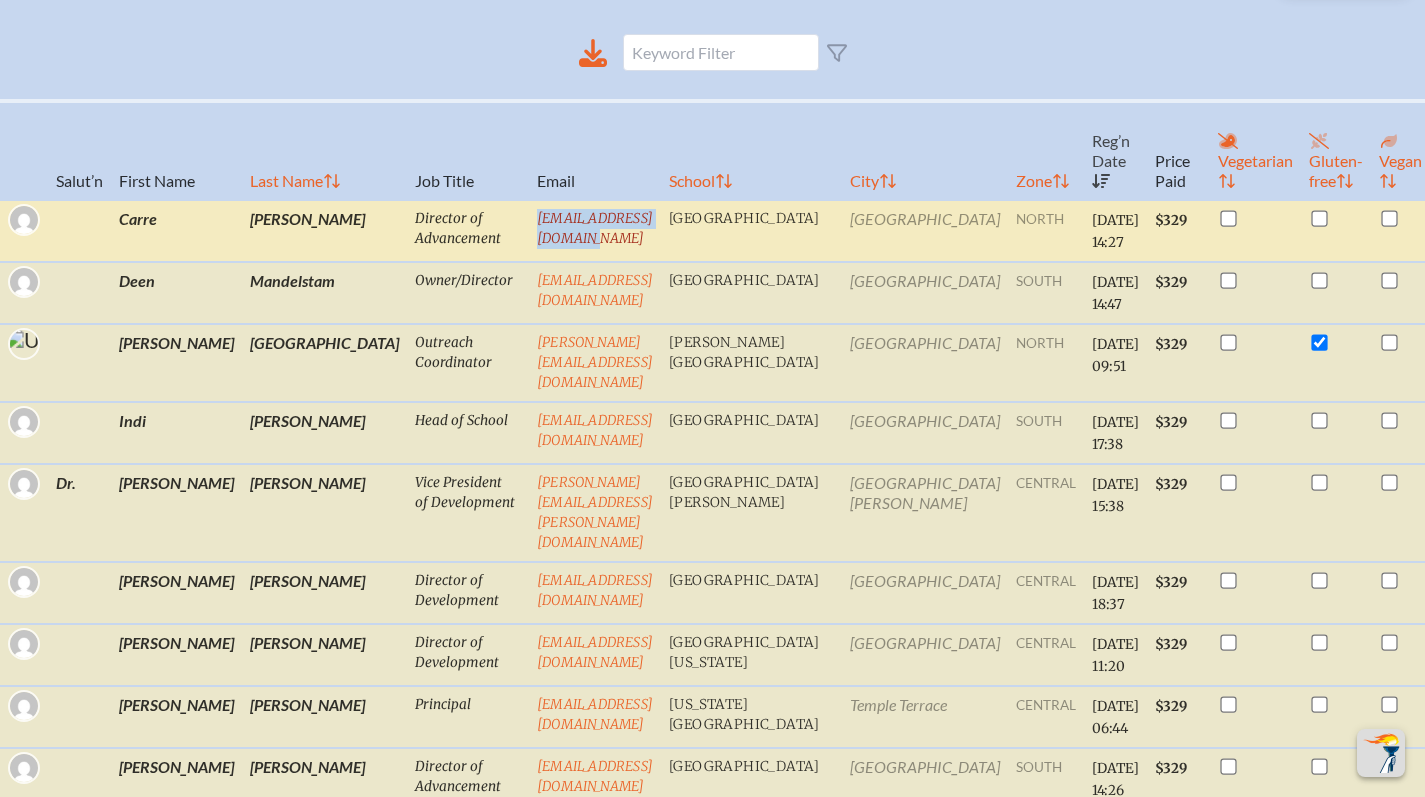 copy on "[EMAIL_ADDRESS][DOMAIN_NAME]" 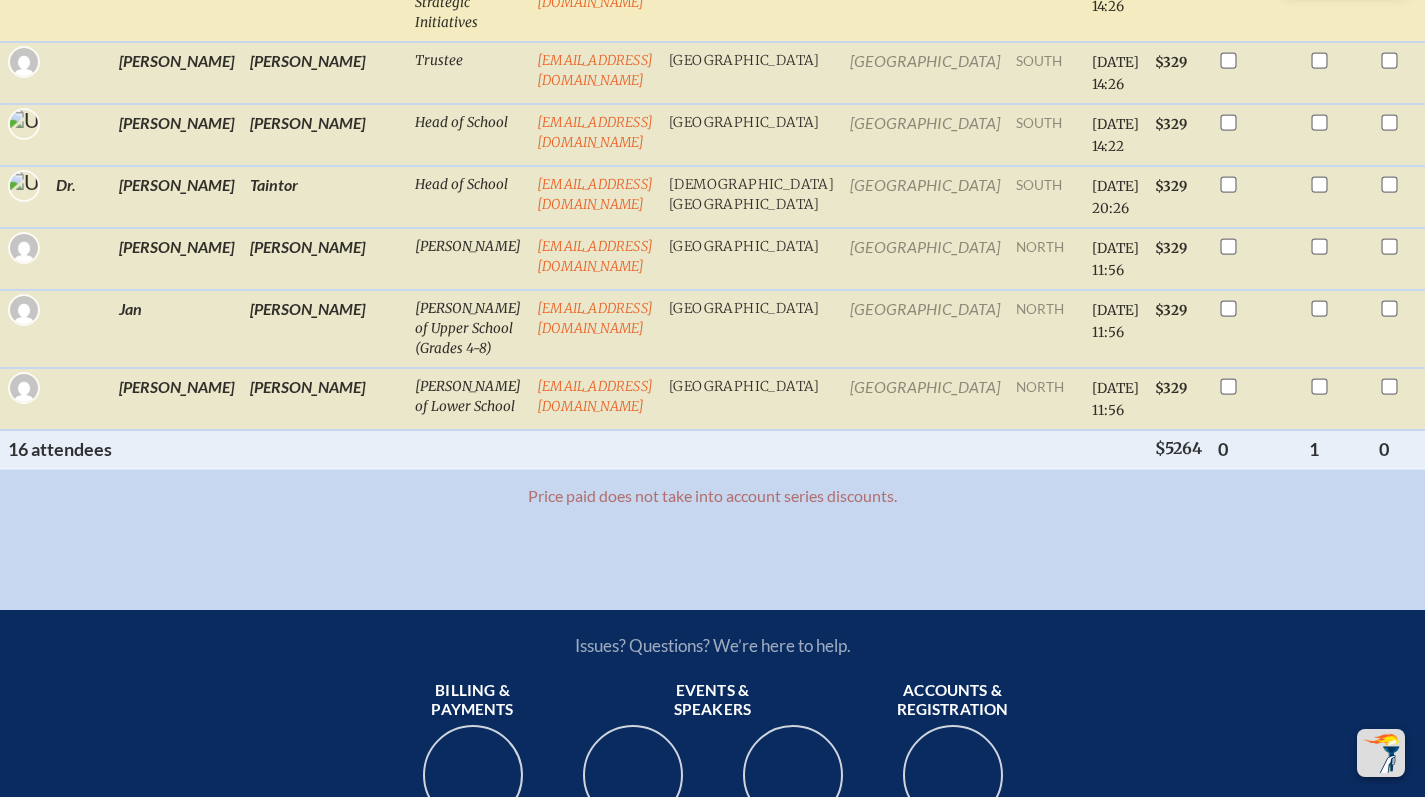 scroll, scrollTop: 1488, scrollLeft: 0, axis: vertical 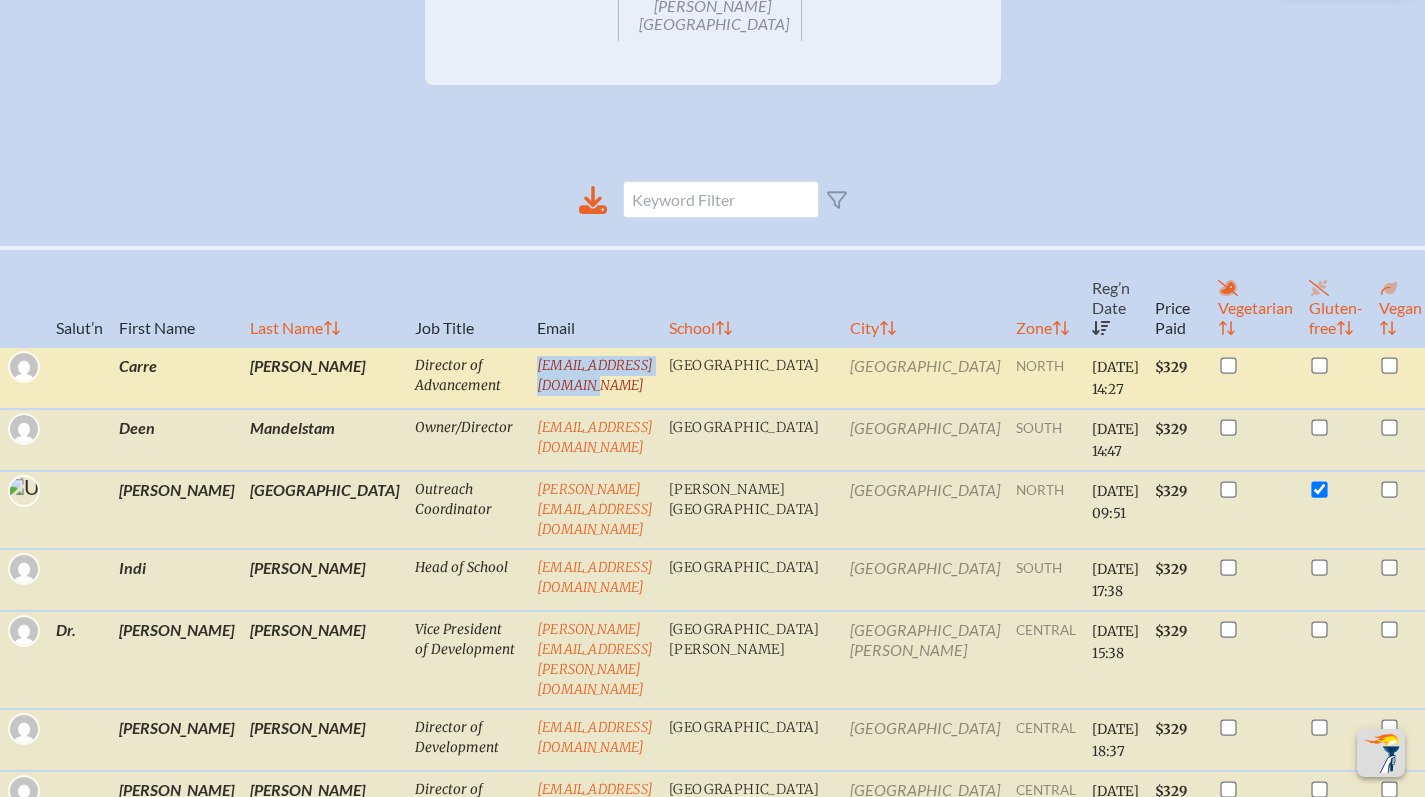 copy on "[EMAIL_ADDRESS][DOMAIN_NAME]" 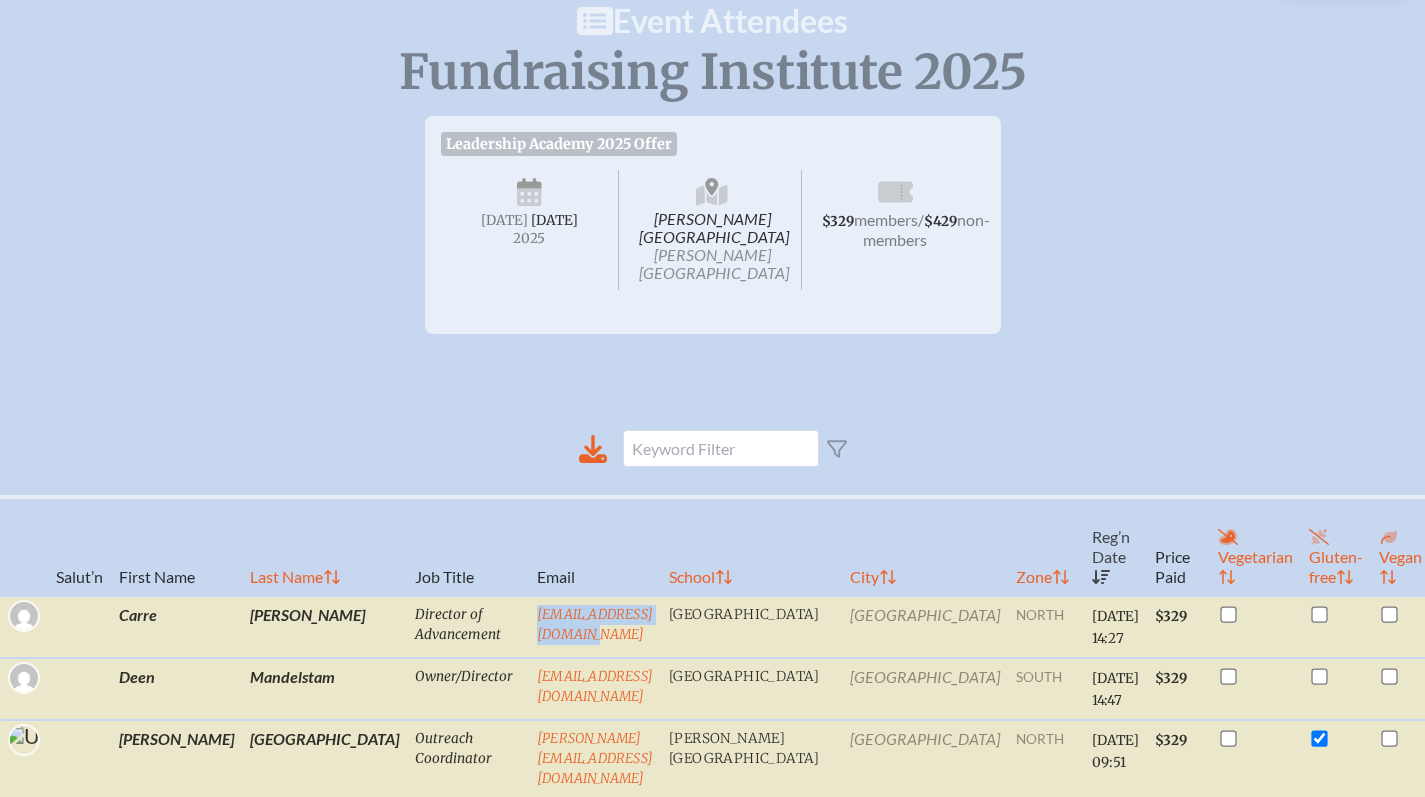 scroll, scrollTop: 0, scrollLeft: 0, axis: both 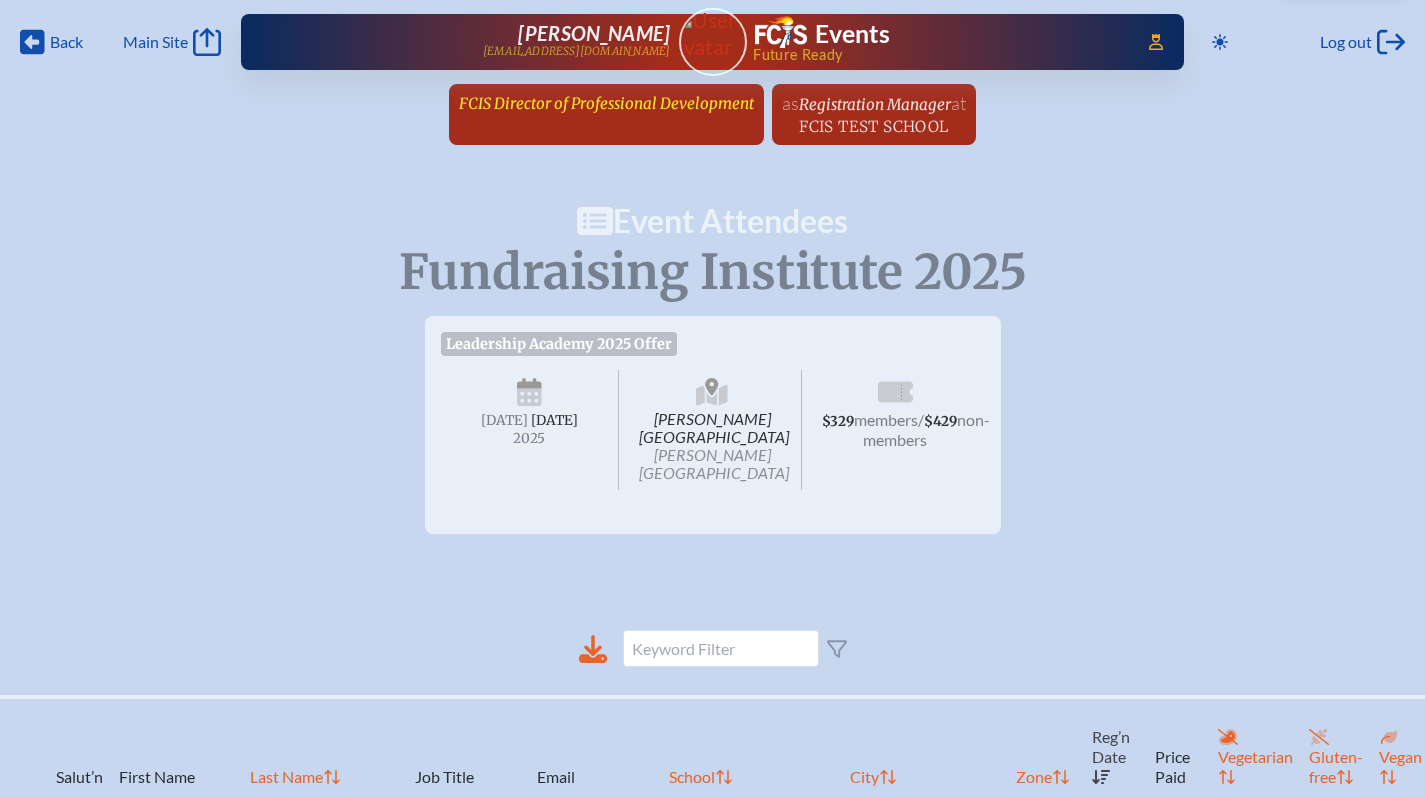 click on "FCIS Director of Professional Development  since  [DATE]" at bounding box center [606, 103] 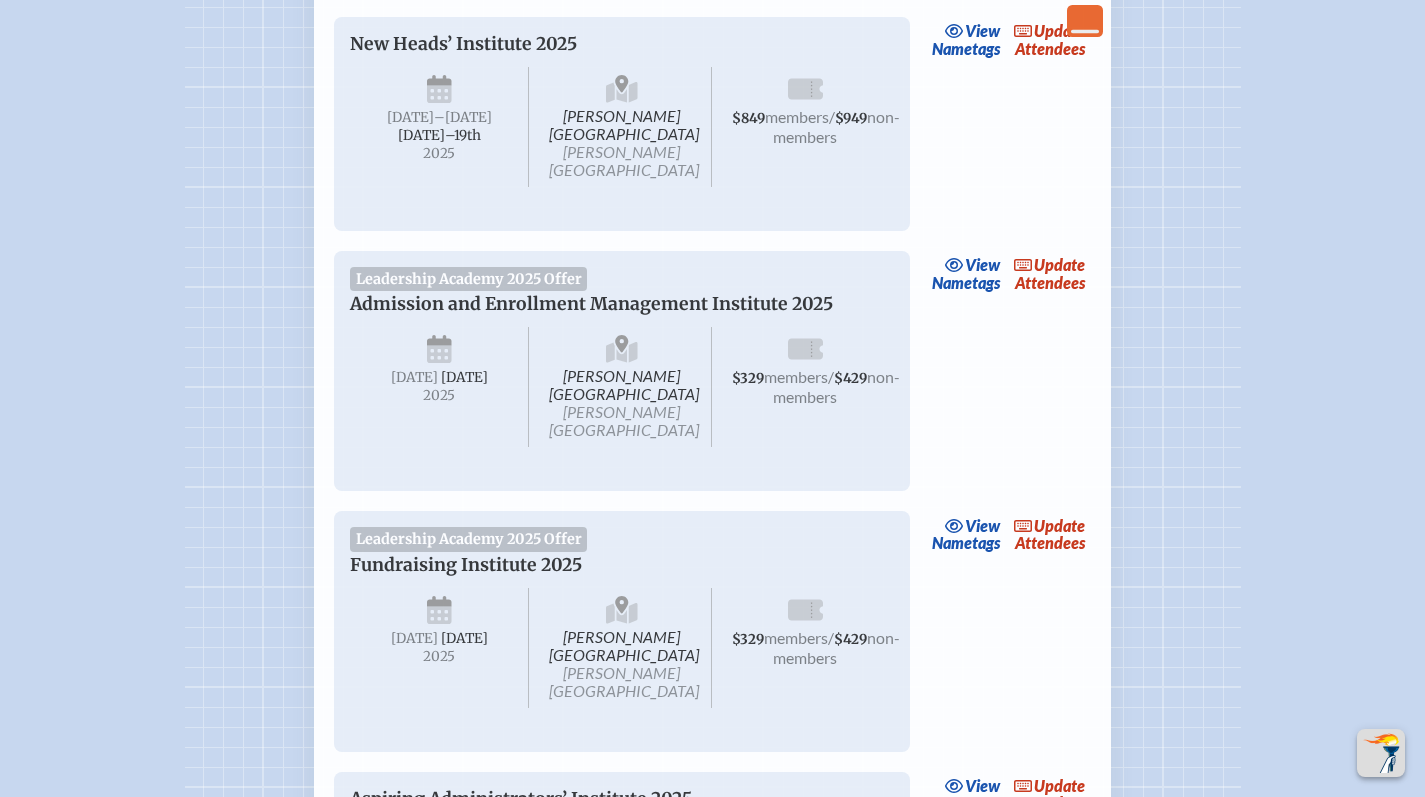 scroll, scrollTop: 904, scrollLeft: 0, axis: vertical 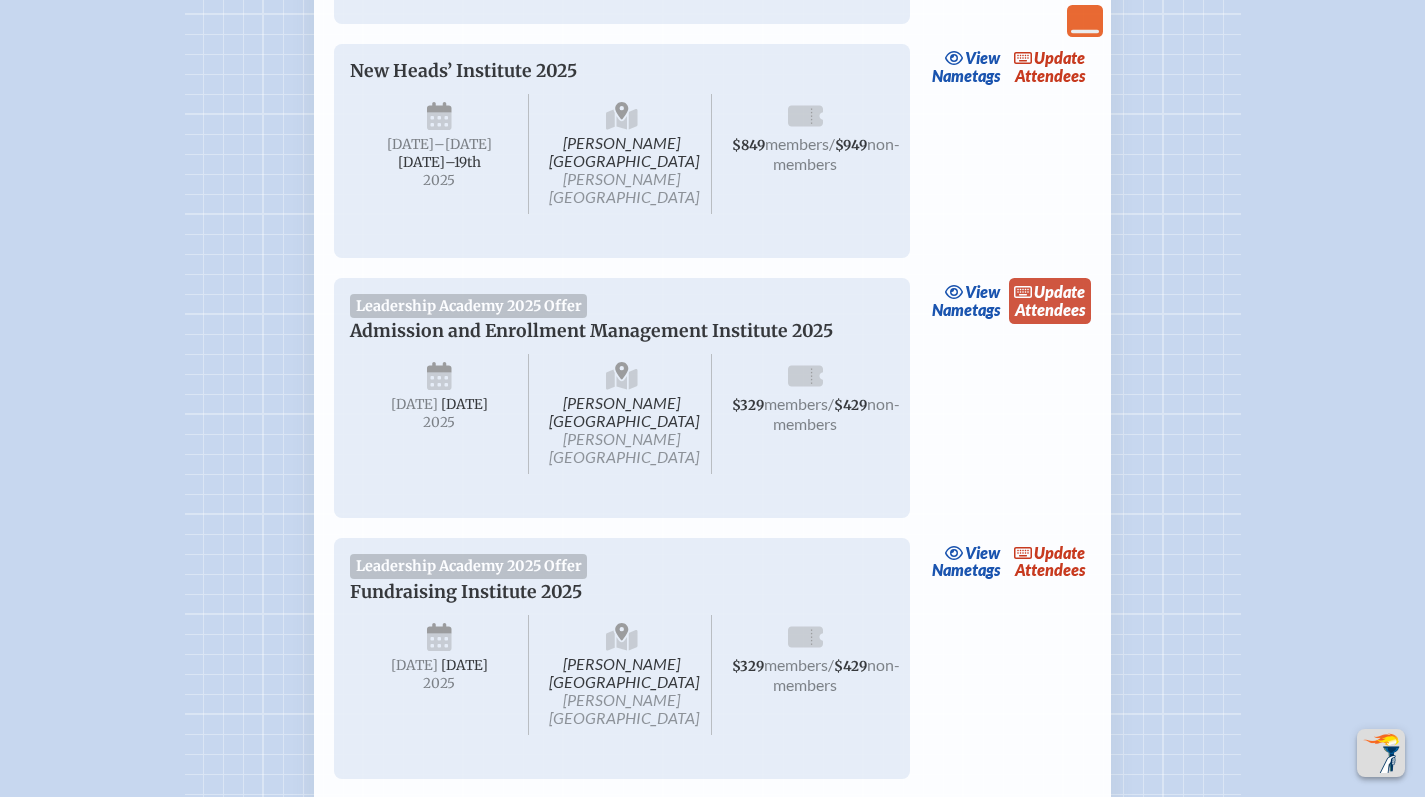 click on "update  Attendees" at bounding box center [1050, 301] 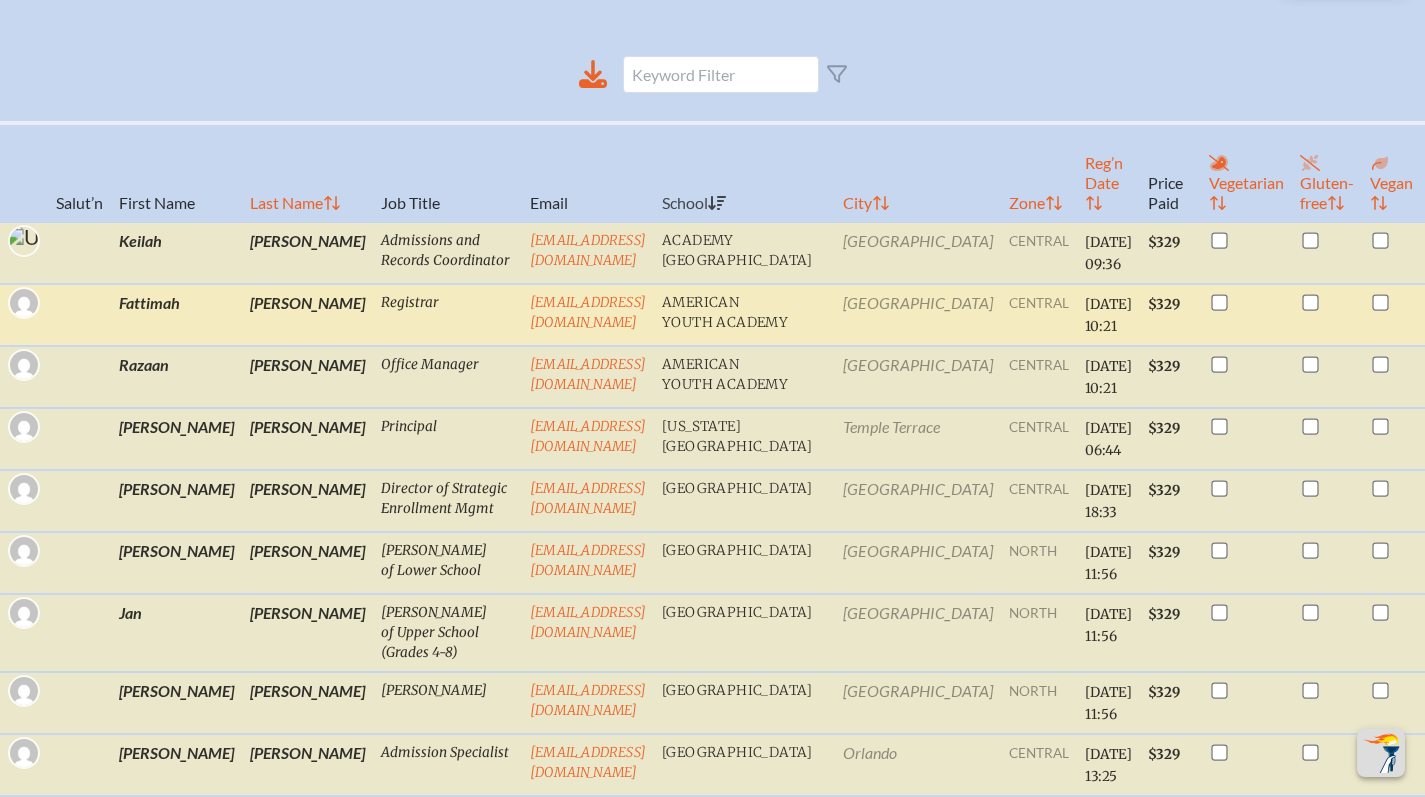 scroll, scrollTop: 707, scrollLeft: 0, axis: vertical 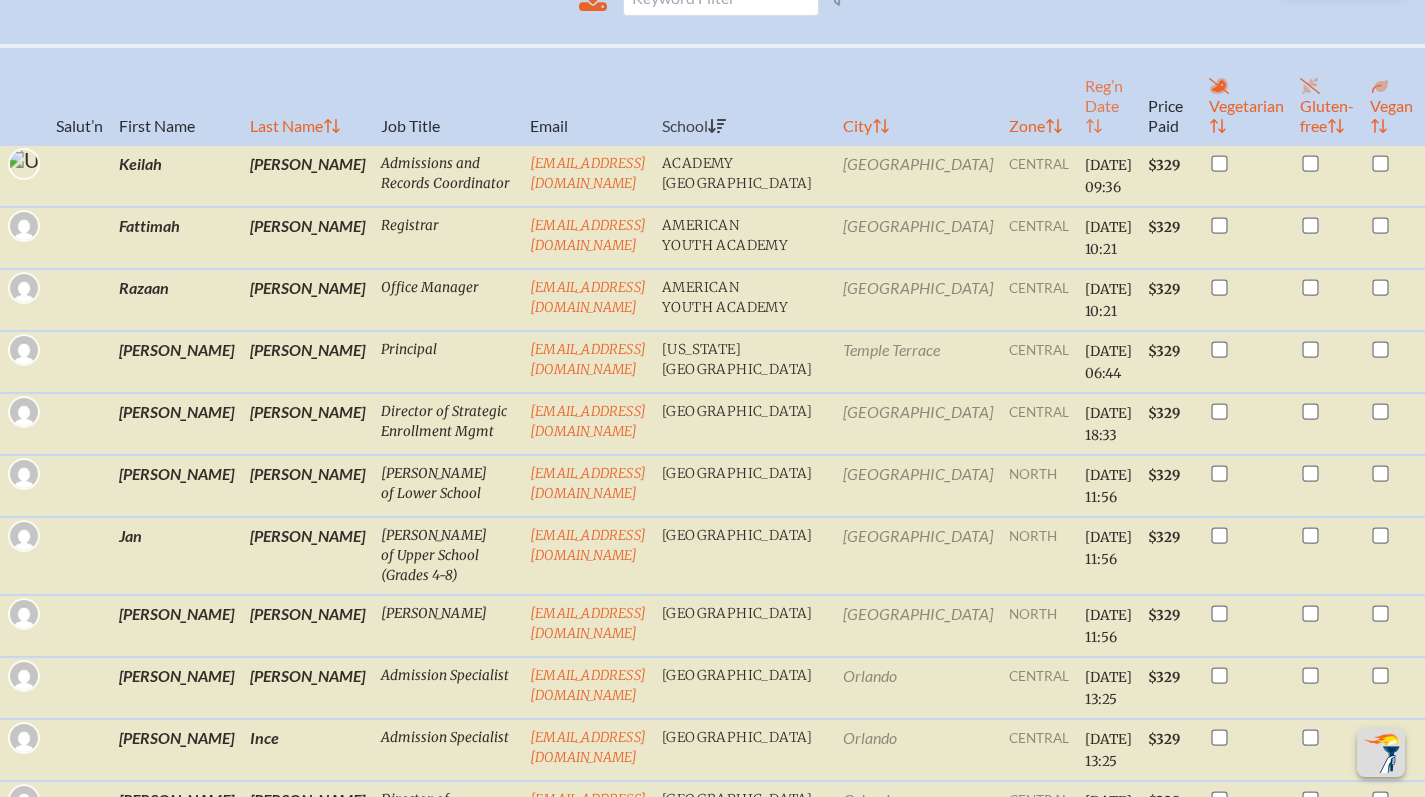 click on "Reg’n Date" at bounding box center [1108, 95] 